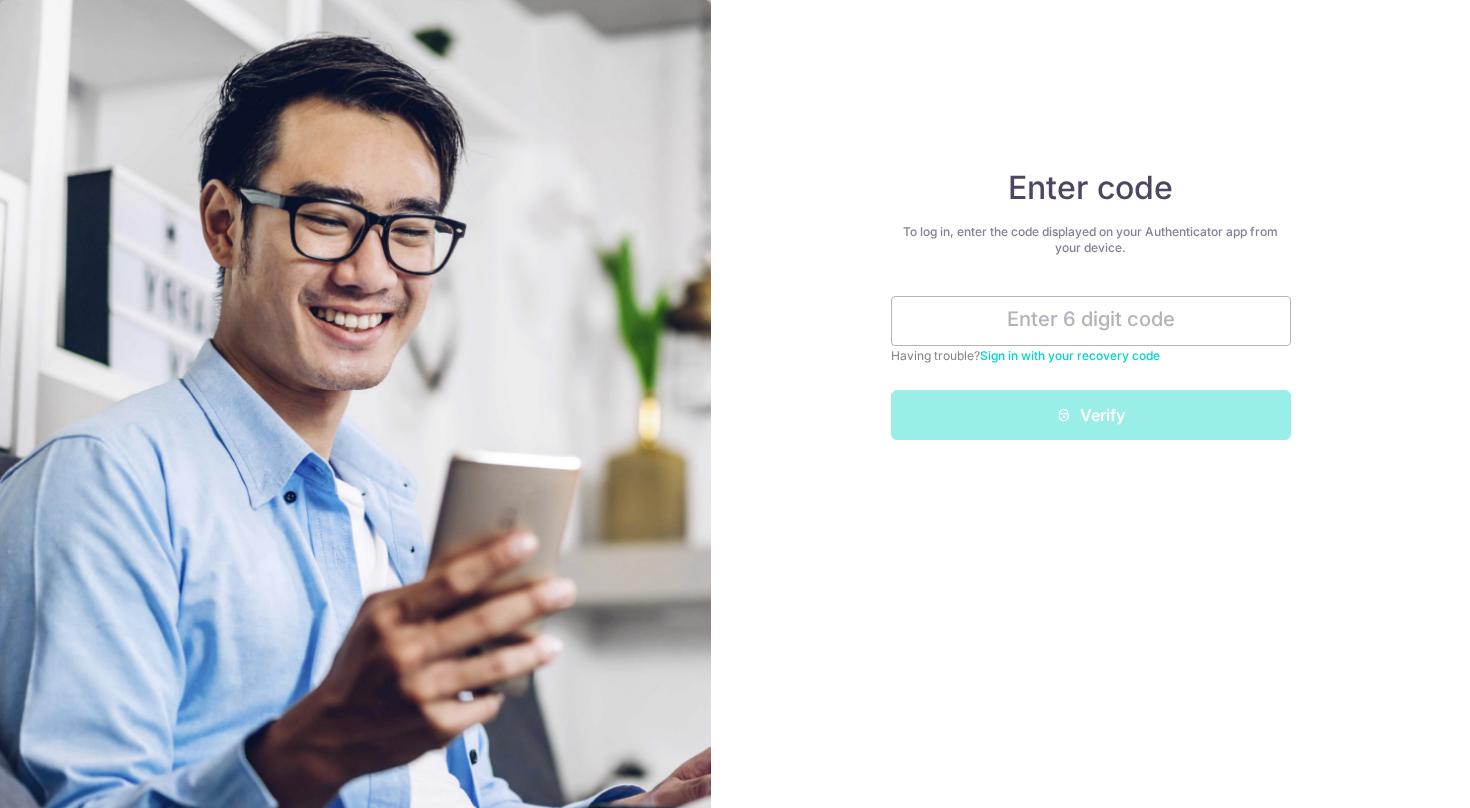 scroll, scrollTop: 0, scrollLeft: 0, axis: both 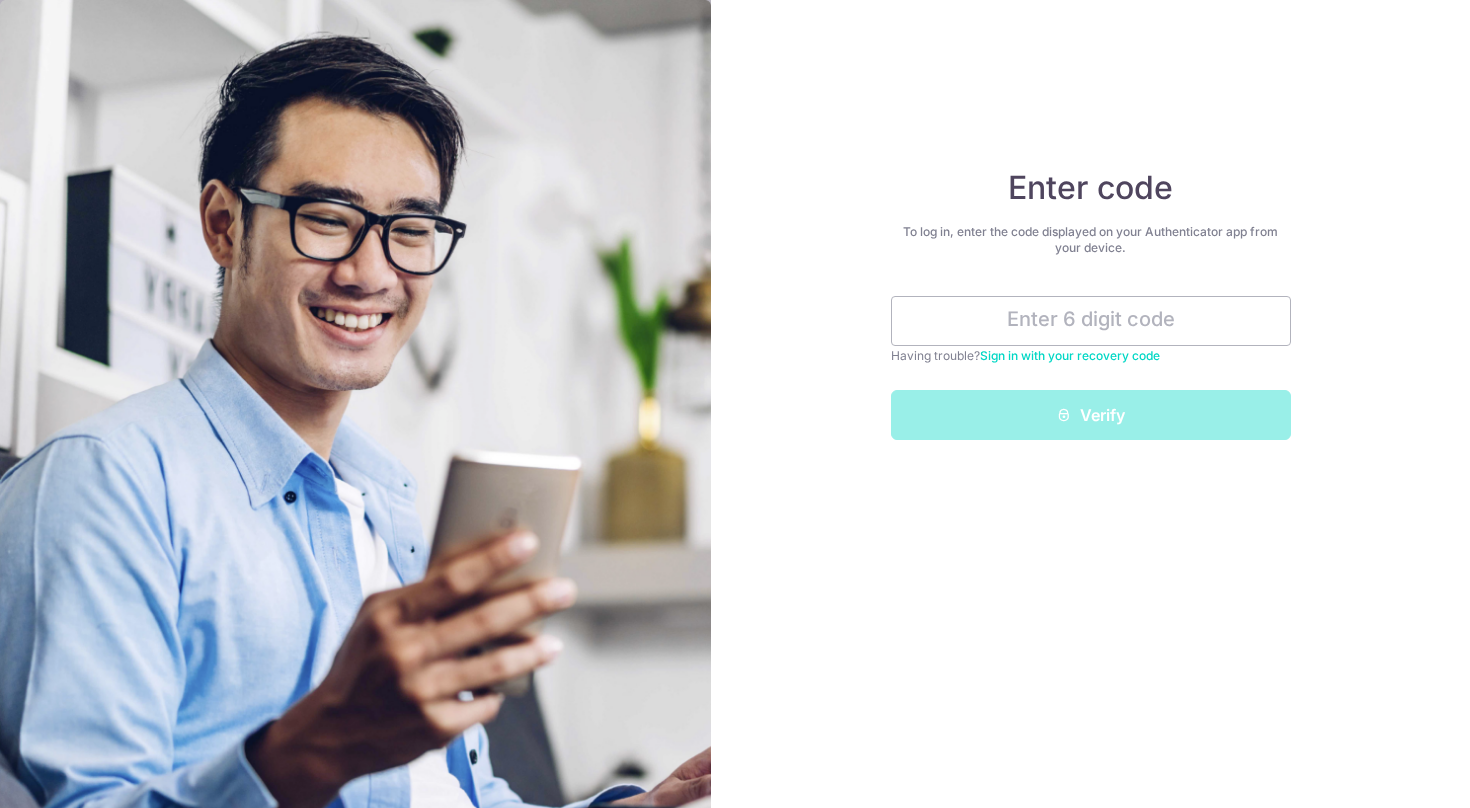 click on "Enter code
To log in, enter the code displayed on your Authenticator app from your device.
Having trouble?  Sign in with your recovery code
Verify" at bounding box center [1090, 404] 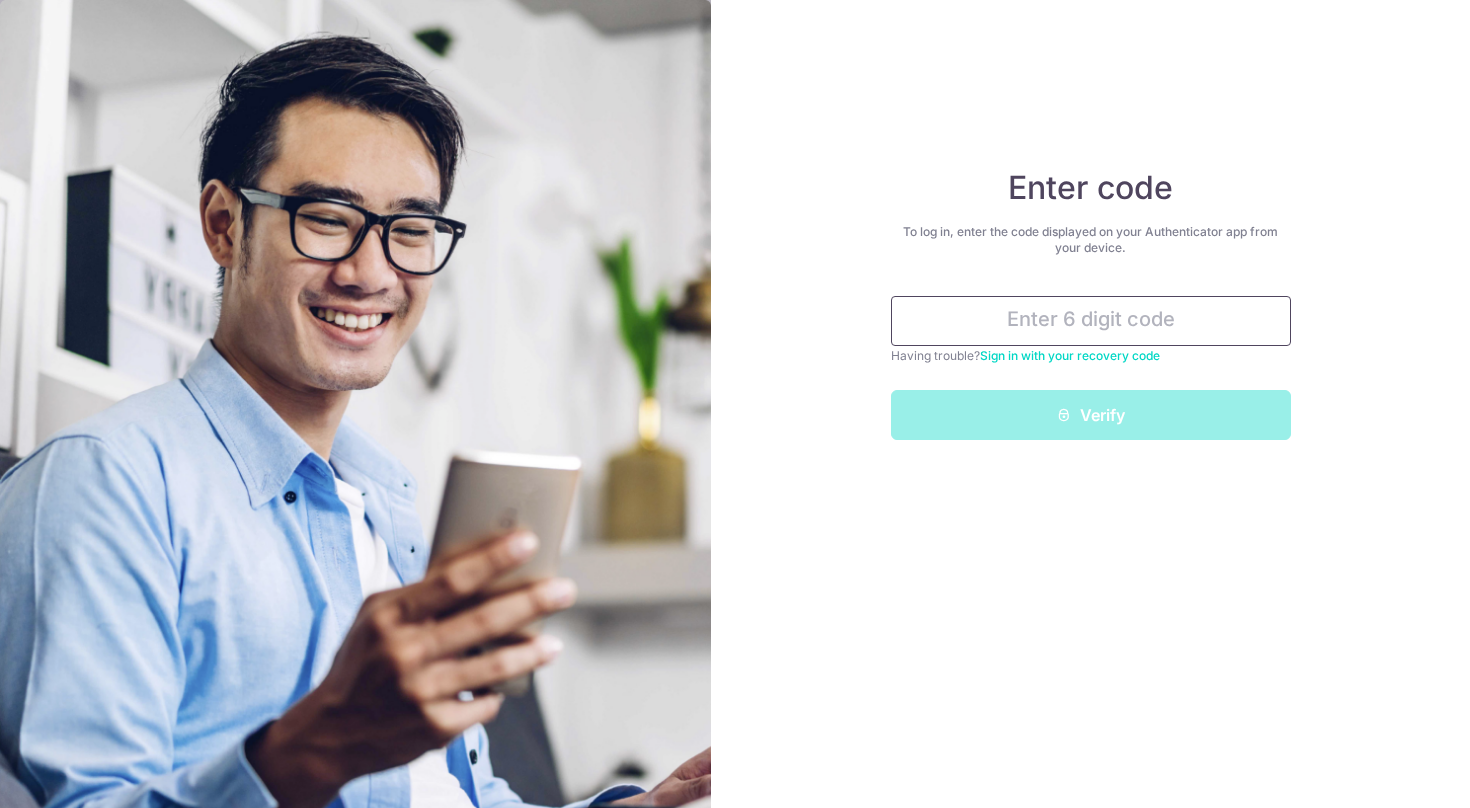 click at bounding box center [1091, 321] 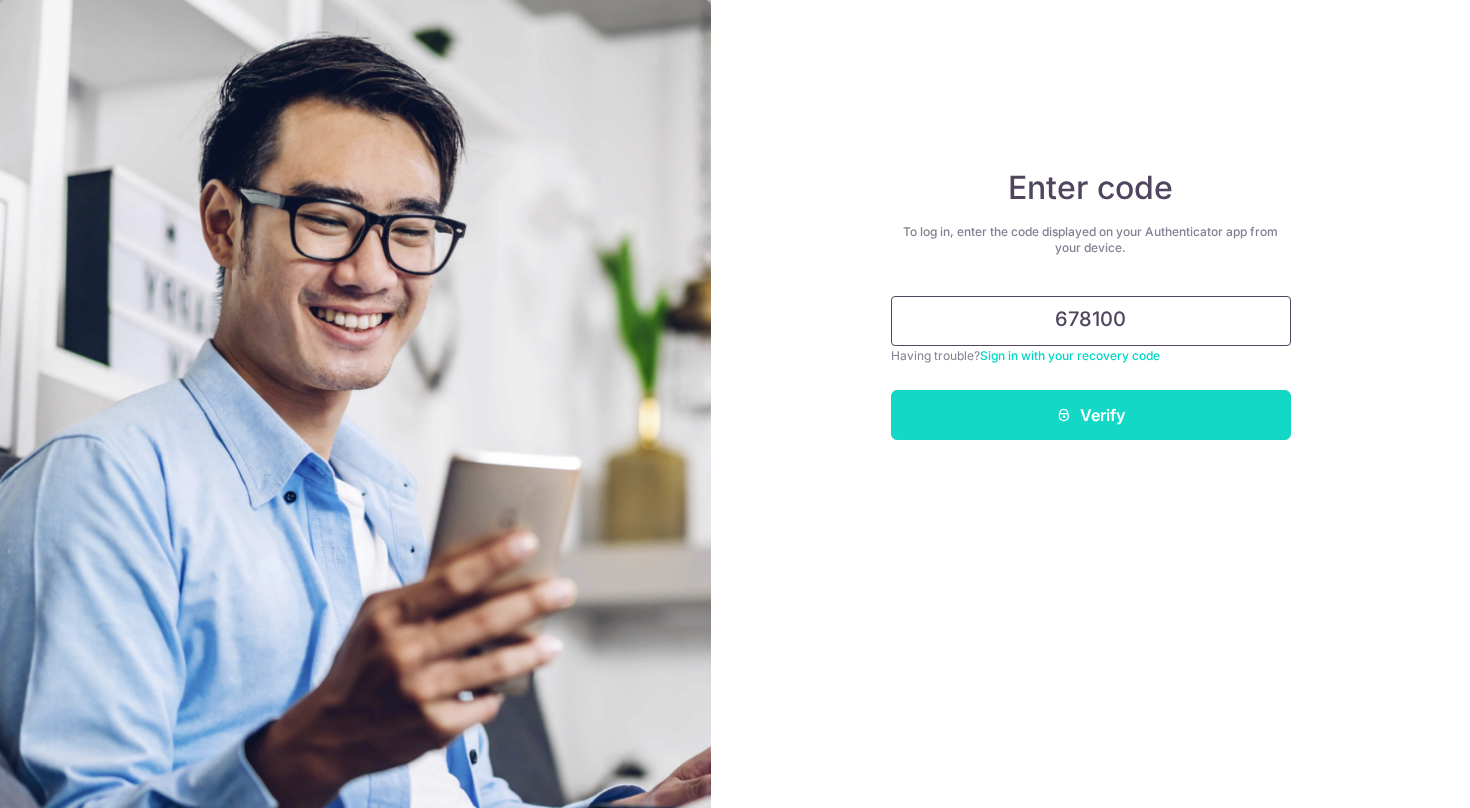 type on "678100" 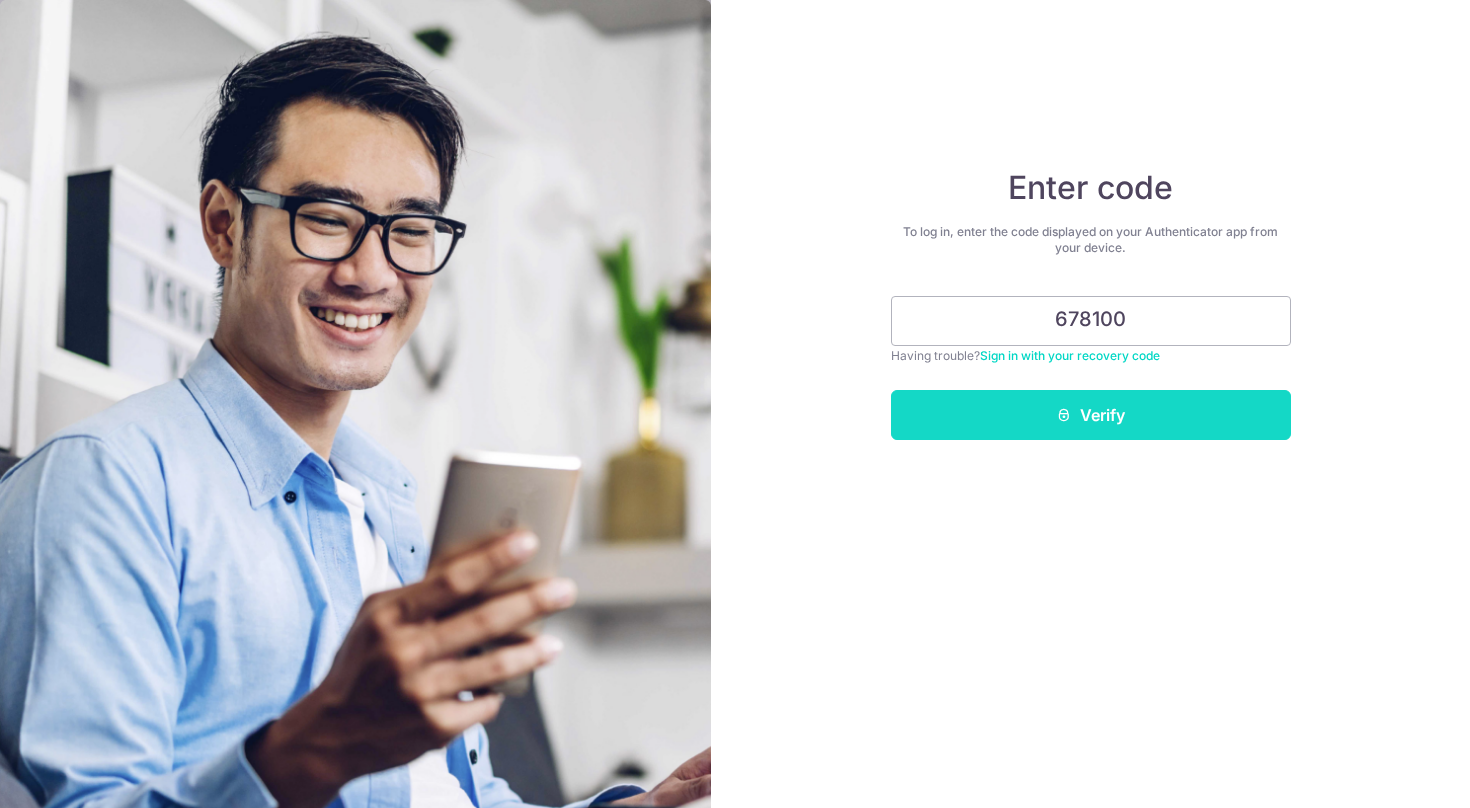 click on "Verify" at bounding box center [1091, 415] 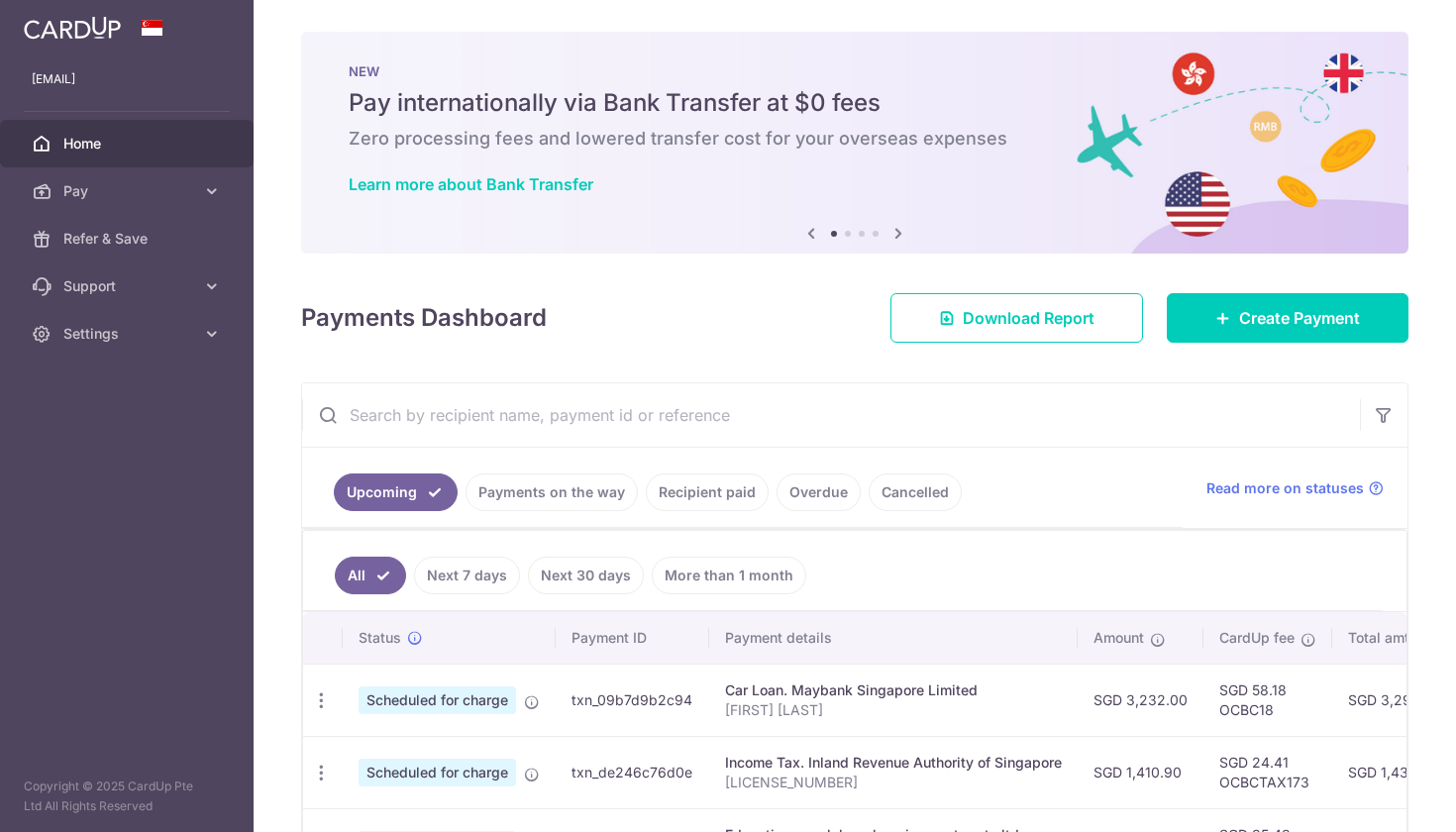 scroll, scrollTop: 0, scrollLeft: 0, axis: both 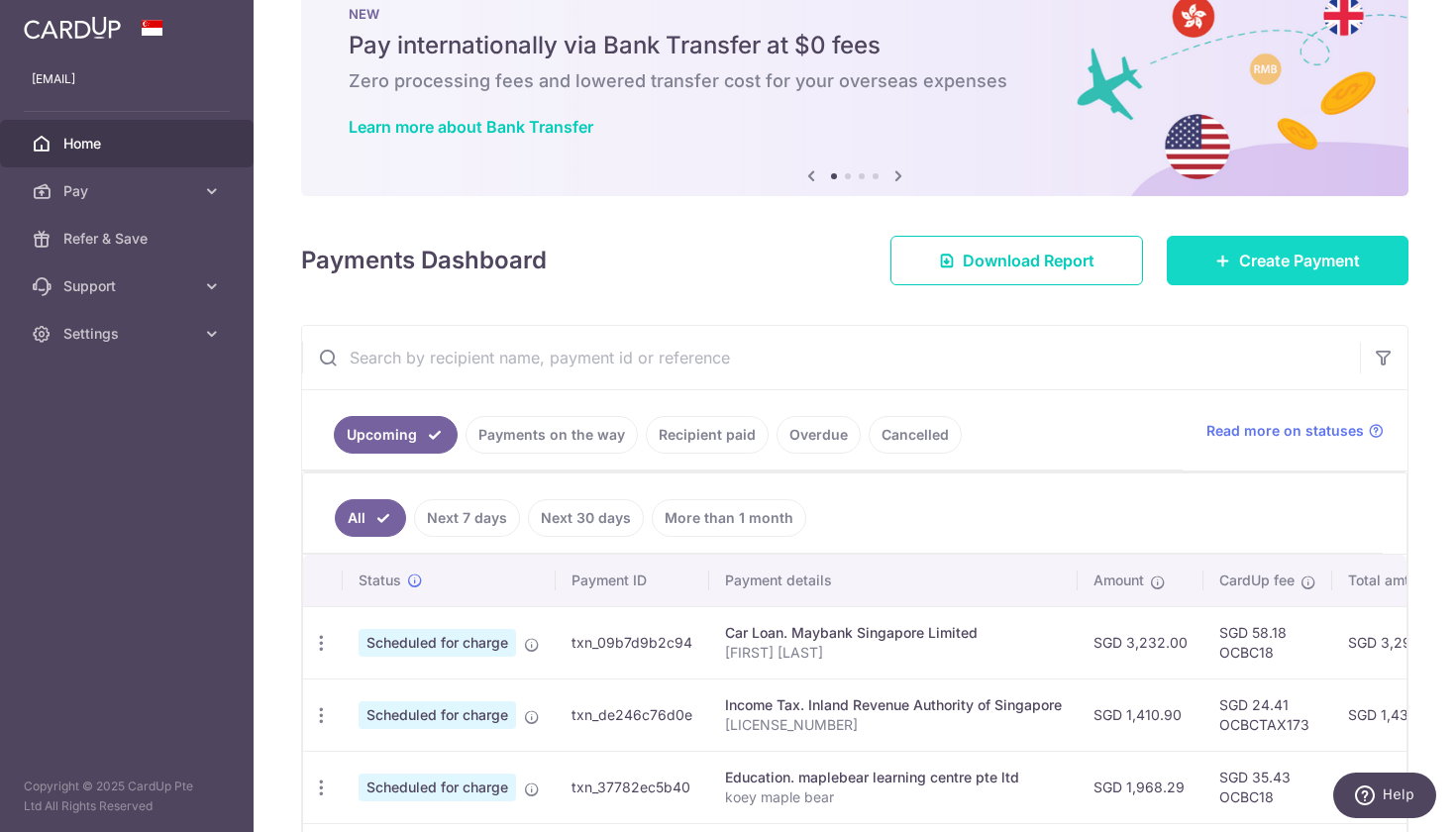 click on "Create Payment" at bounding box center [1288, 260] 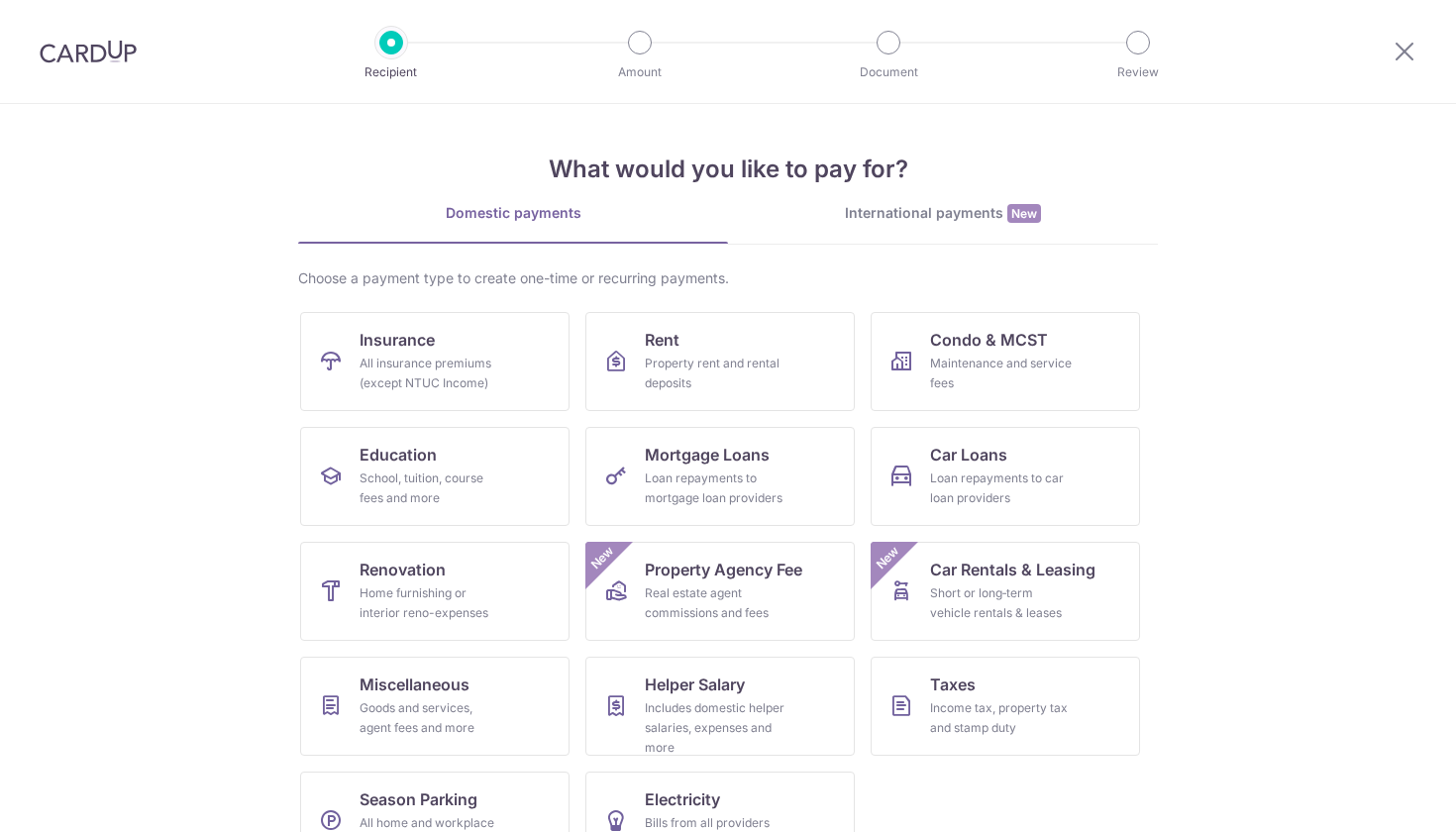scroll, scrollTop: 0, scrollLeft: 0, axis: both 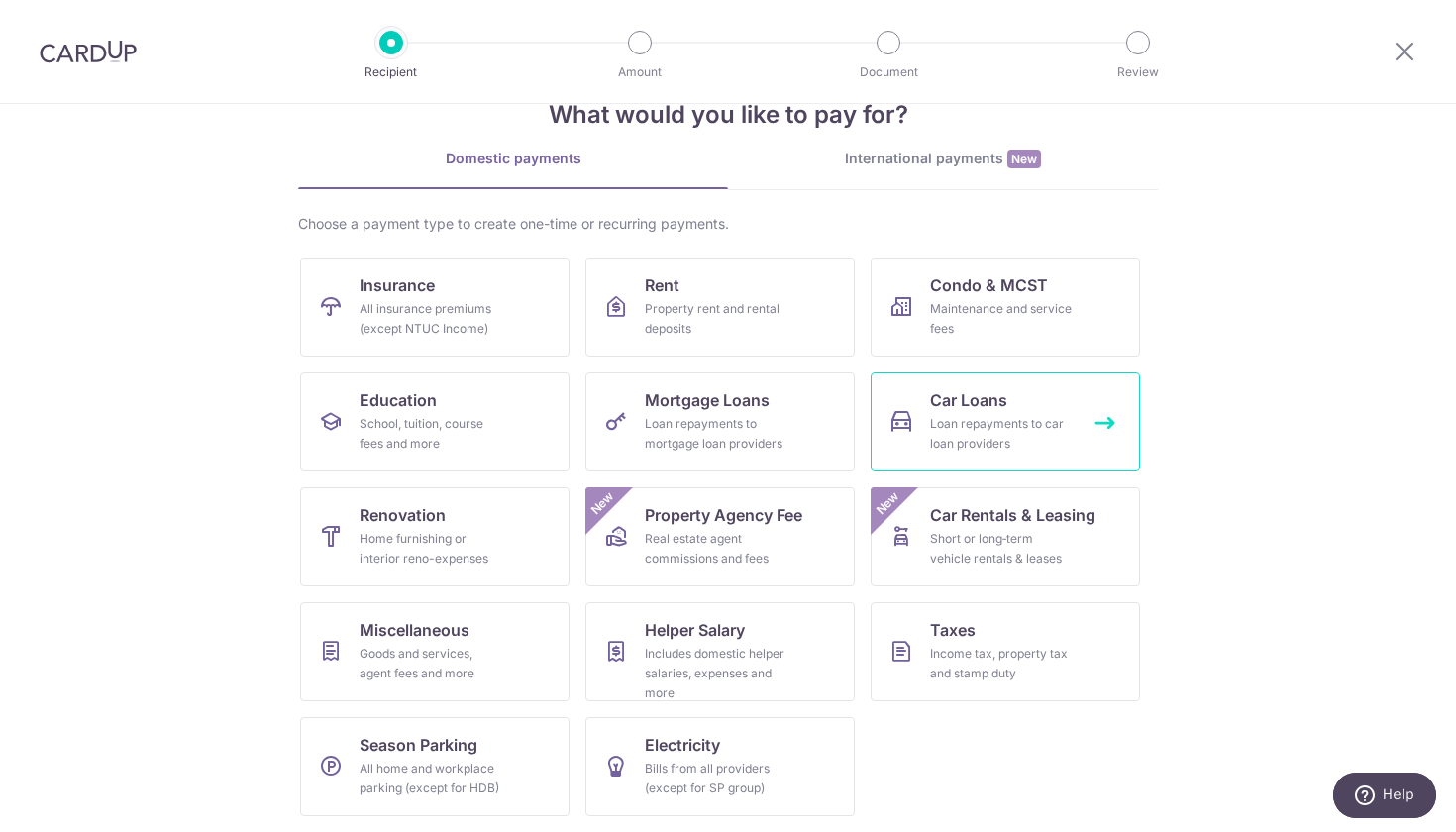 click on "Loan repayments to car loan providers" at bounding box center (1001, 434) 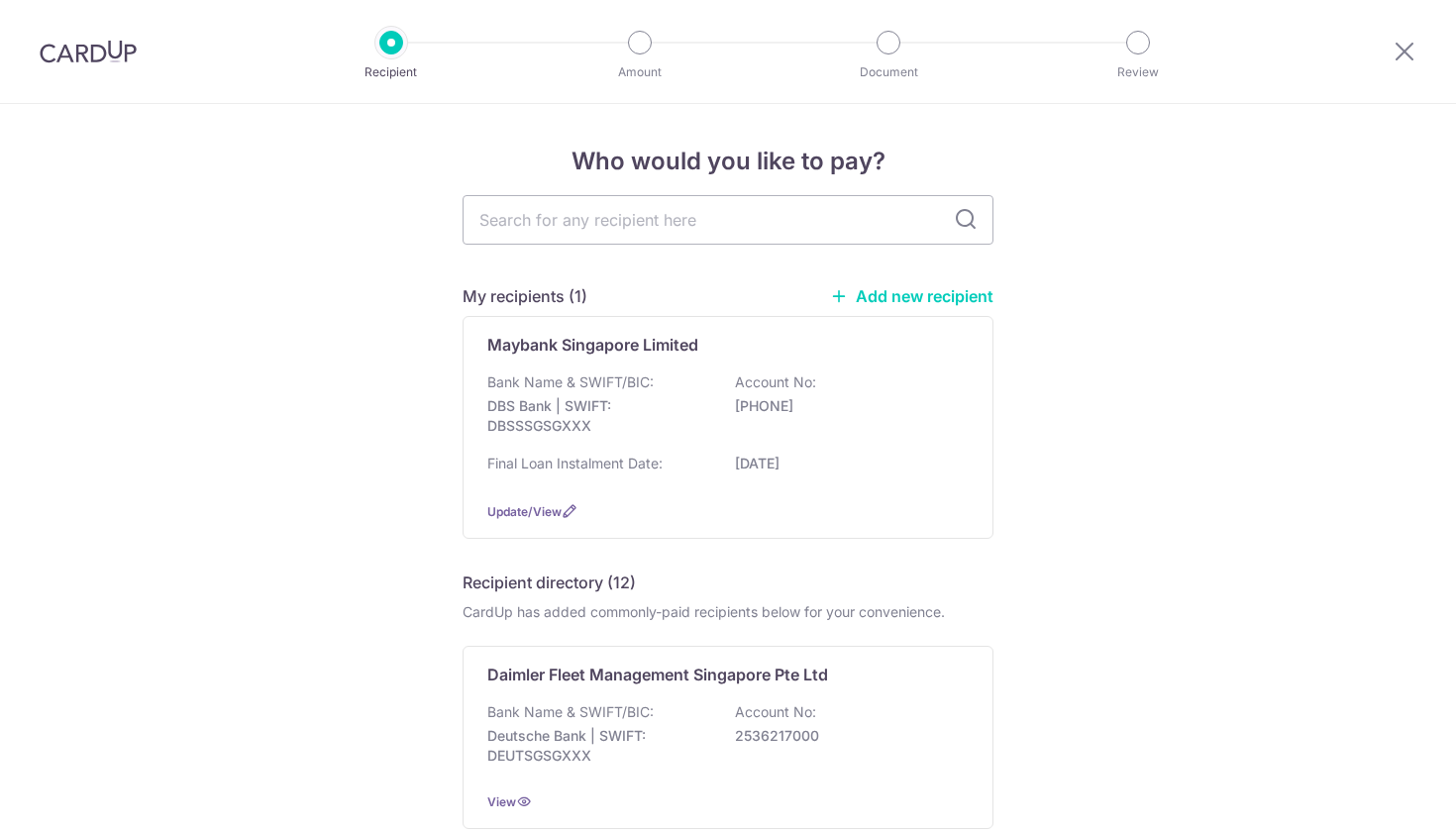 scroll, scrollTop: 0, scrollLeft: 0, axis: both 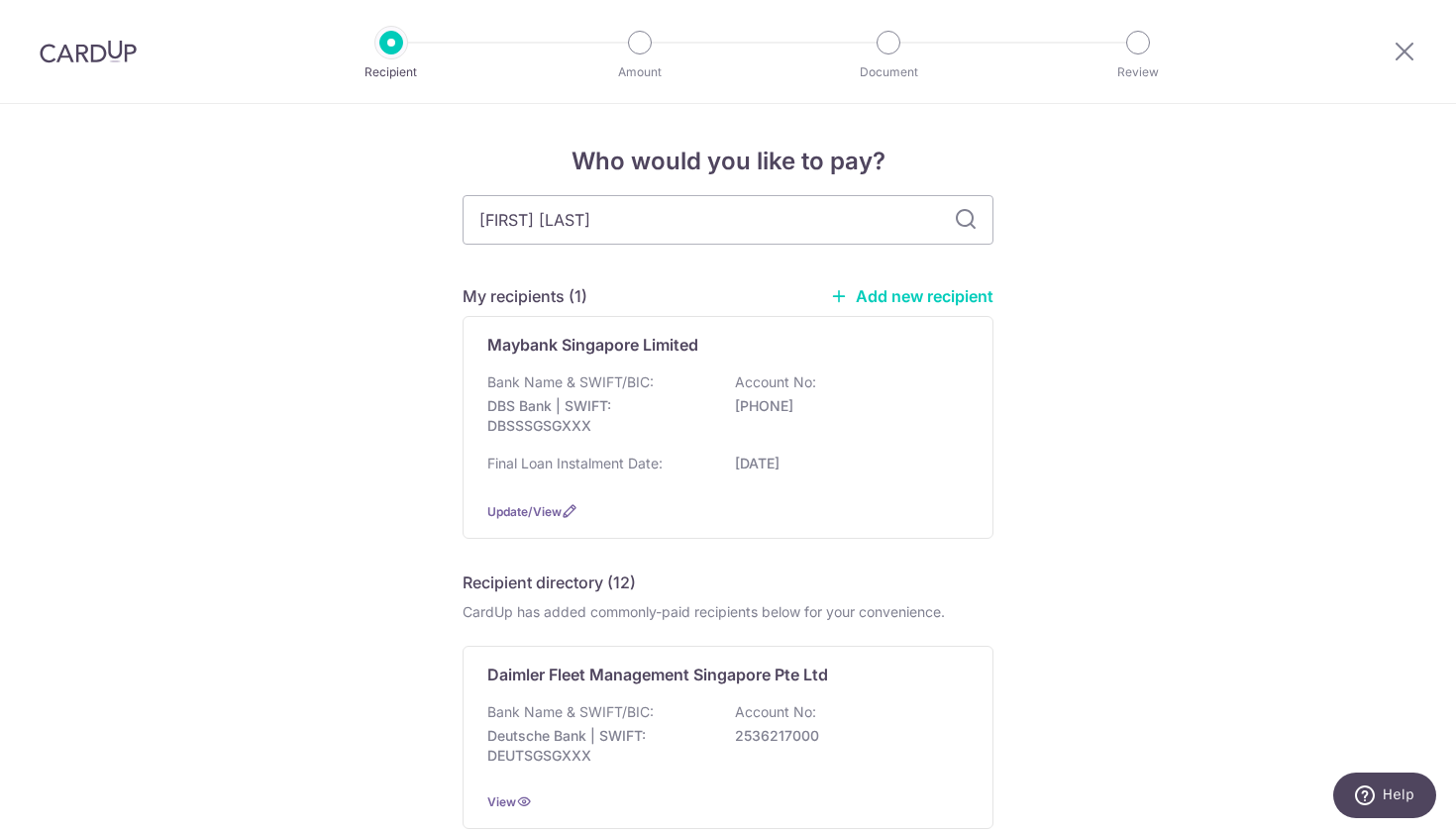 type on "[FIRST] [LAST]" 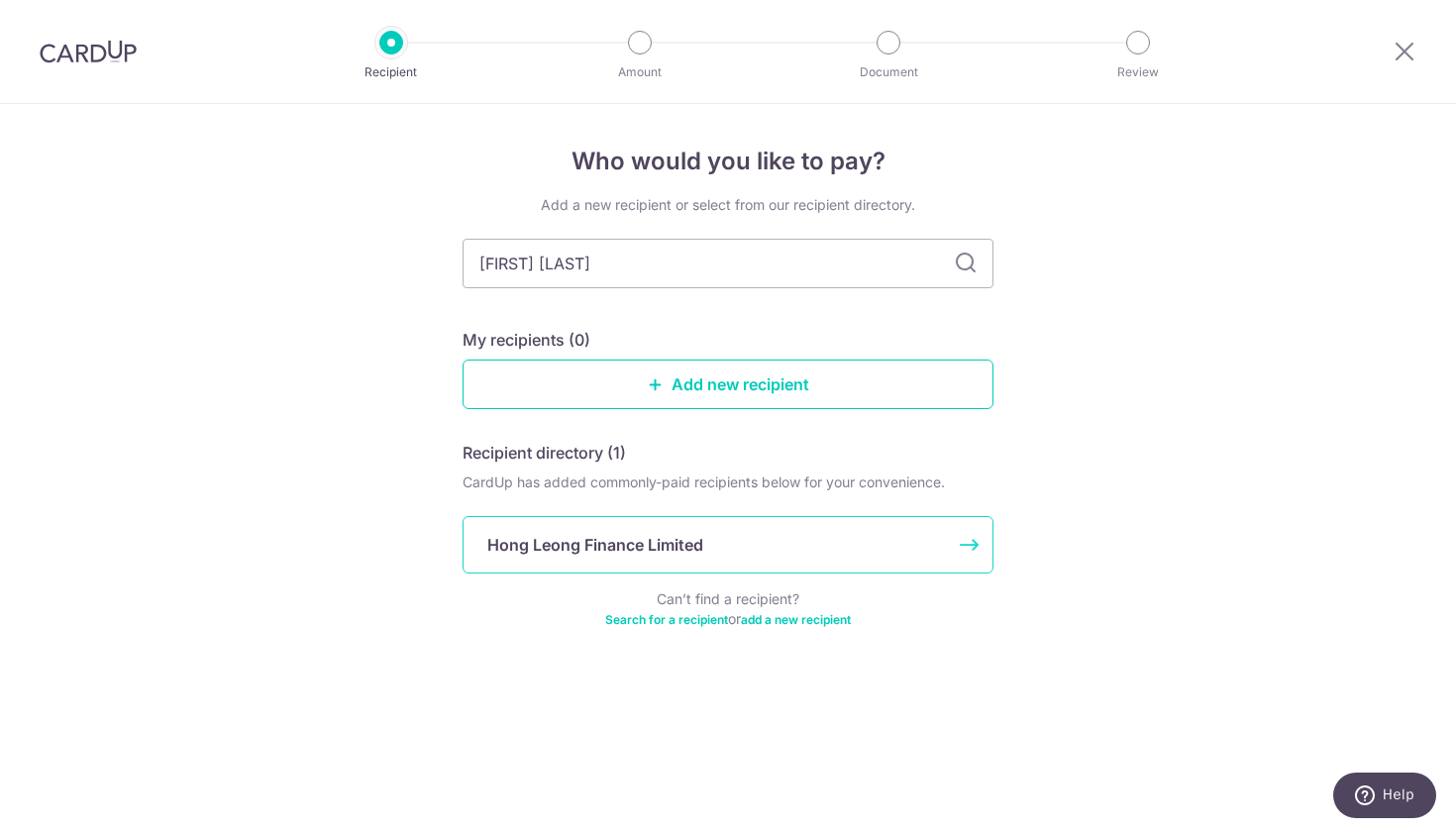 click on "Hong Leong Finance Limited" at bounding box center (728, 545) 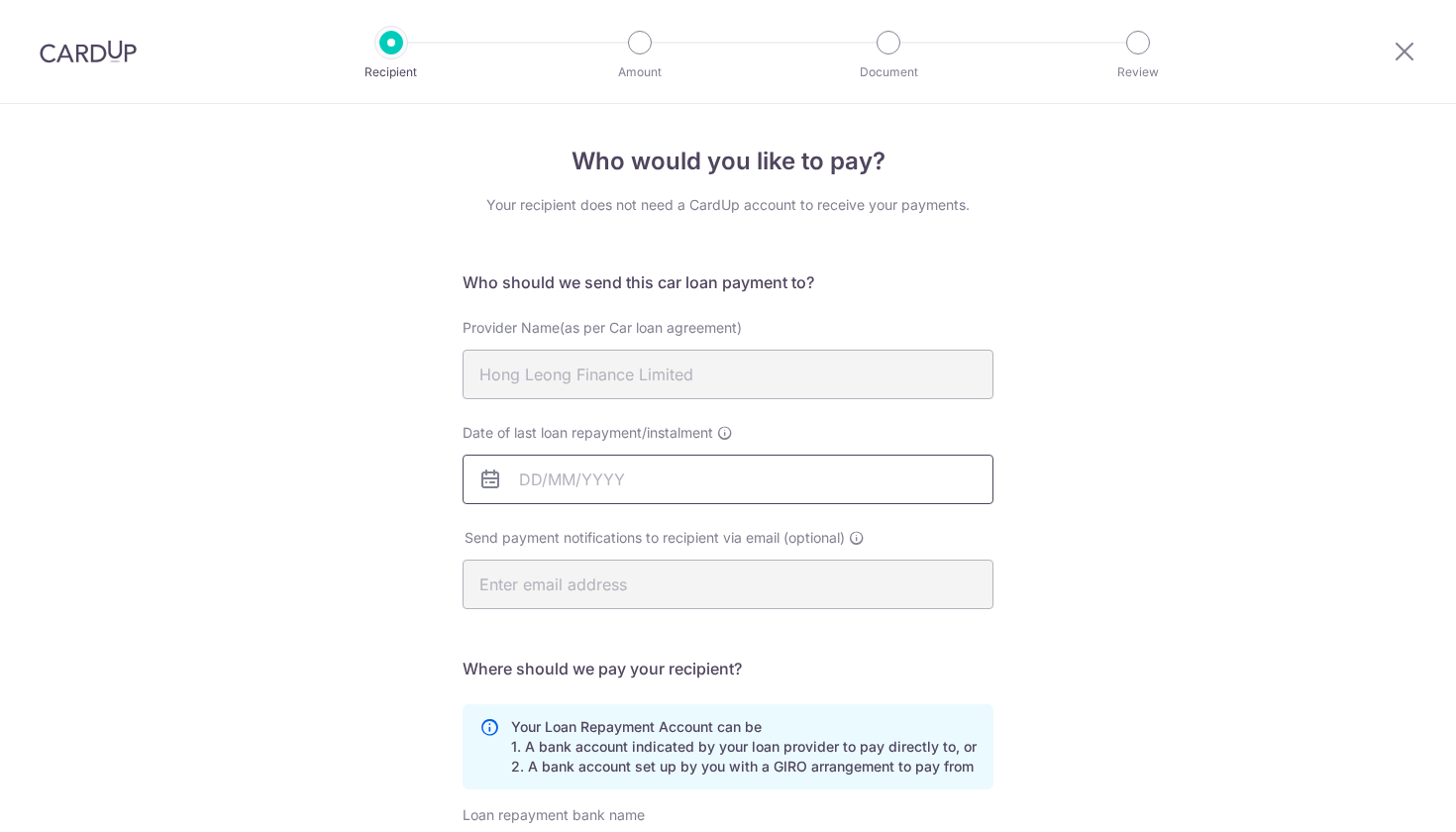 scroll, scrollTop: 0, scrollLeft: 0, axis: both 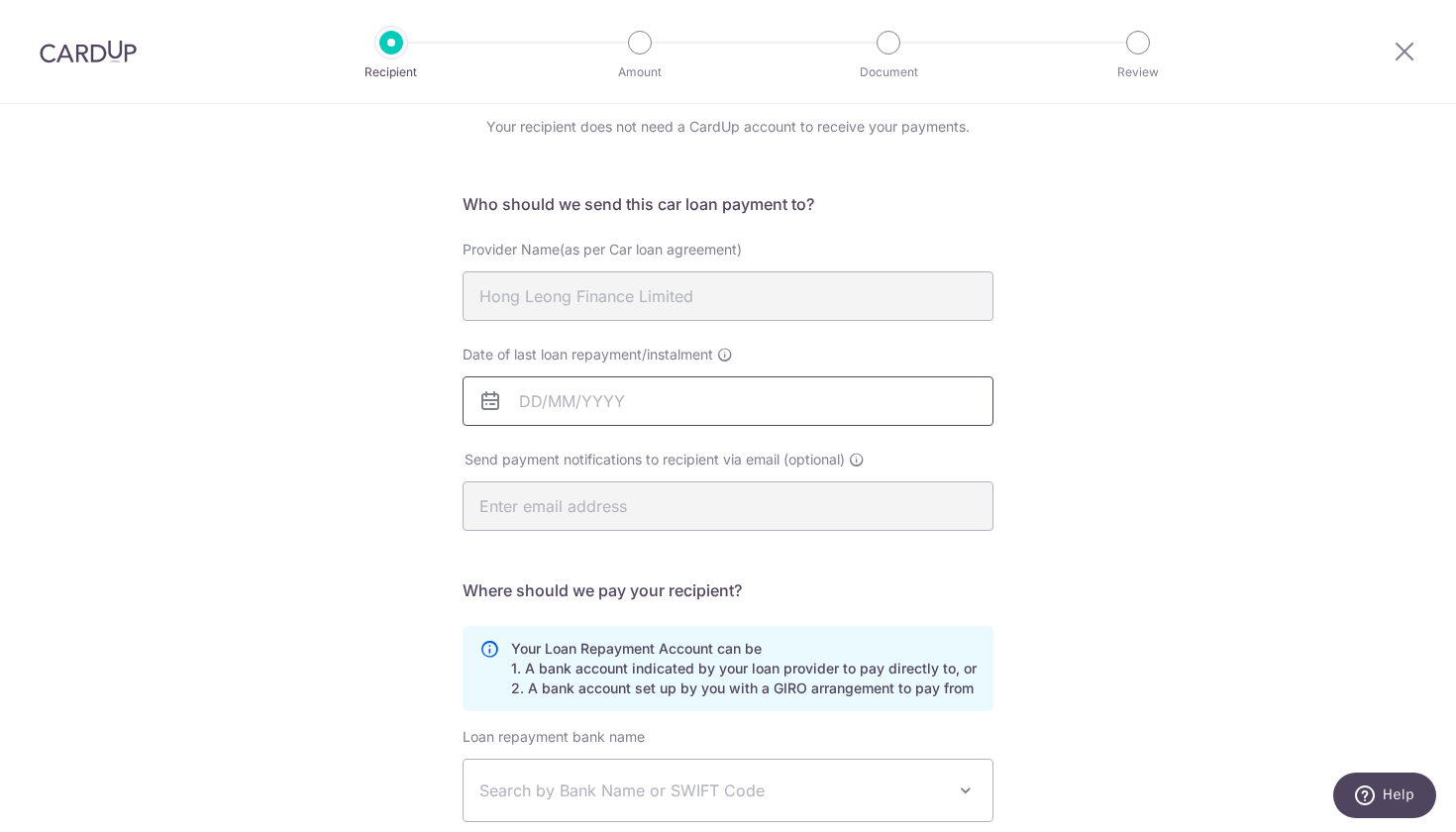 click on "Date of last loan repayment/instalment" at bounding box center [728, 401] 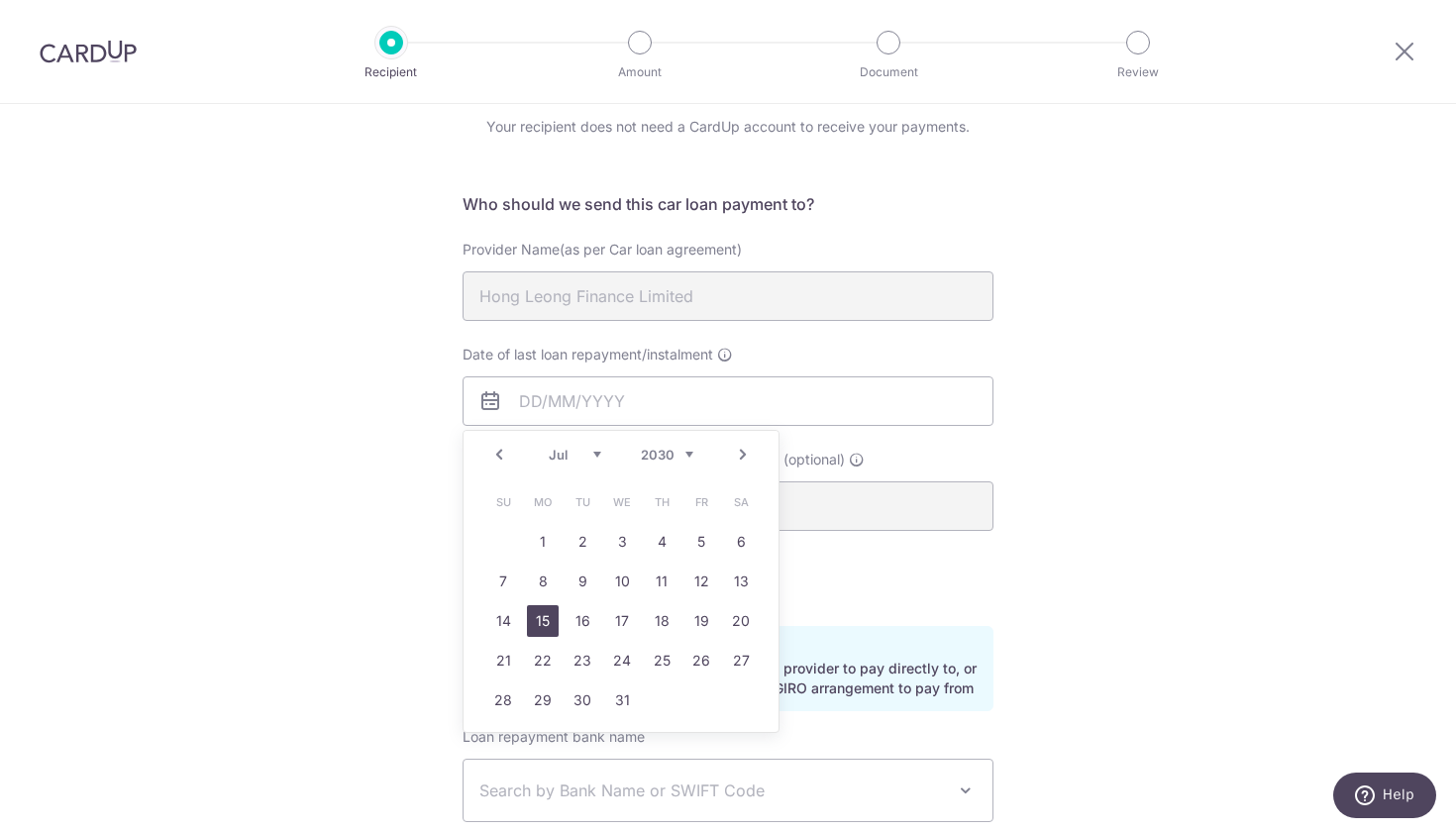 click on "15" at bounding box center [543, 621] 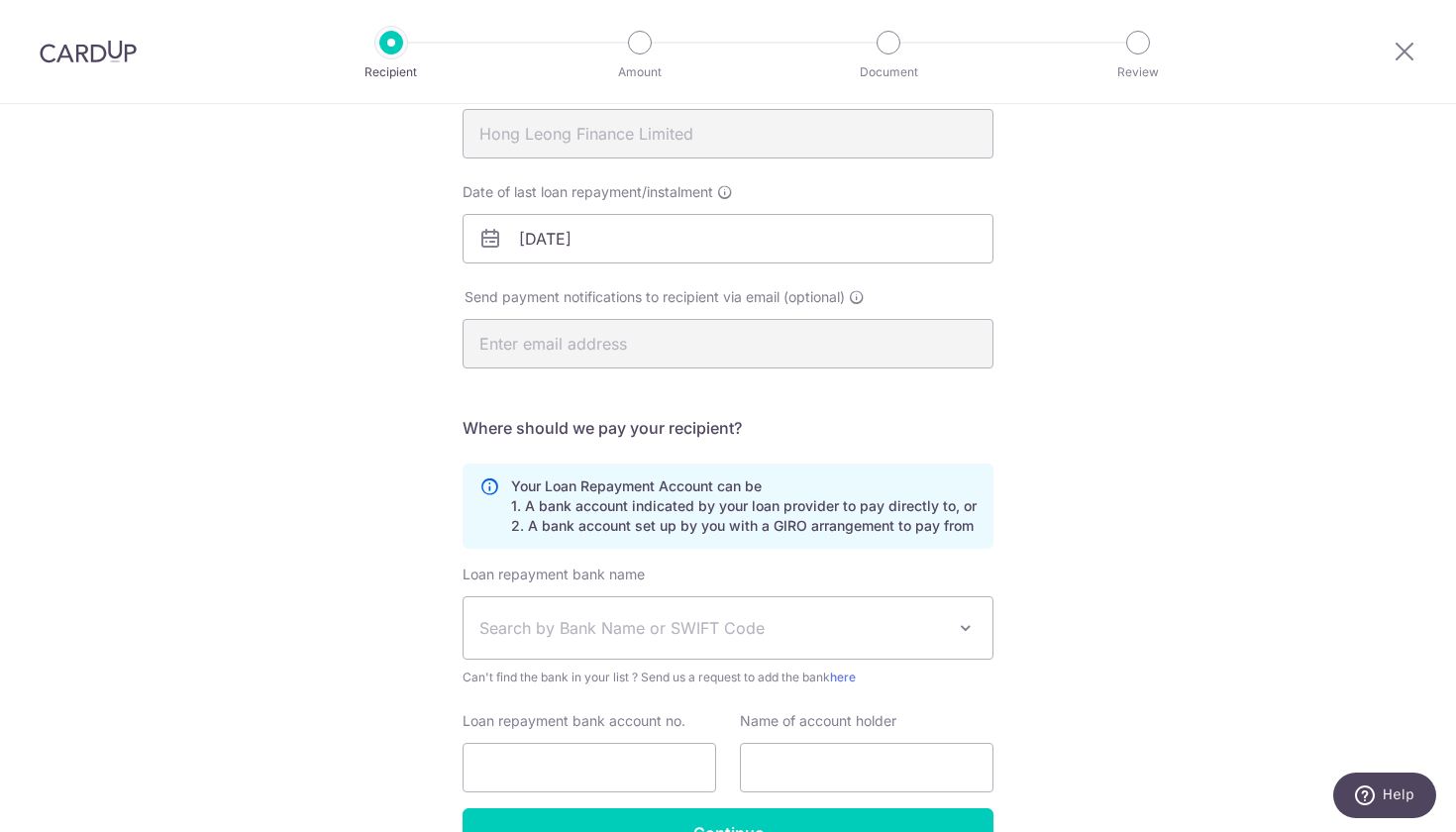 scroll, scrollTop: 205, scrollLeft: 0, axis: vertical 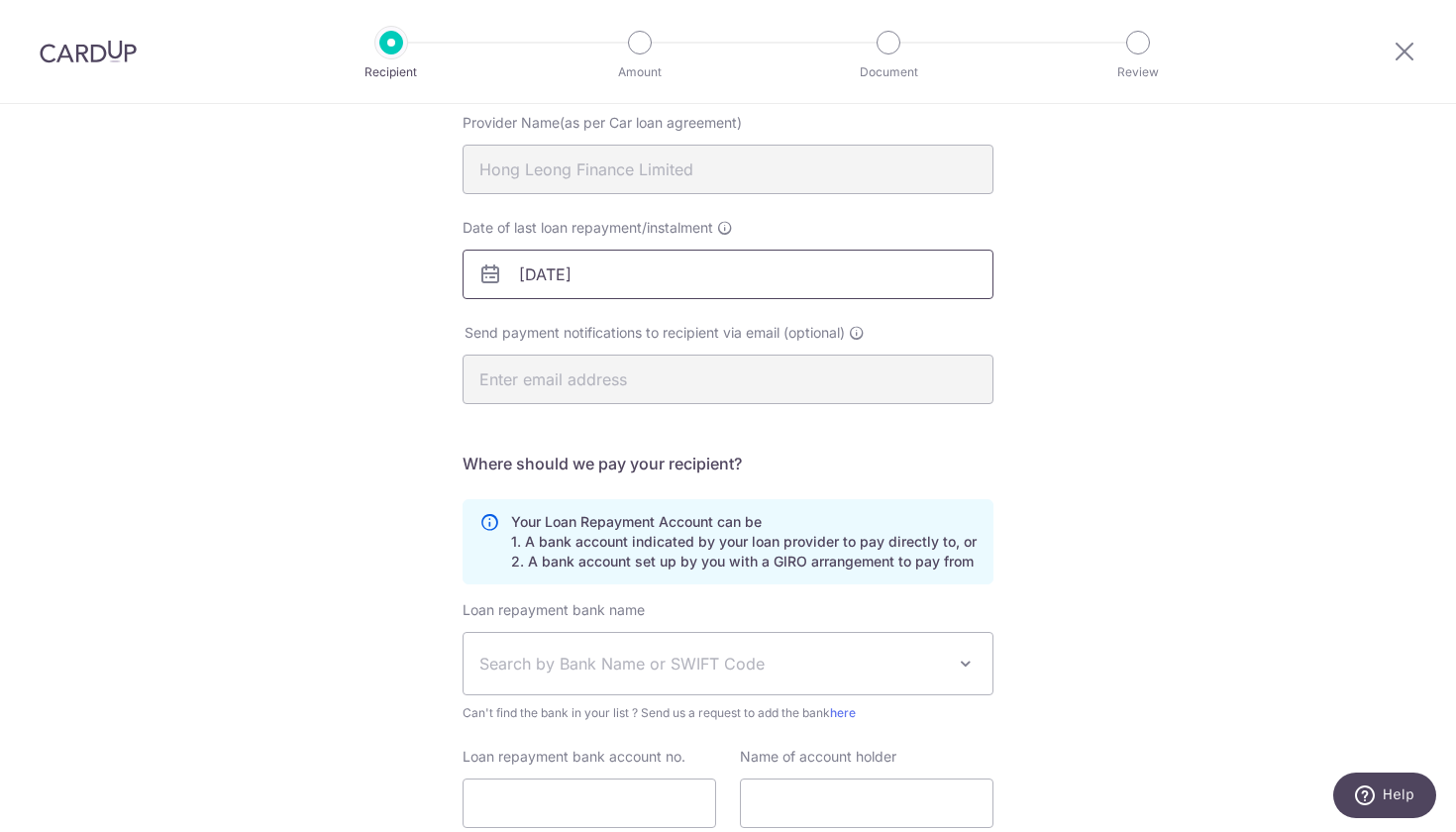 click on "15/07/2030" at bounding box center [728, 274] 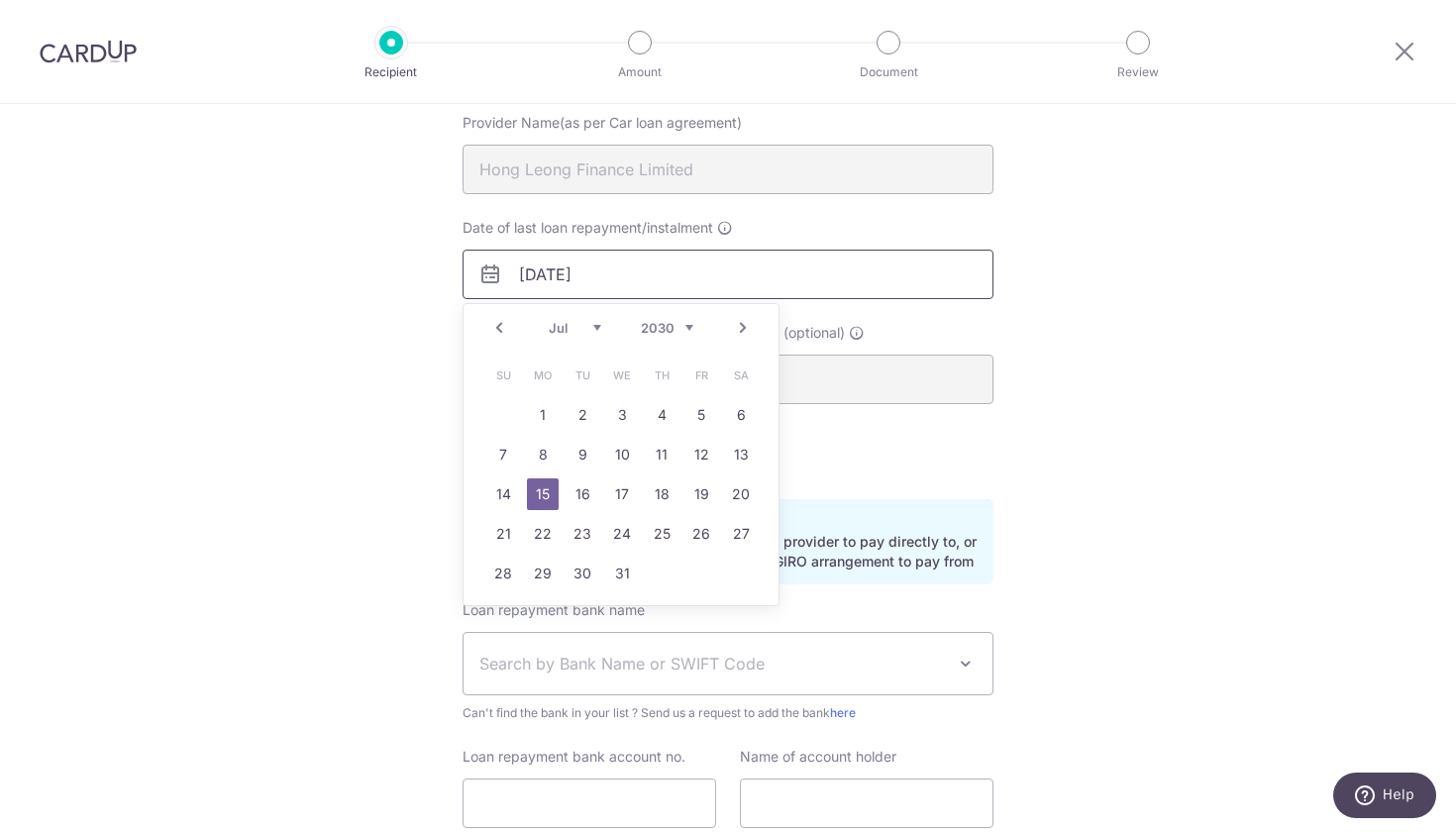 click on "15/07/2030" at bounding box center (728, 274) 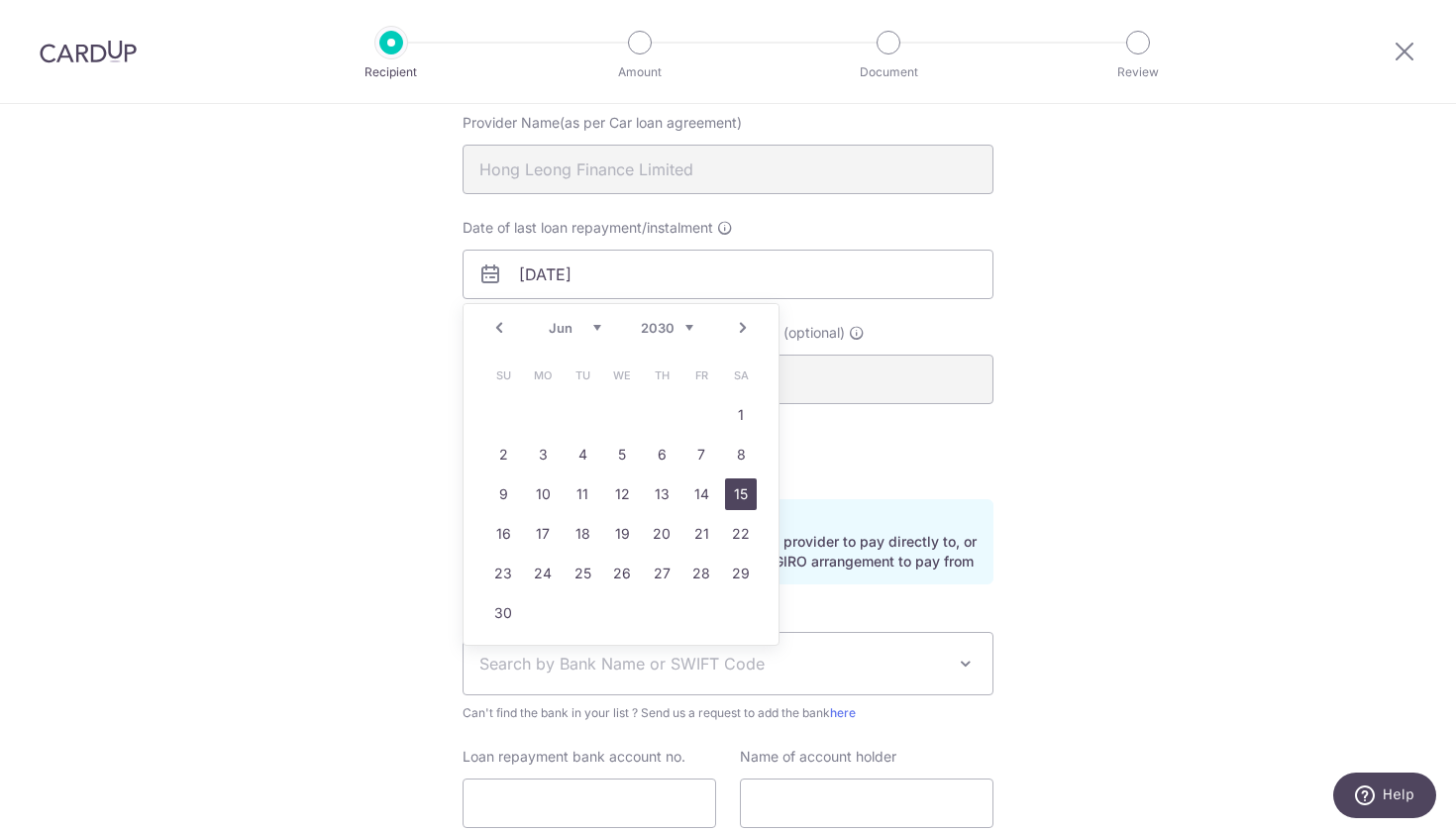 click on "15" at bounding box center [741, 494] 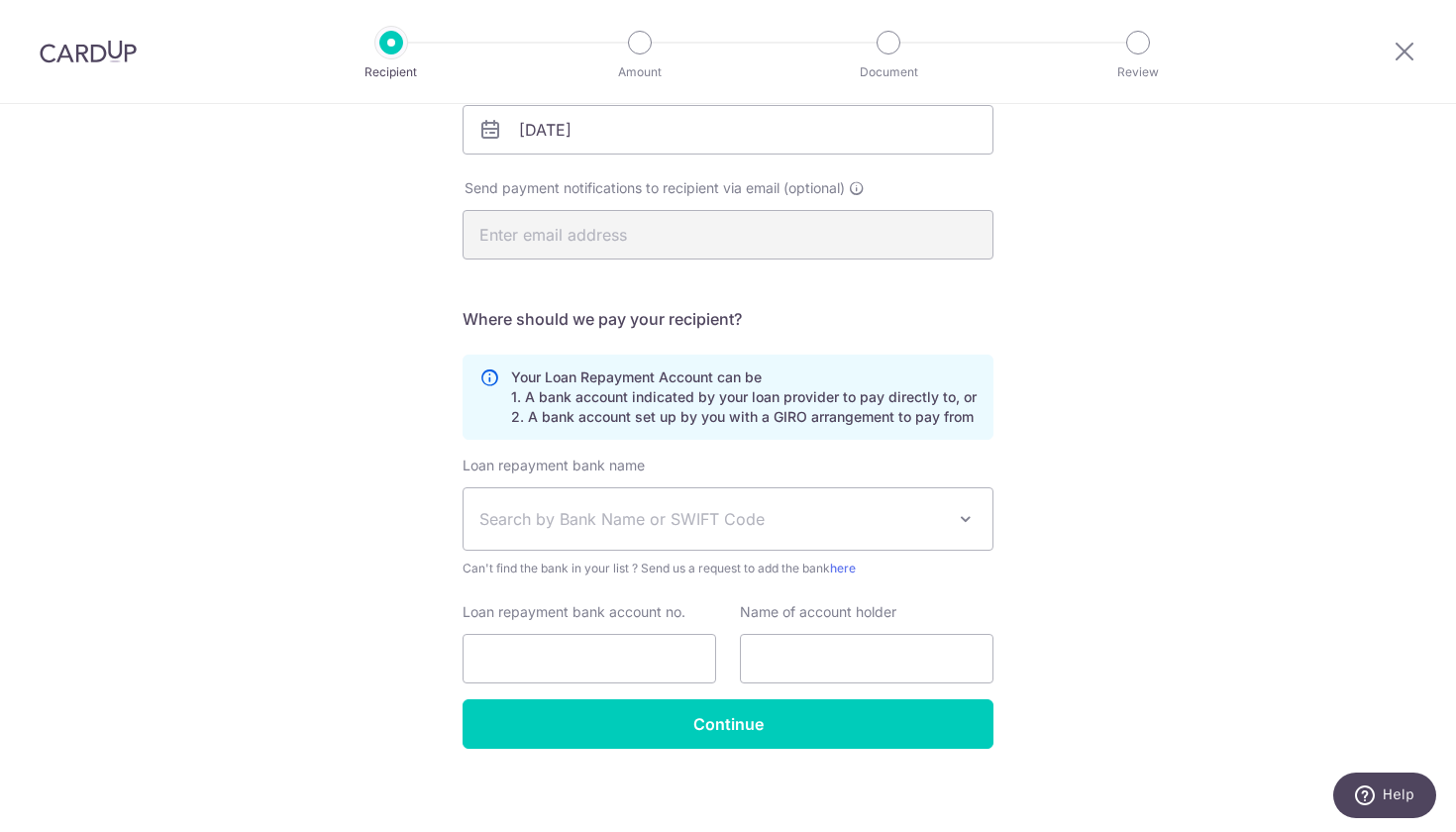 scroll, scrollTop: 351, scrollLeft: 0, axis: vertical 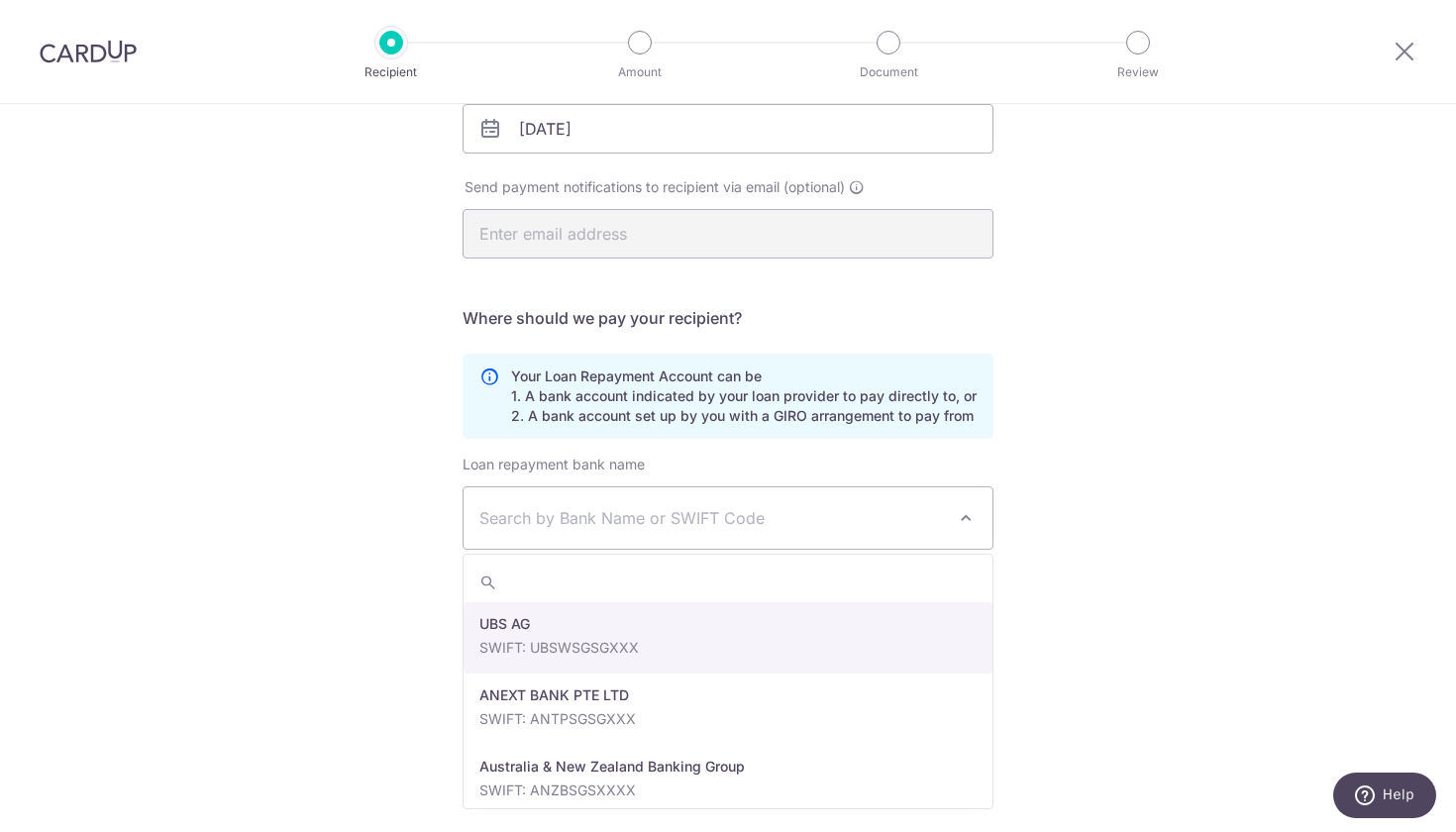 click on "Search by Bank Name or SWIFT Code" at bounding box center [712, 518] 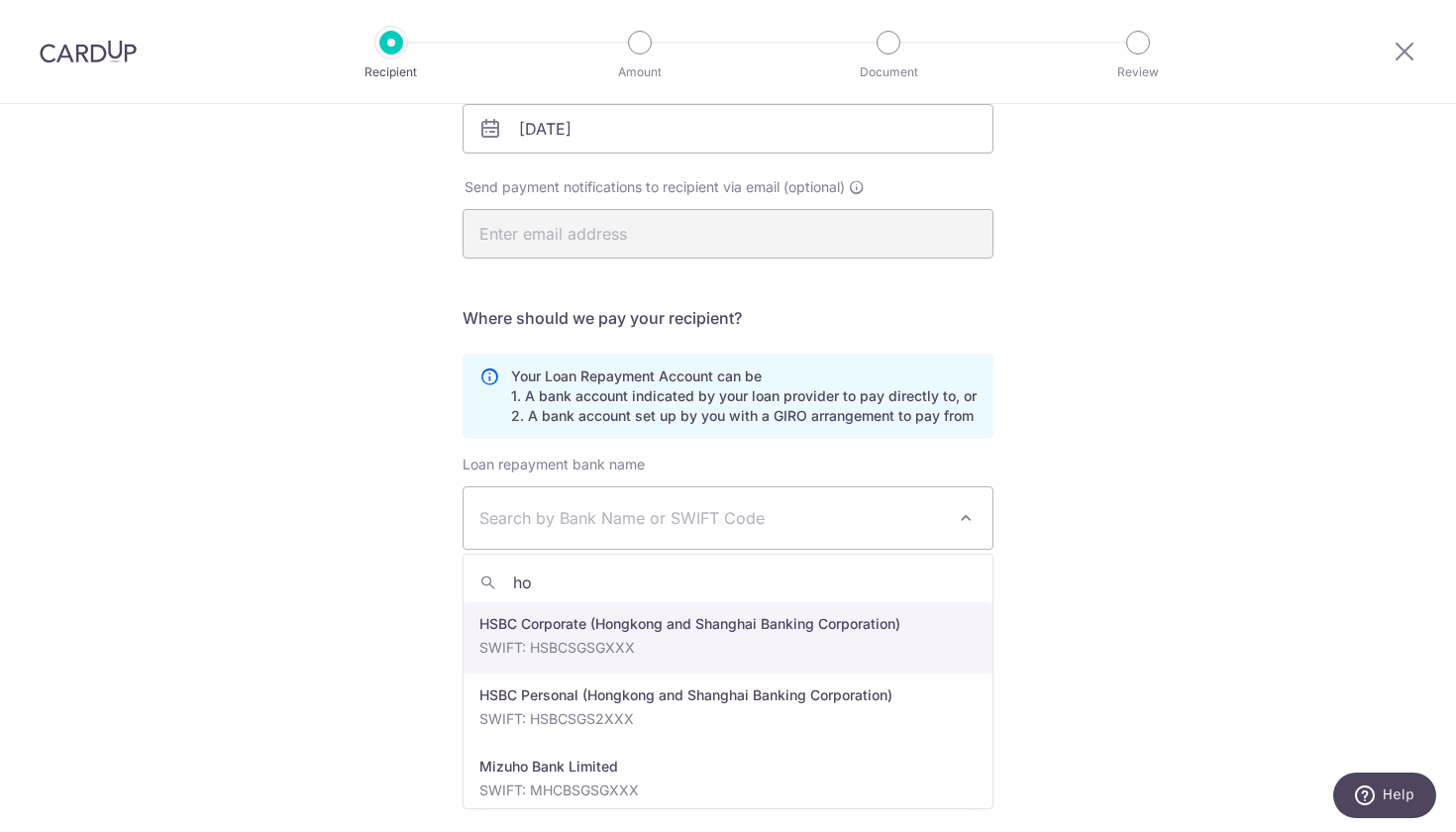 type on "h" 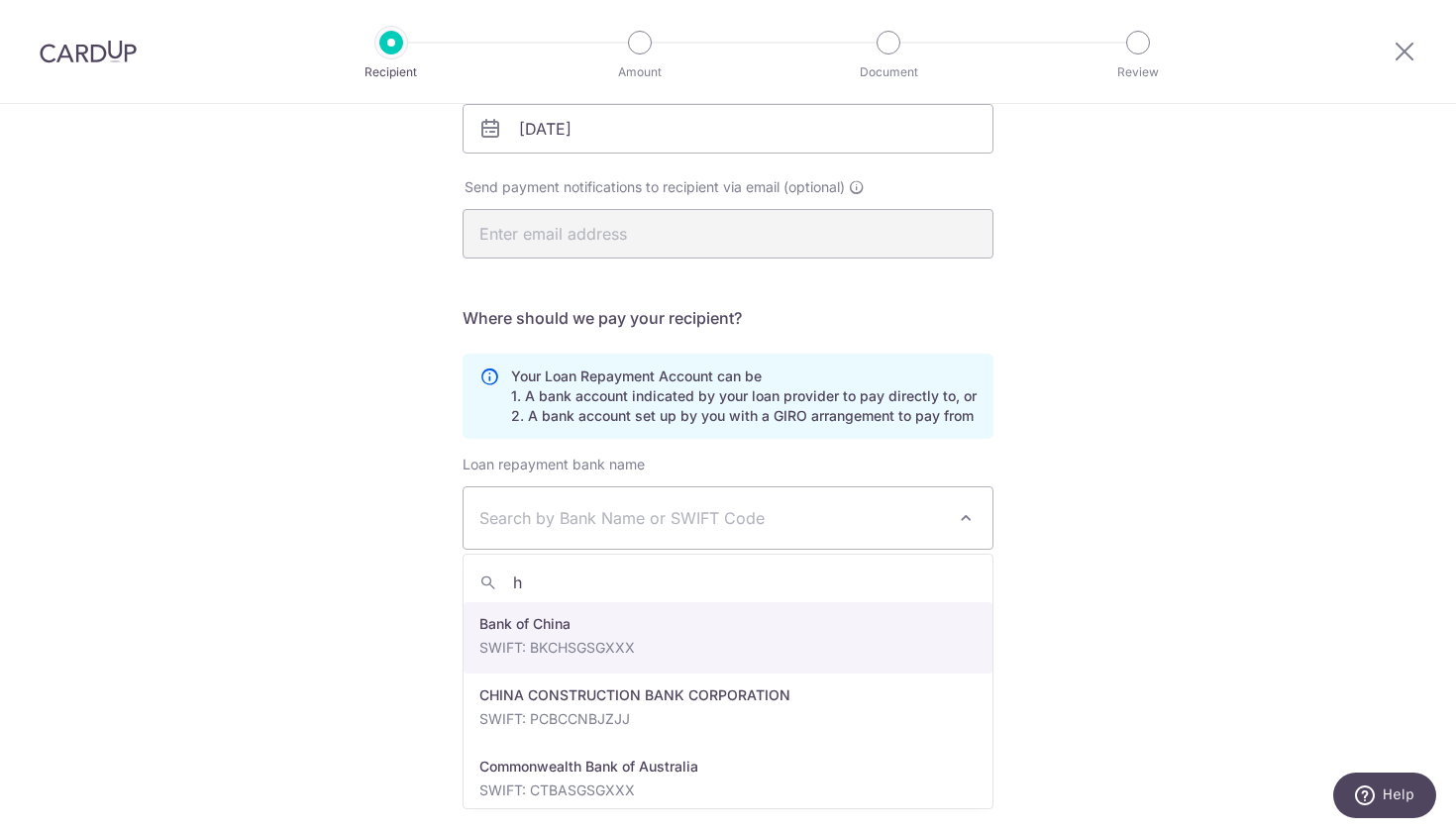 type 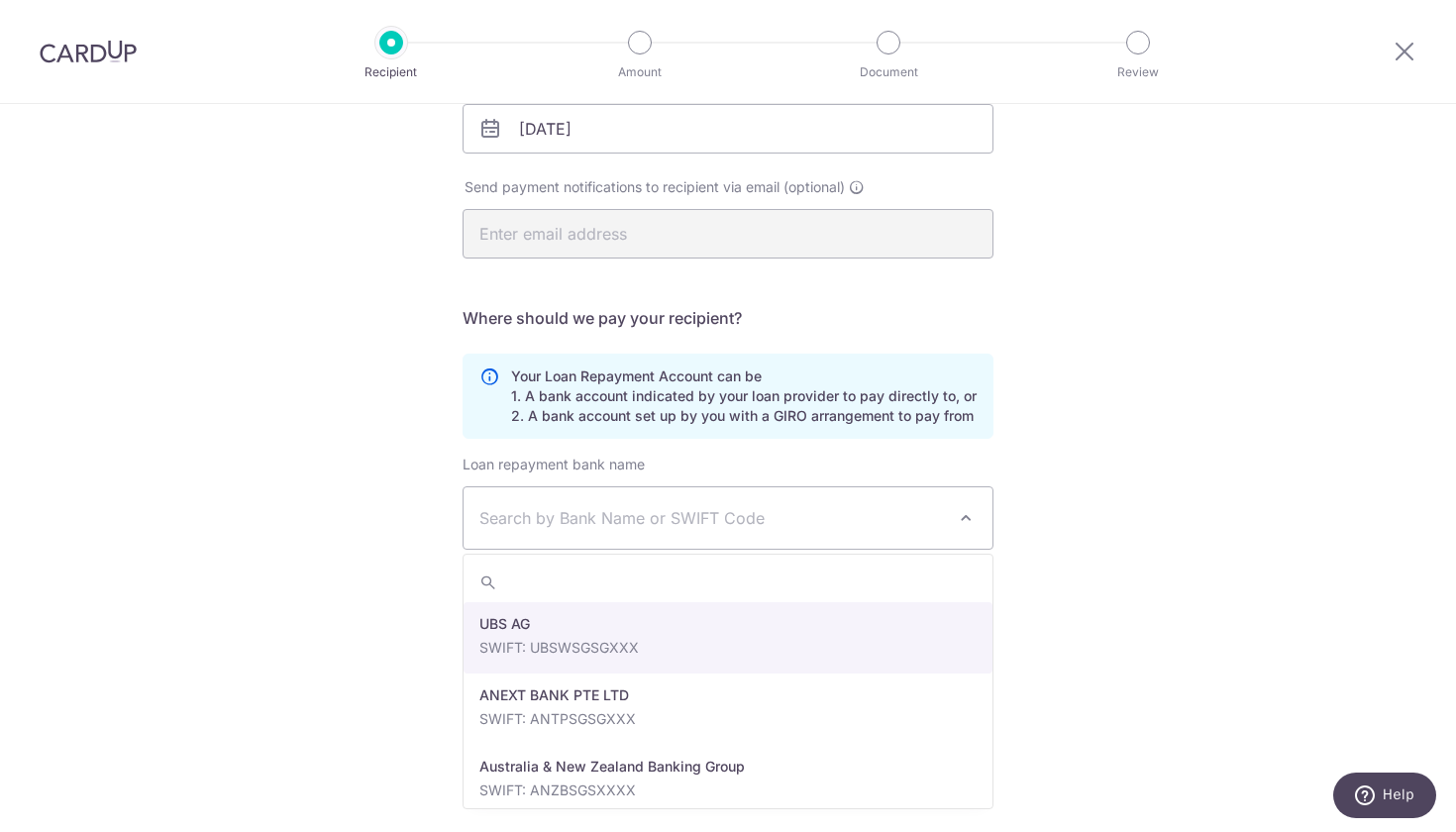 click on "Who would you like to pay?
Your recipient does not need a CardUp account to receive your payments.
Who should we send this car loan payment to?
Provider Name(as per Car loan agreement)
Hong Leong Finance Limited
Date of last loan repayment/instalment
15/06/2030
Send payment notifications to recipient via email (optional)" at bounding box center (728, 297) 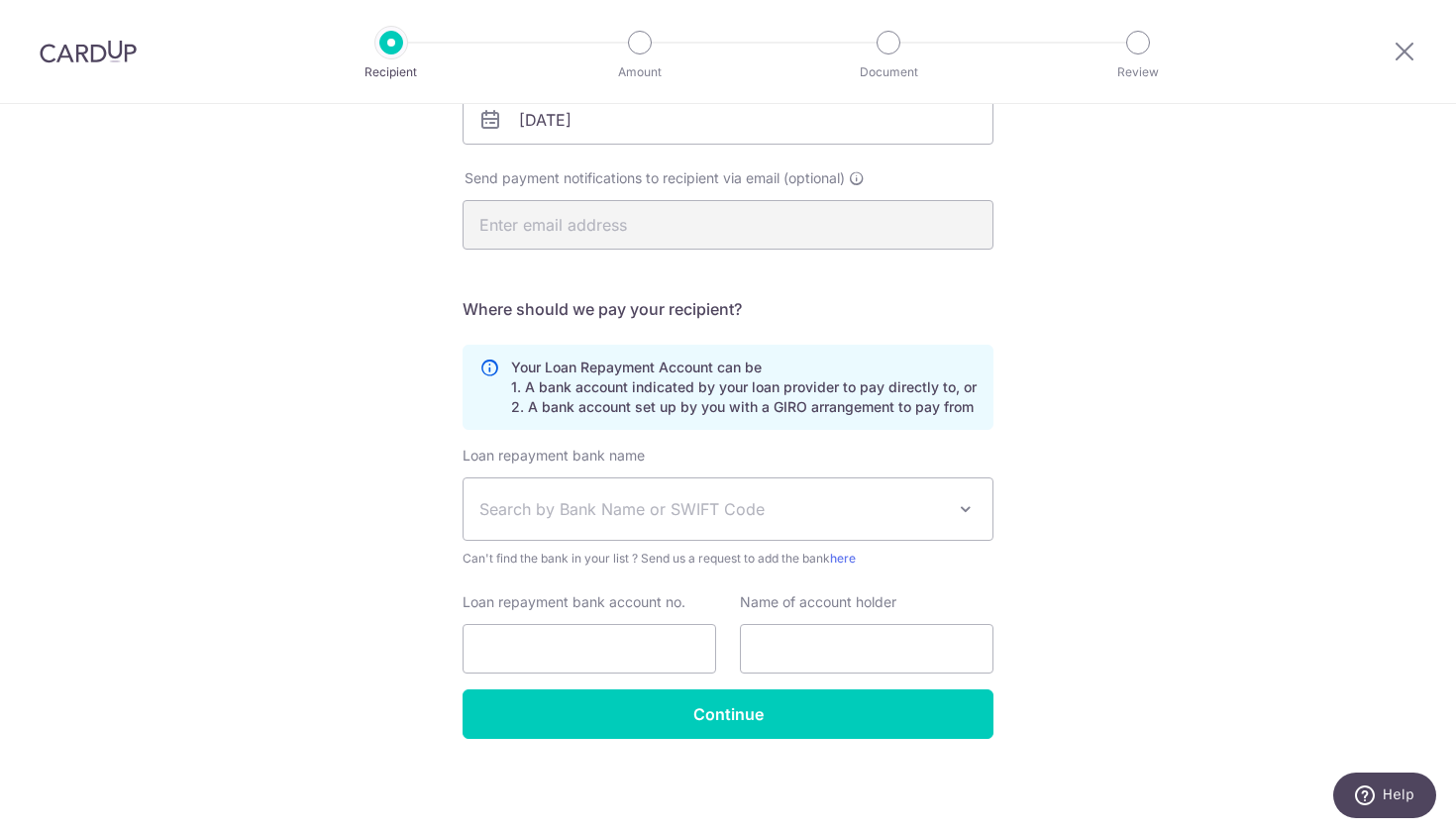 scroll, scrollTop: 360, scrollLeft: 0, axis: vertical 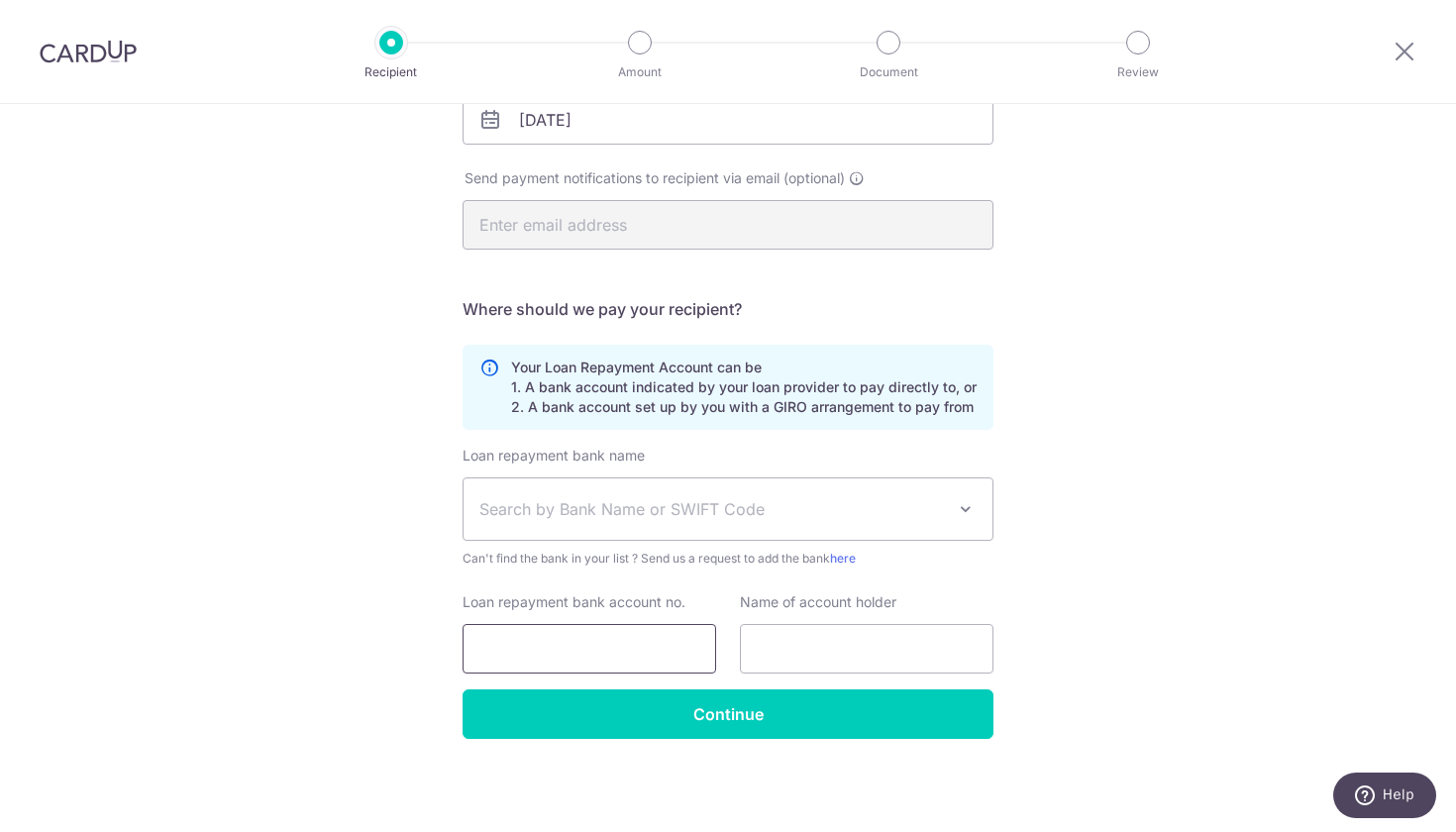 click on "Loan repayment bank account no." at bounding box center [589, 649] 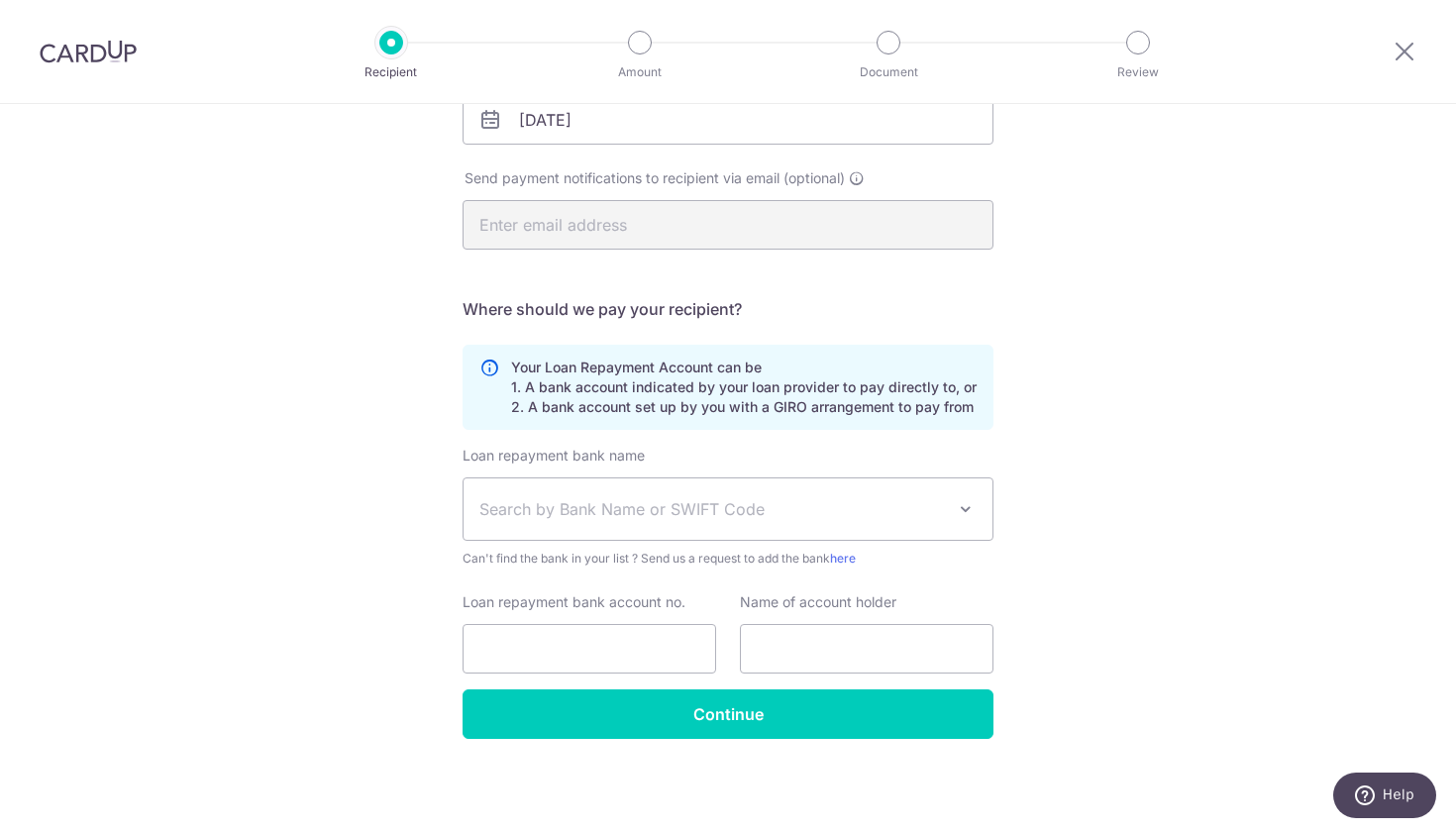 click on "Loan repayment bank name" at bounding box center (554, 456) 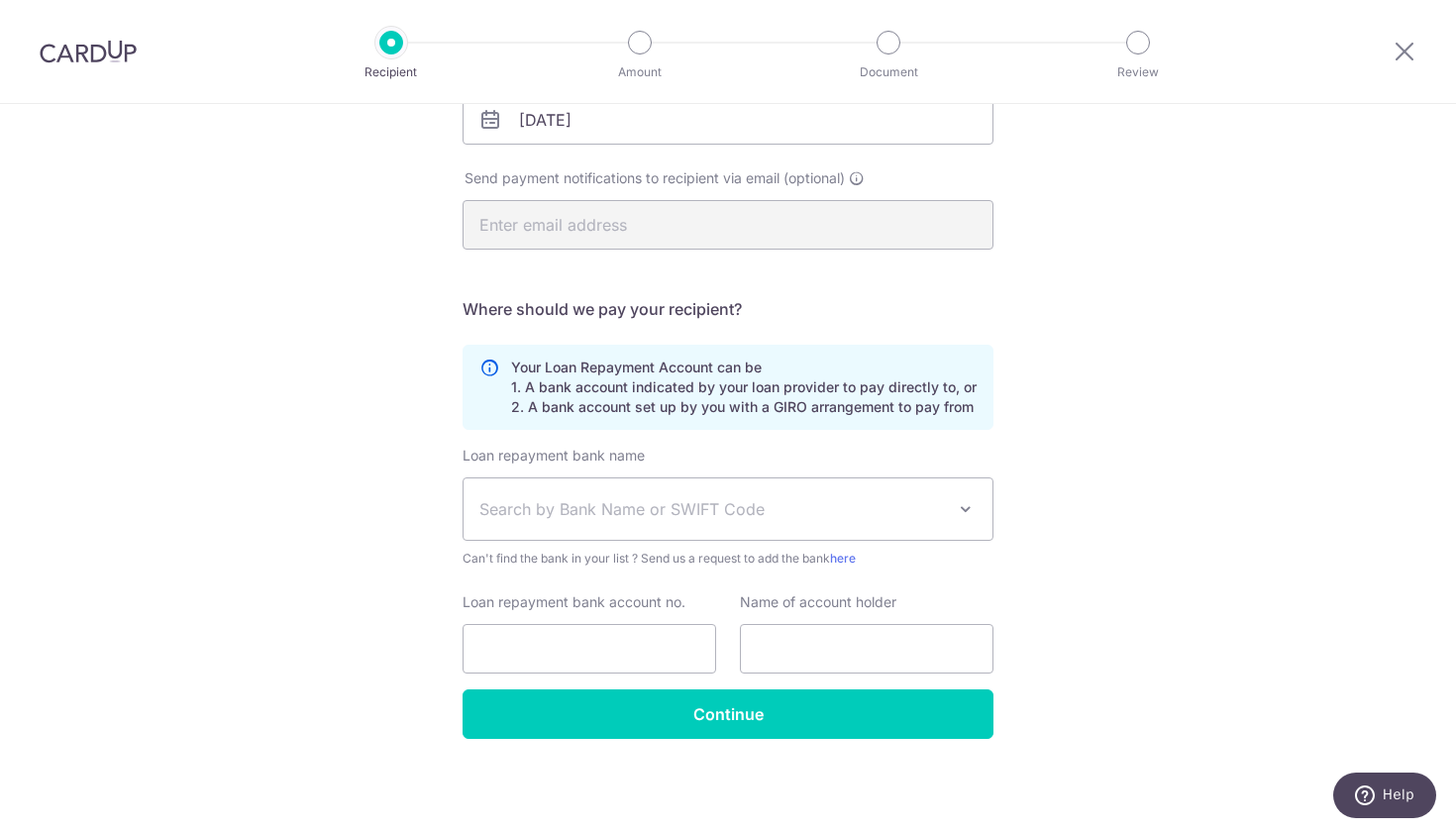 click on "Search by Bank Name or SWIFT Code" at bounding box center [712, 509] 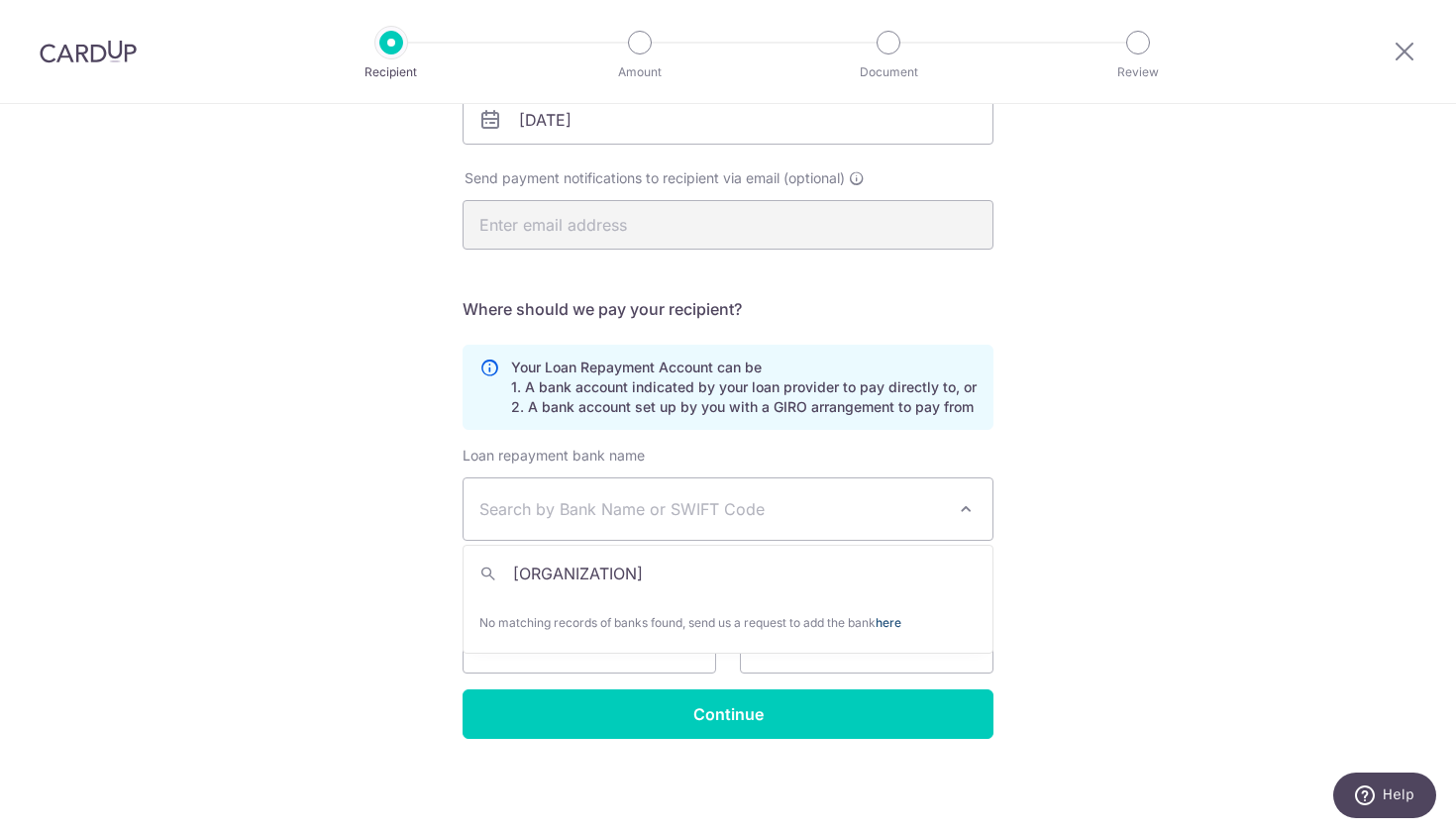 type on "hong leong" 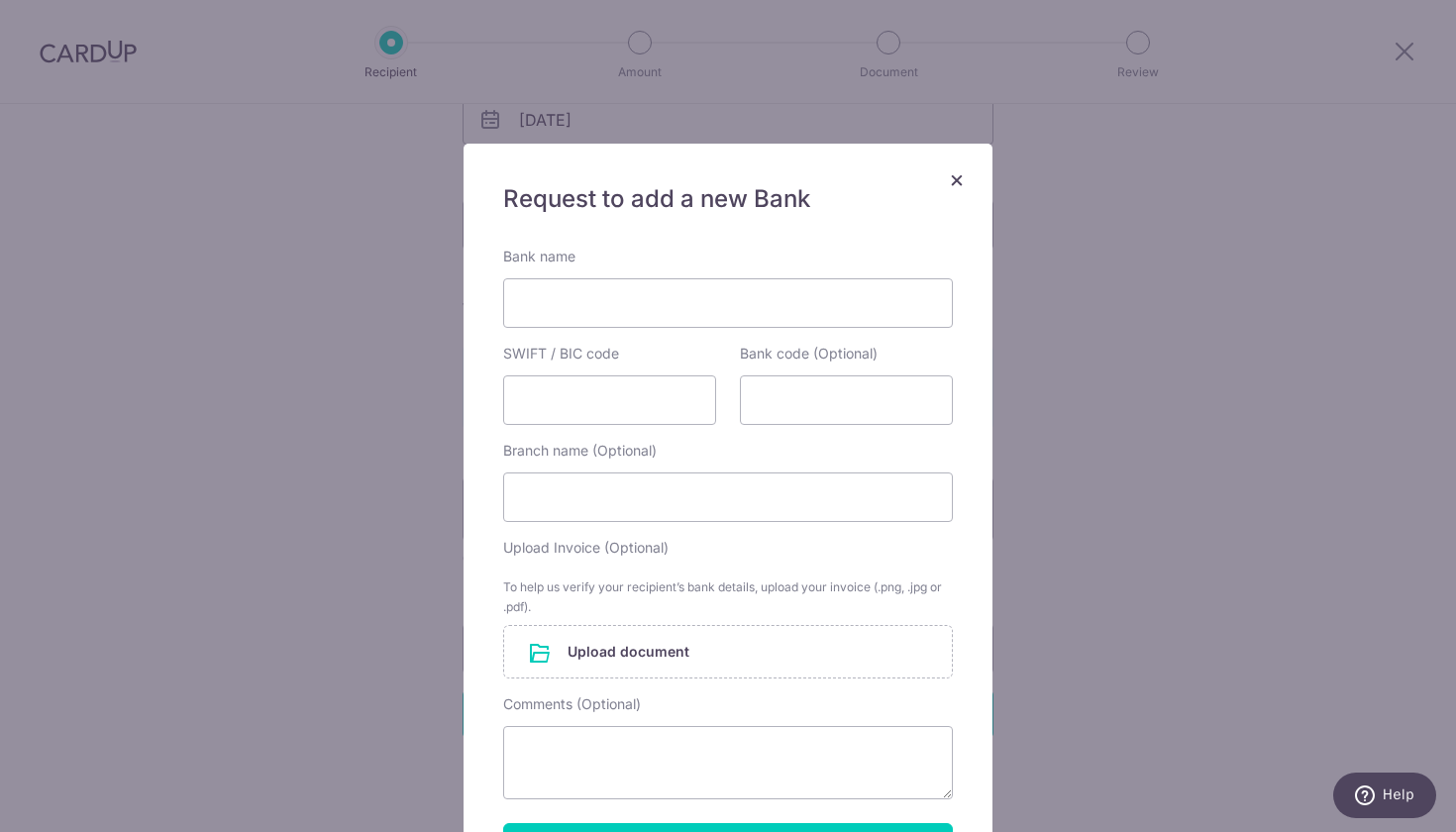 scroll, scrollTop: 0, scrollLeft: 0, axis: both 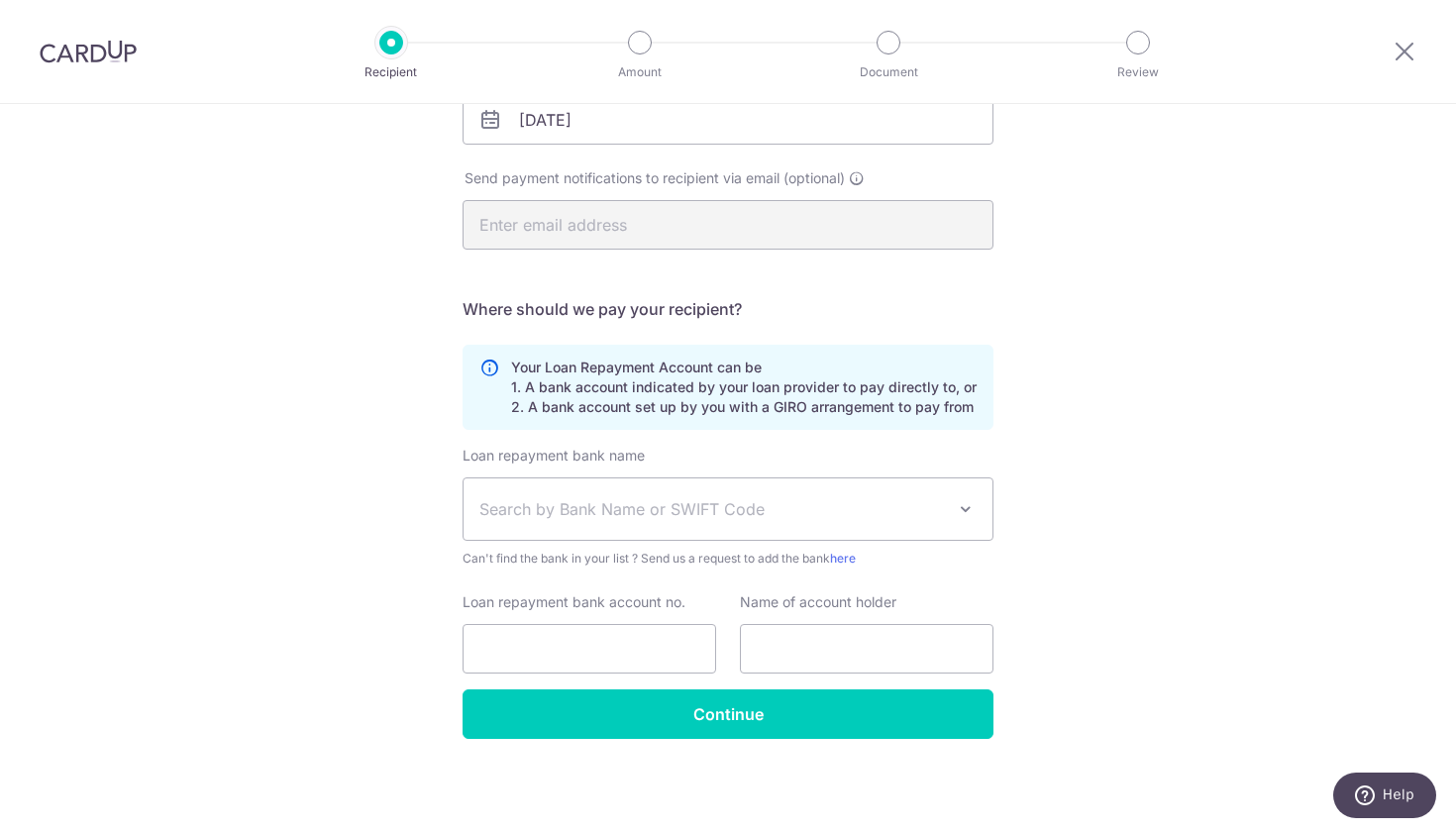 click on "Who would you like to pay?
Your recipient does not need a CardUp account to receive your payments.
Who should we send this car loan payment to?
Provider Name(as per Car loan agreement)
Hong Leong Finance Limited
Date of last loan repayment/instalment
15/06/2030
Send payment notifications to recipient via email (optional)" at bounding box center (728, 288) 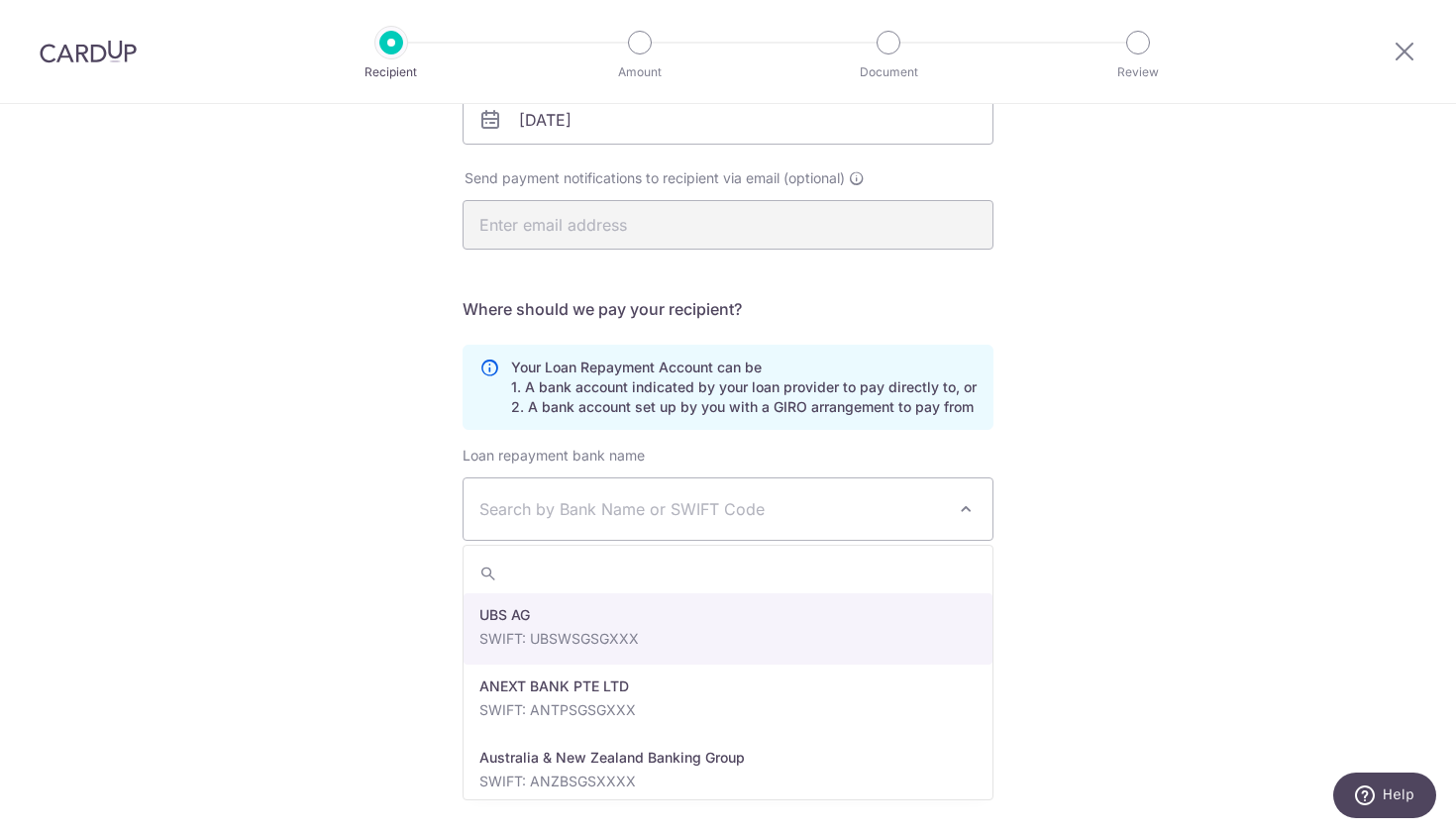 click on "Search by Bank Name or SWIFT Code" at bounding box center (728, 509) 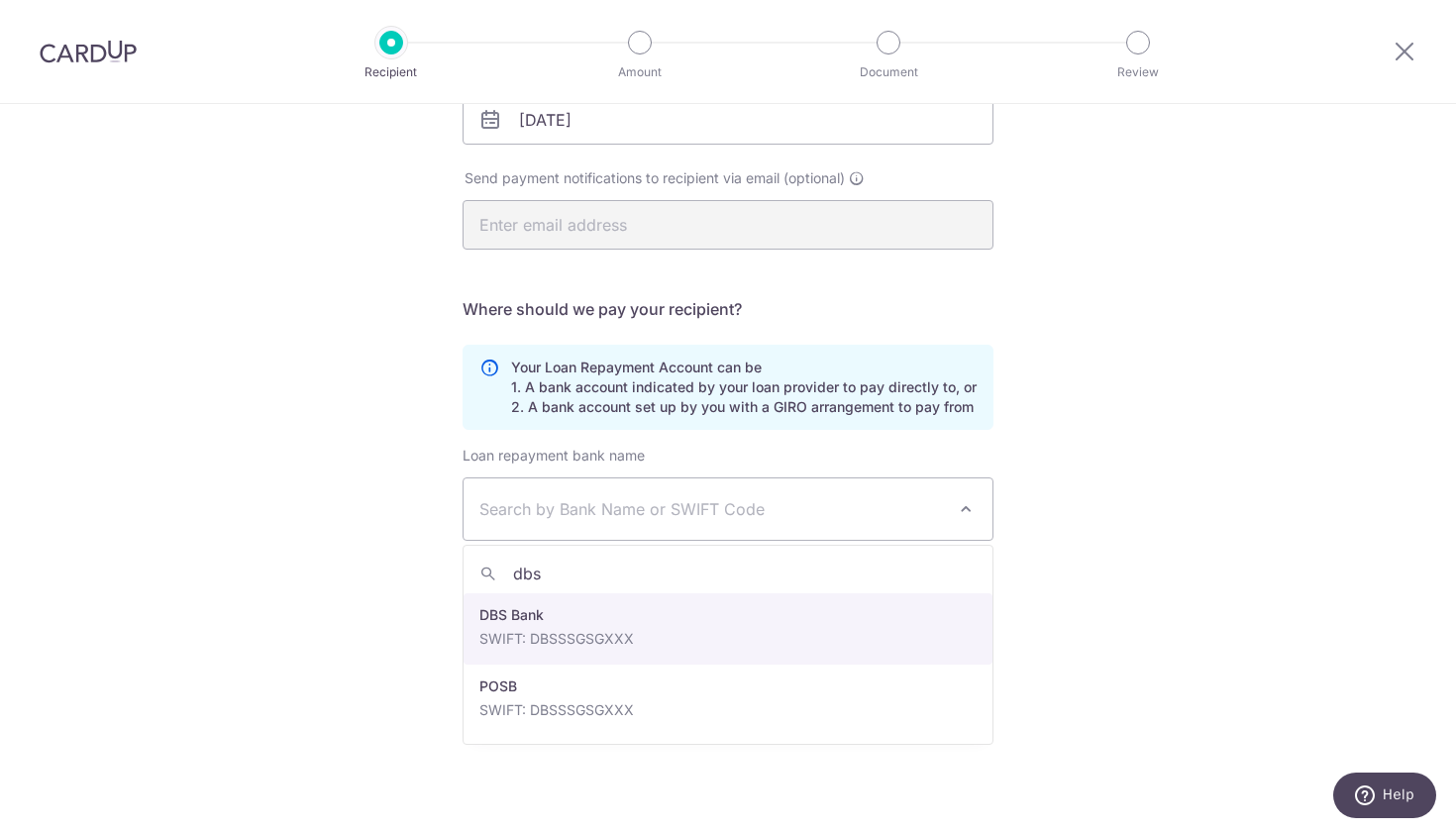 type on "dbs" 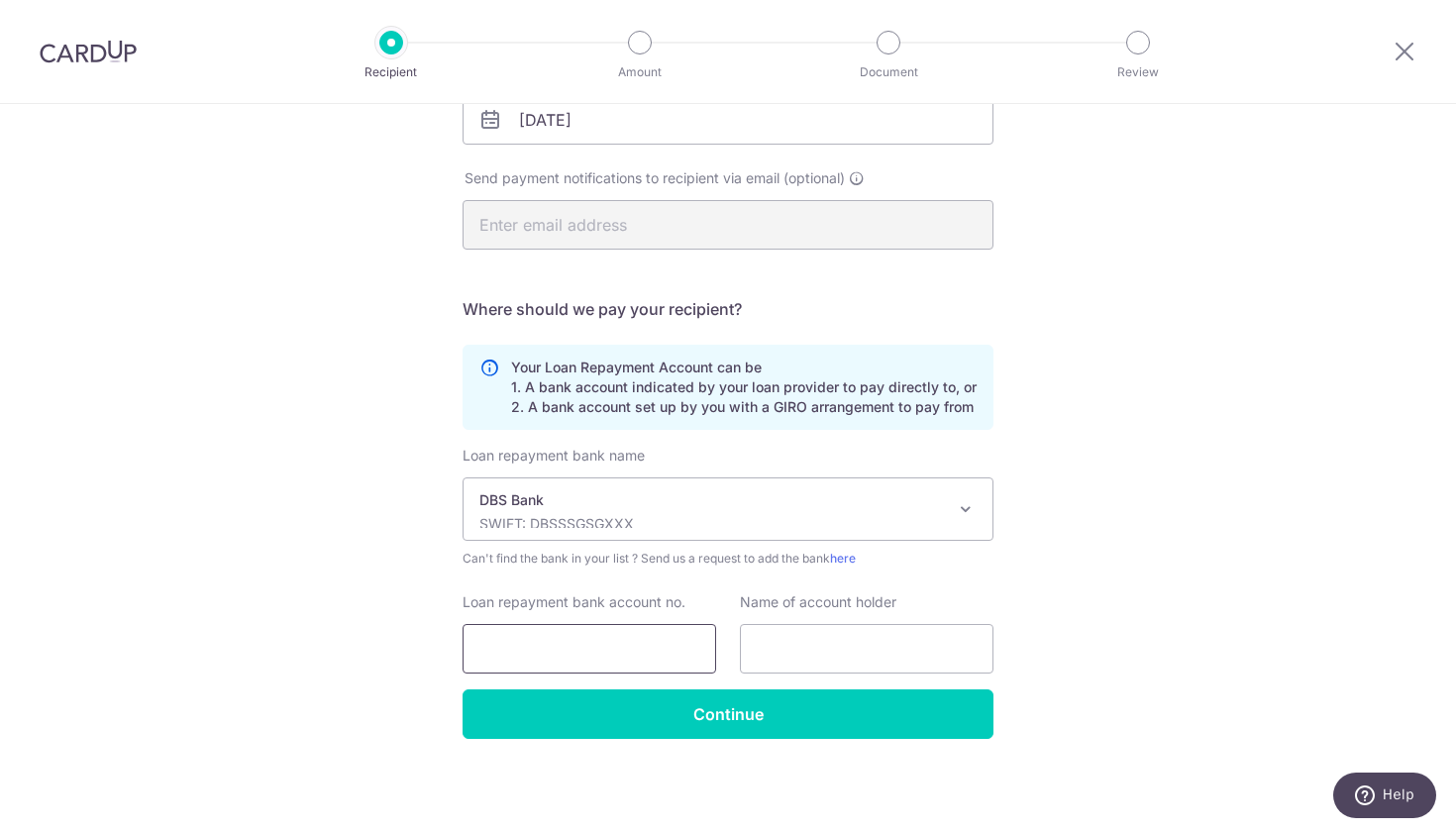 click on "Loan repayment bank account no." at bounding box center (589, 649) 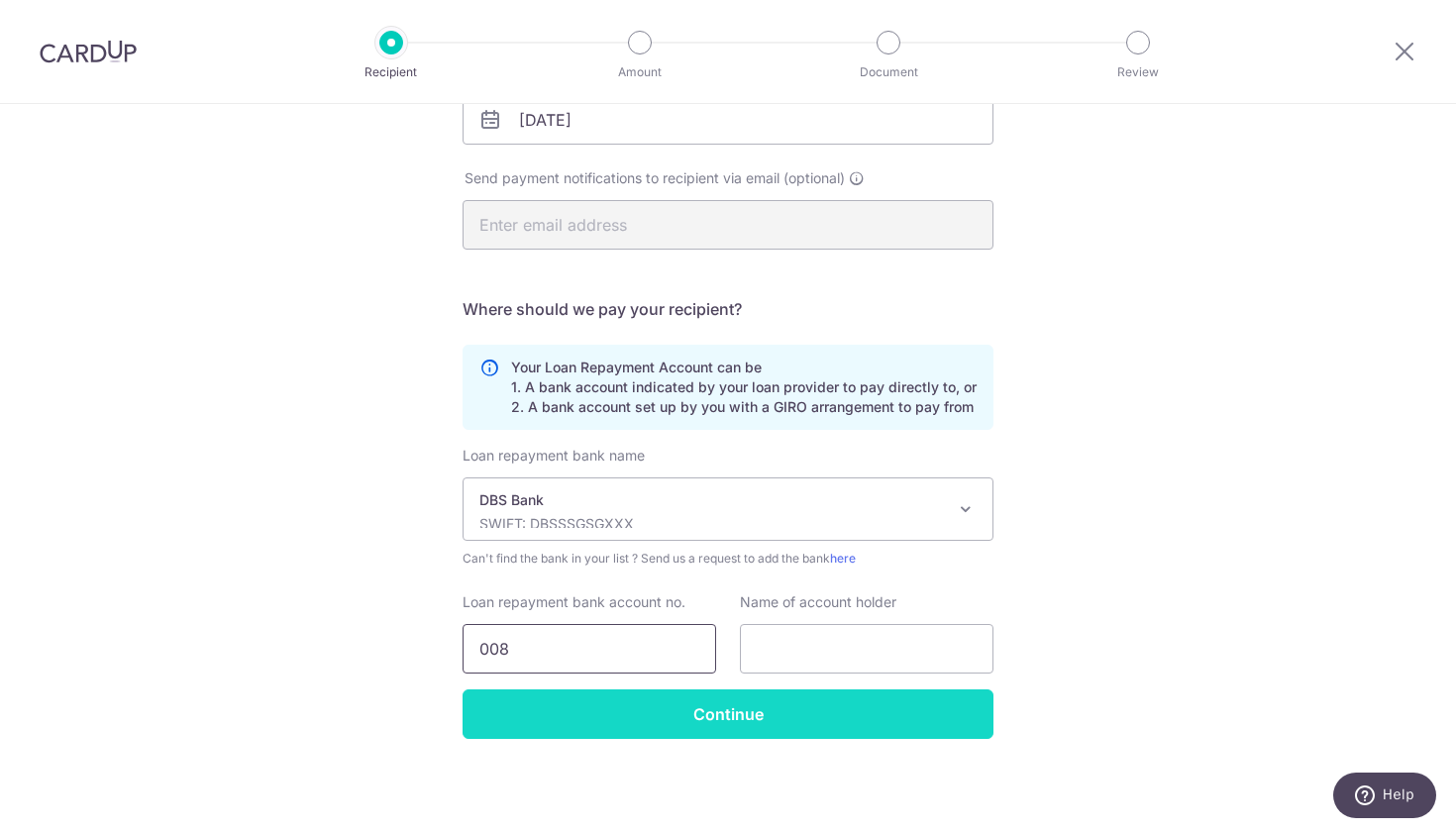 type on "0087041110" 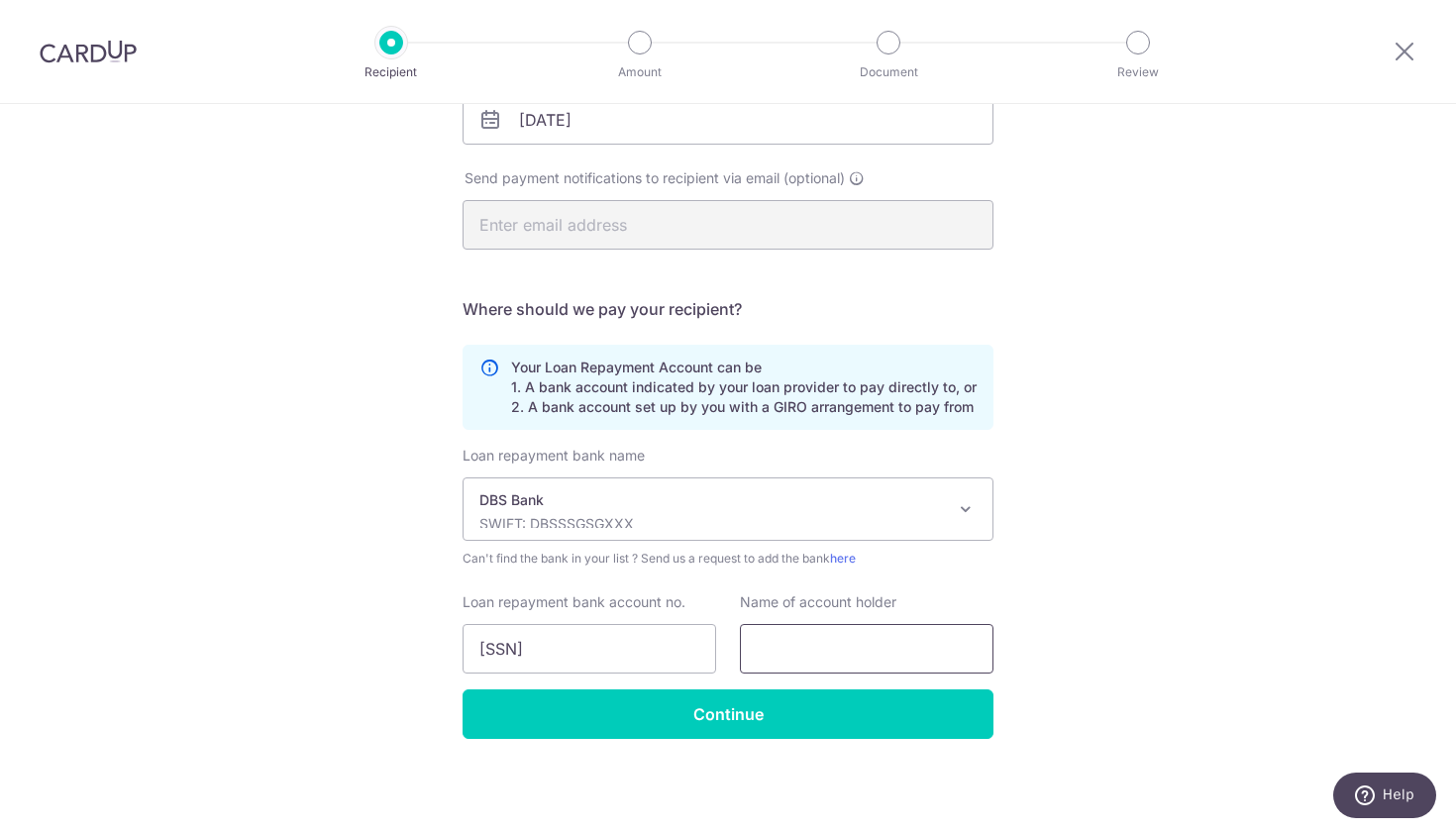 click at bounding box center [867, 649] 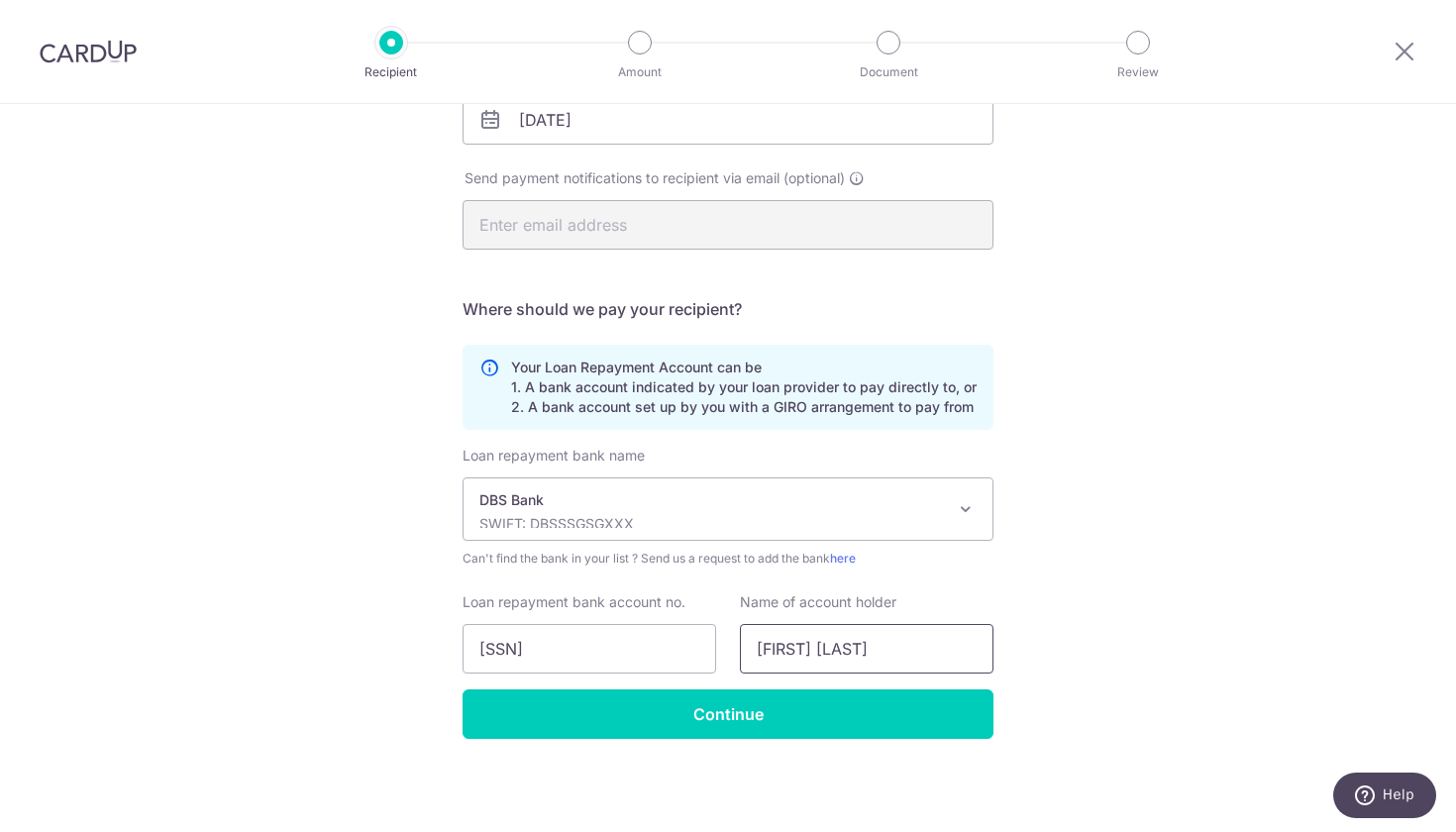 scroll, scrollTop: 360, scrollLeft: 0, axis: vertical 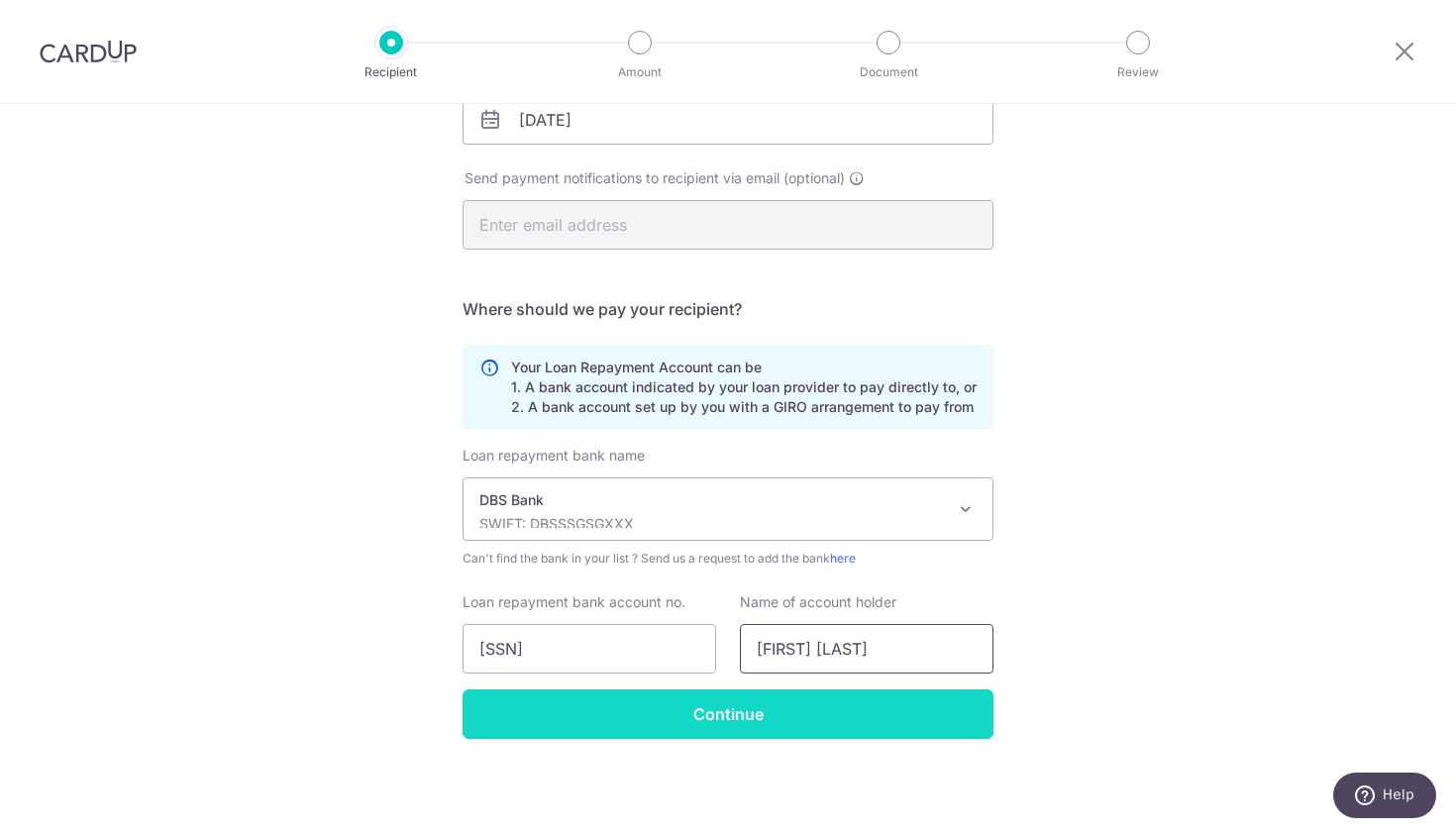 type on "xu zhifu" 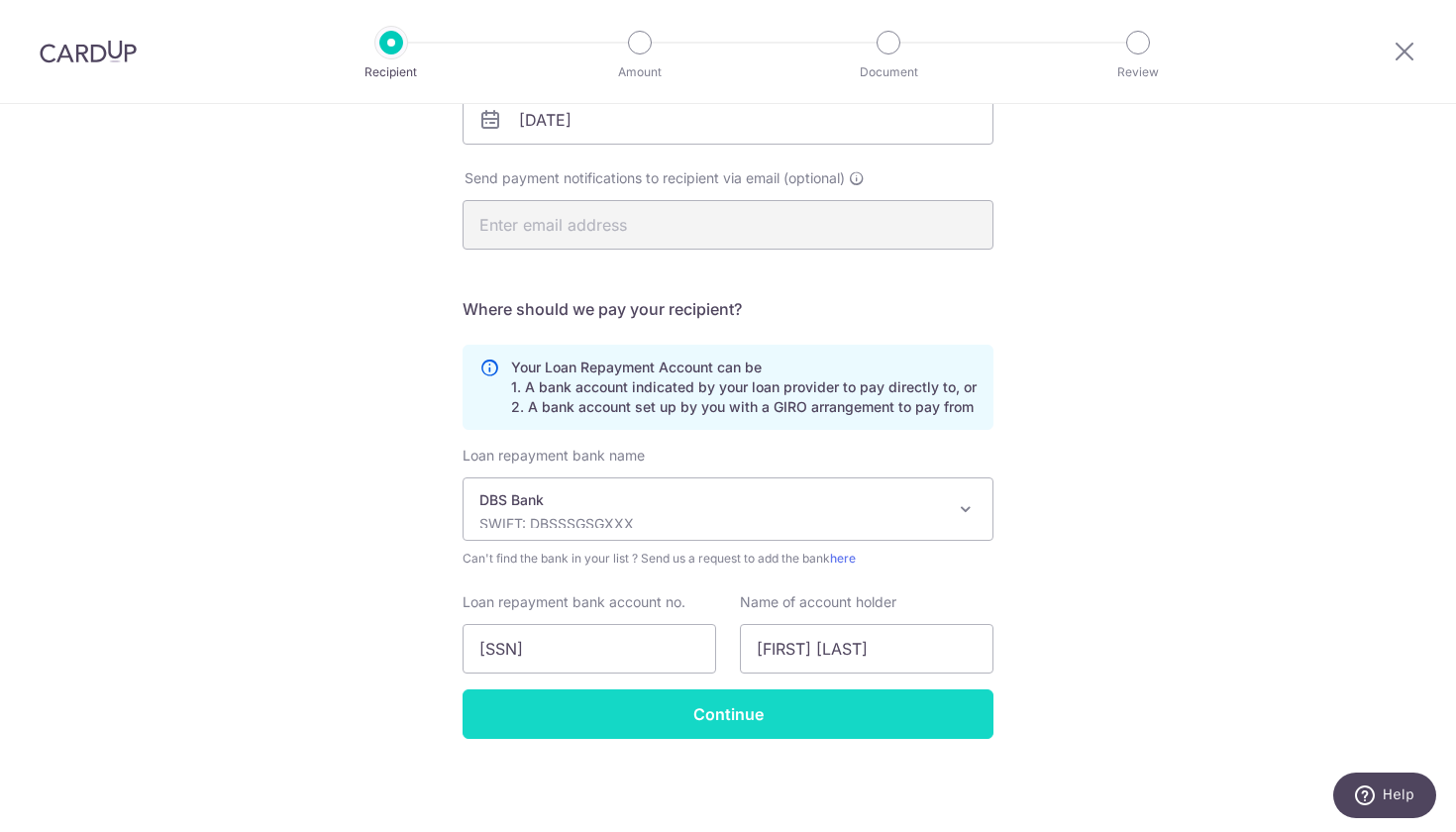 click on "Continue" at bounding box center (728, 714) 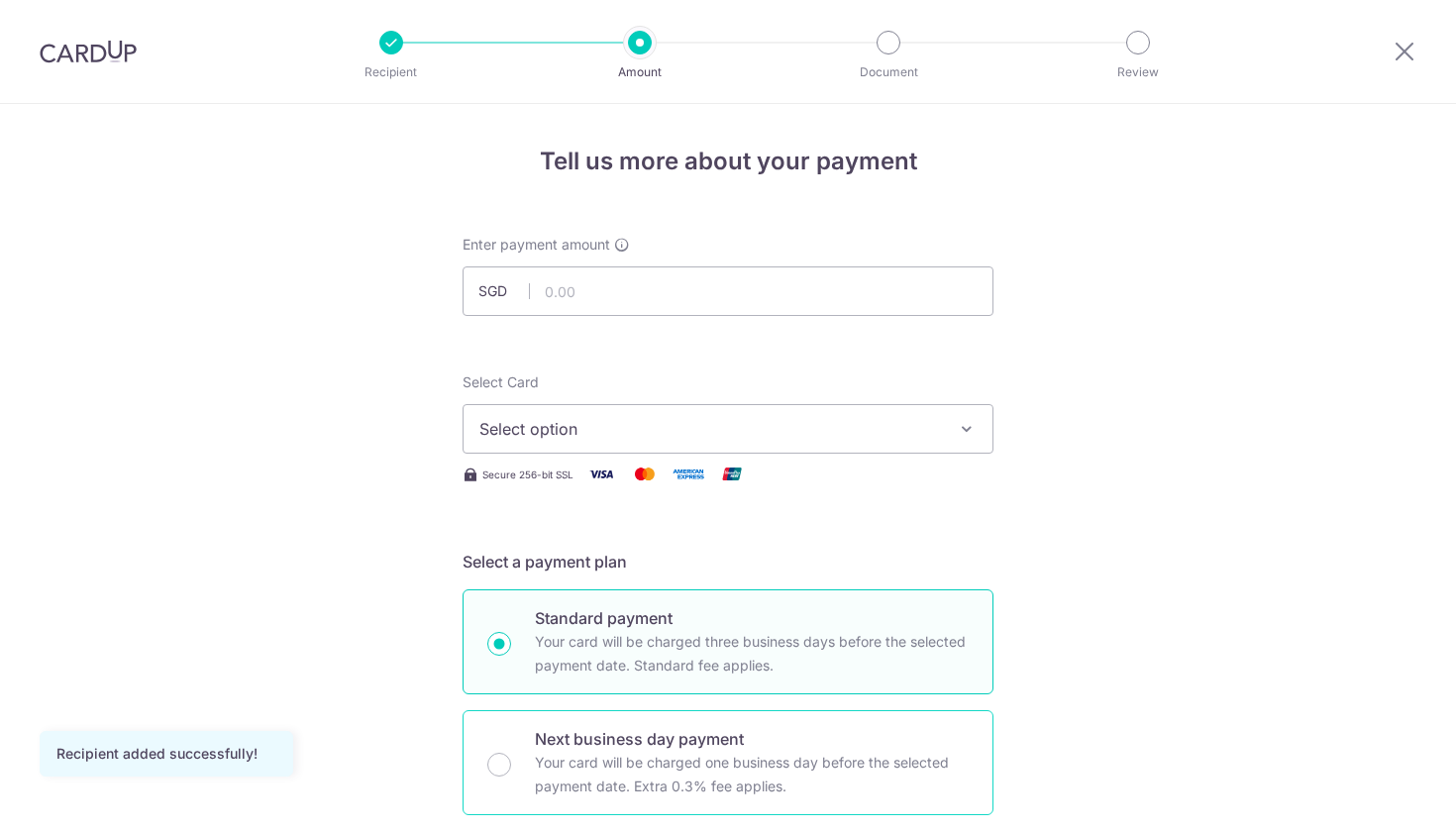 scroll, scrollTop: 0, scrollLeft: 0, axis: both 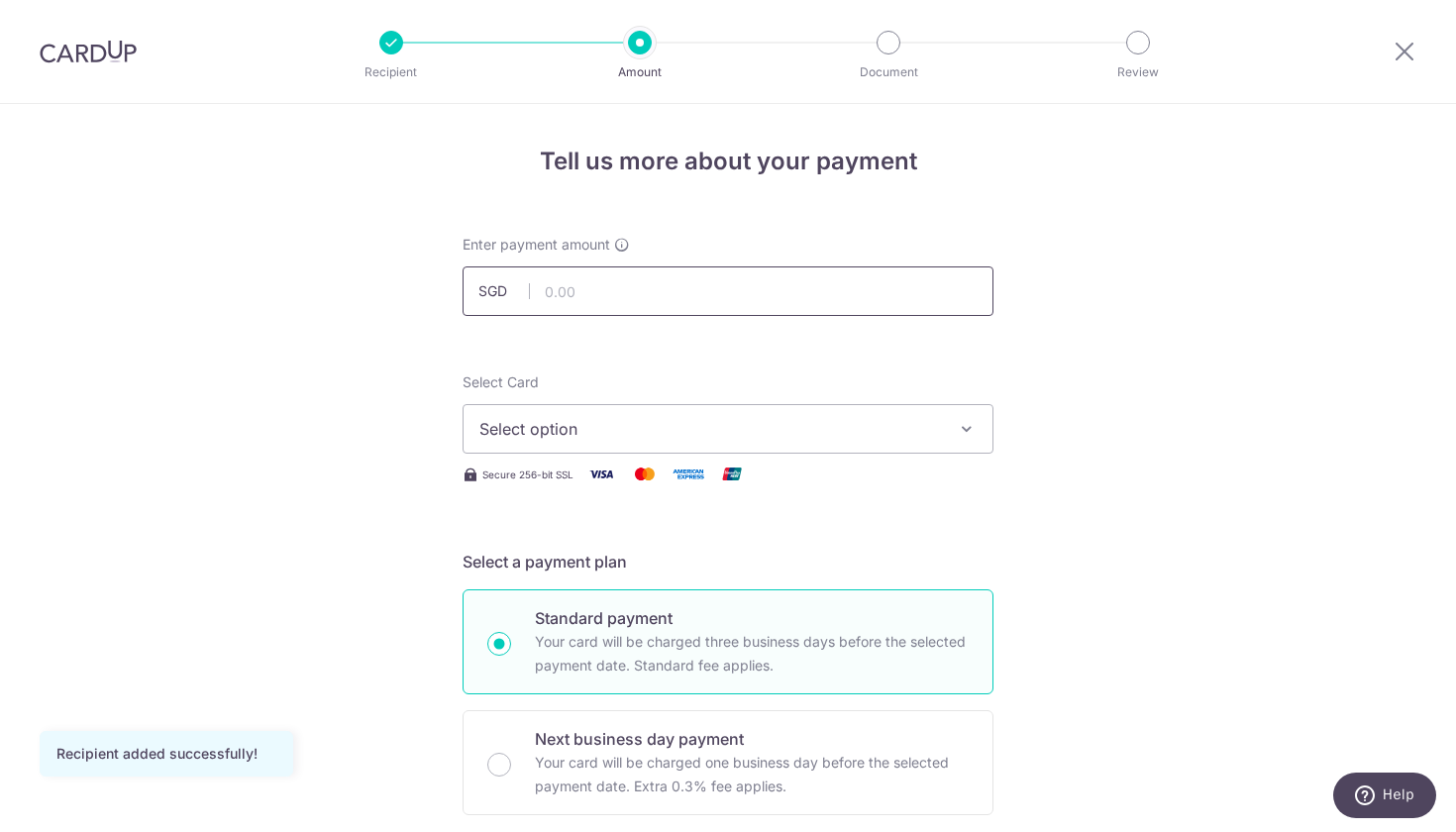 click at bounding box center [728, 291] 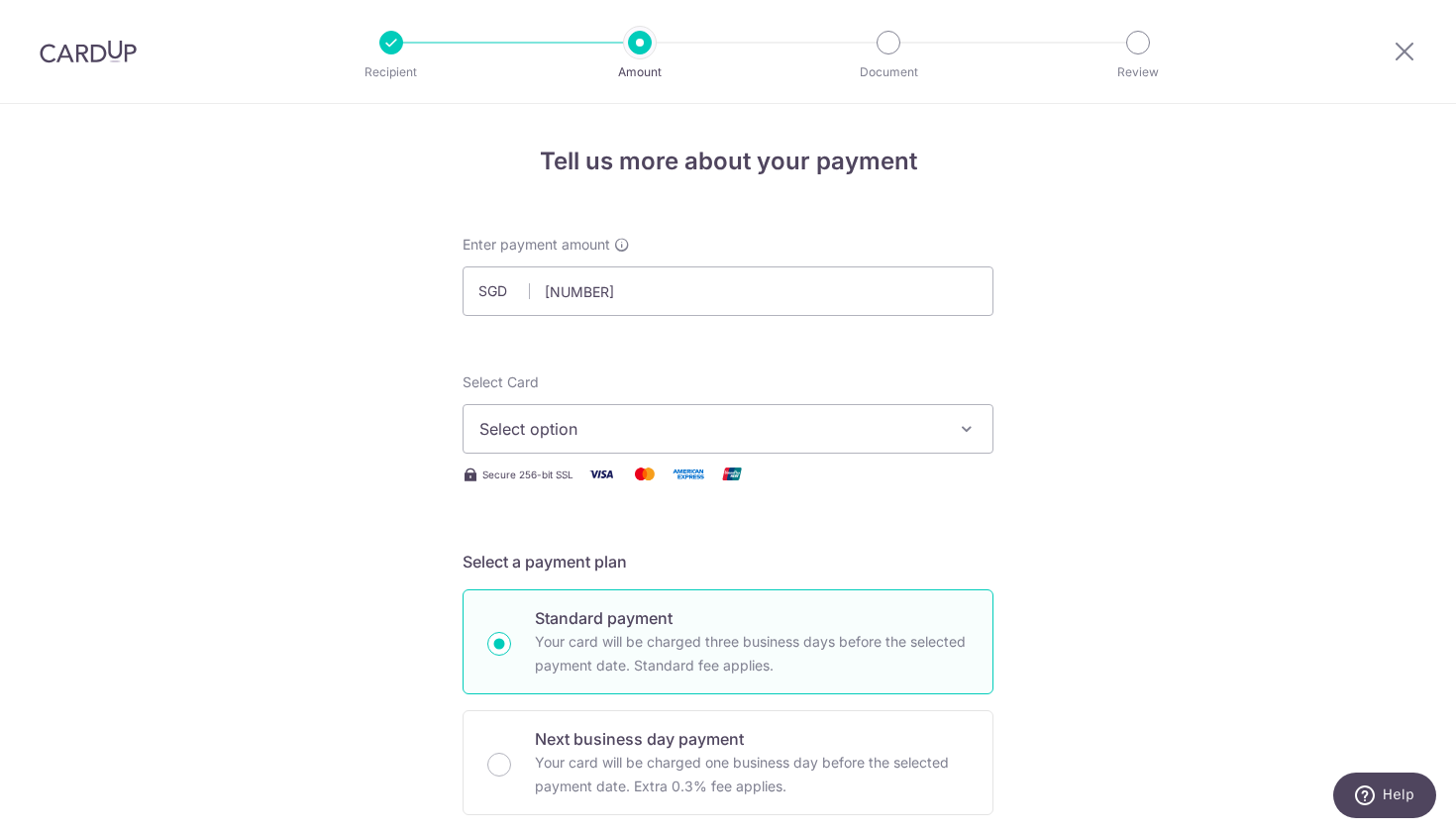 type on "4,875.00" 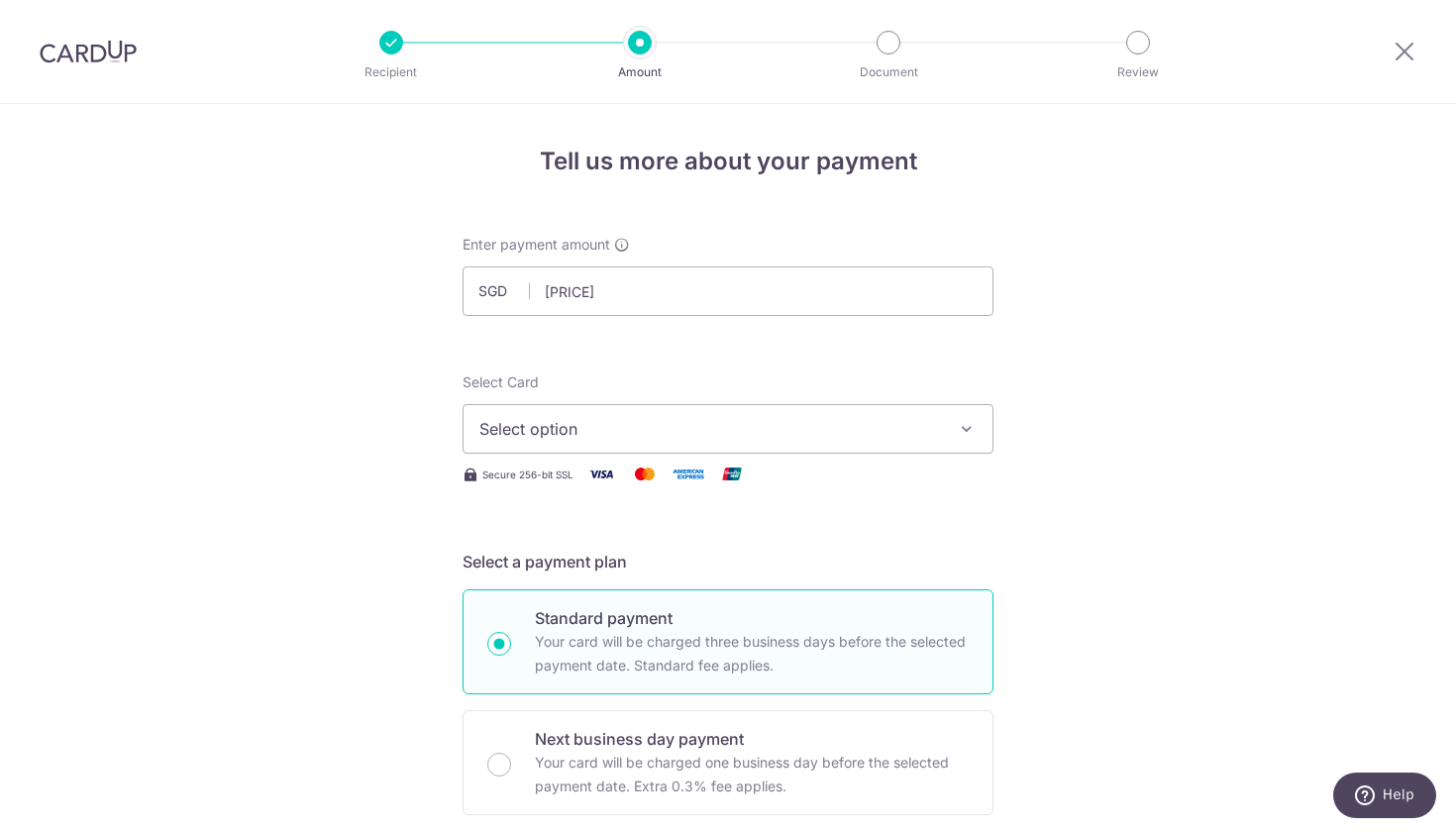 click on "Select option" at bounding box center [710, 429] 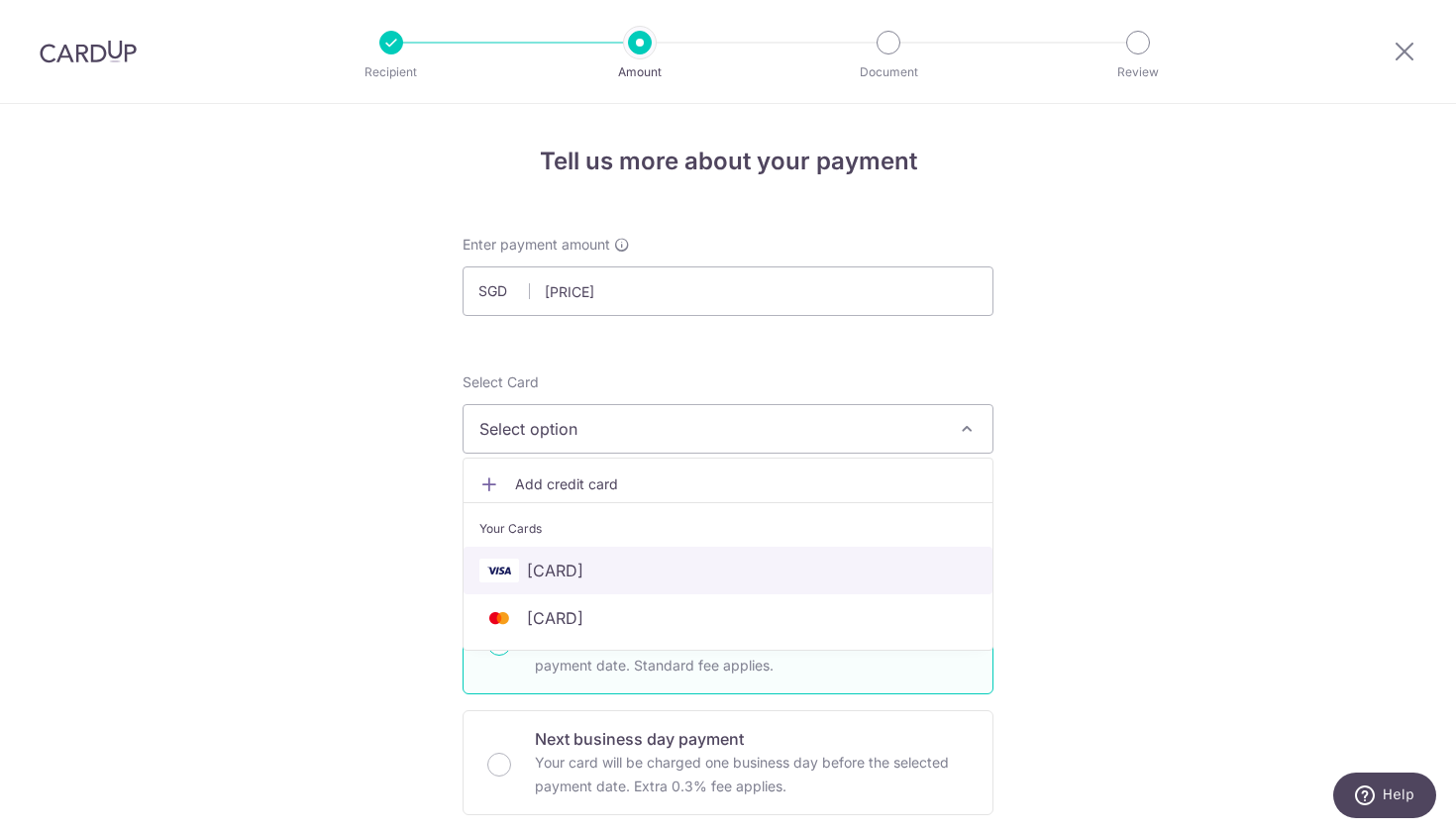 click on "**** 9935" at bounding box center (728, 571) 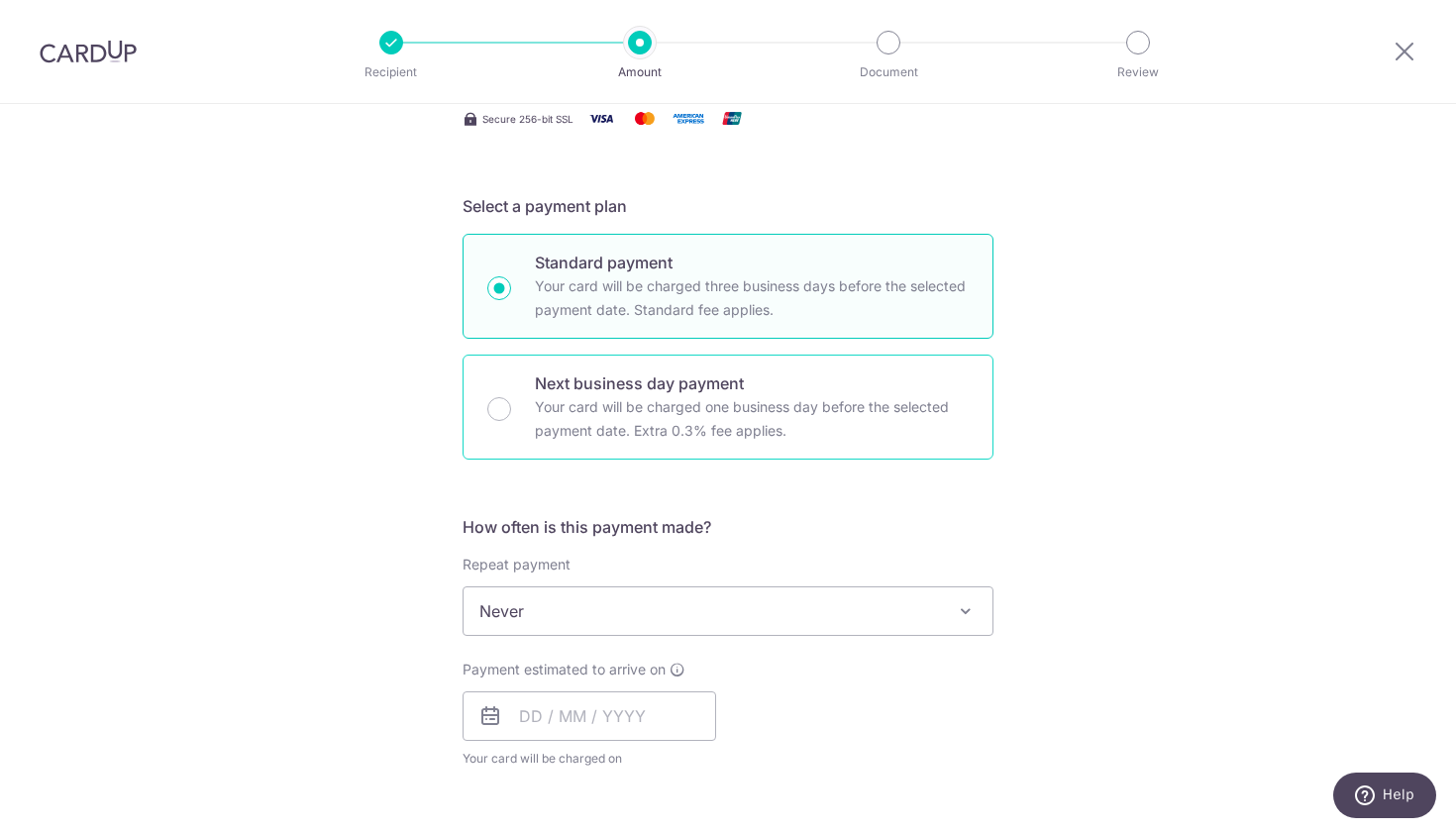 scroll, scrollTop: 394, scrollLeft: 0, axis: vertical 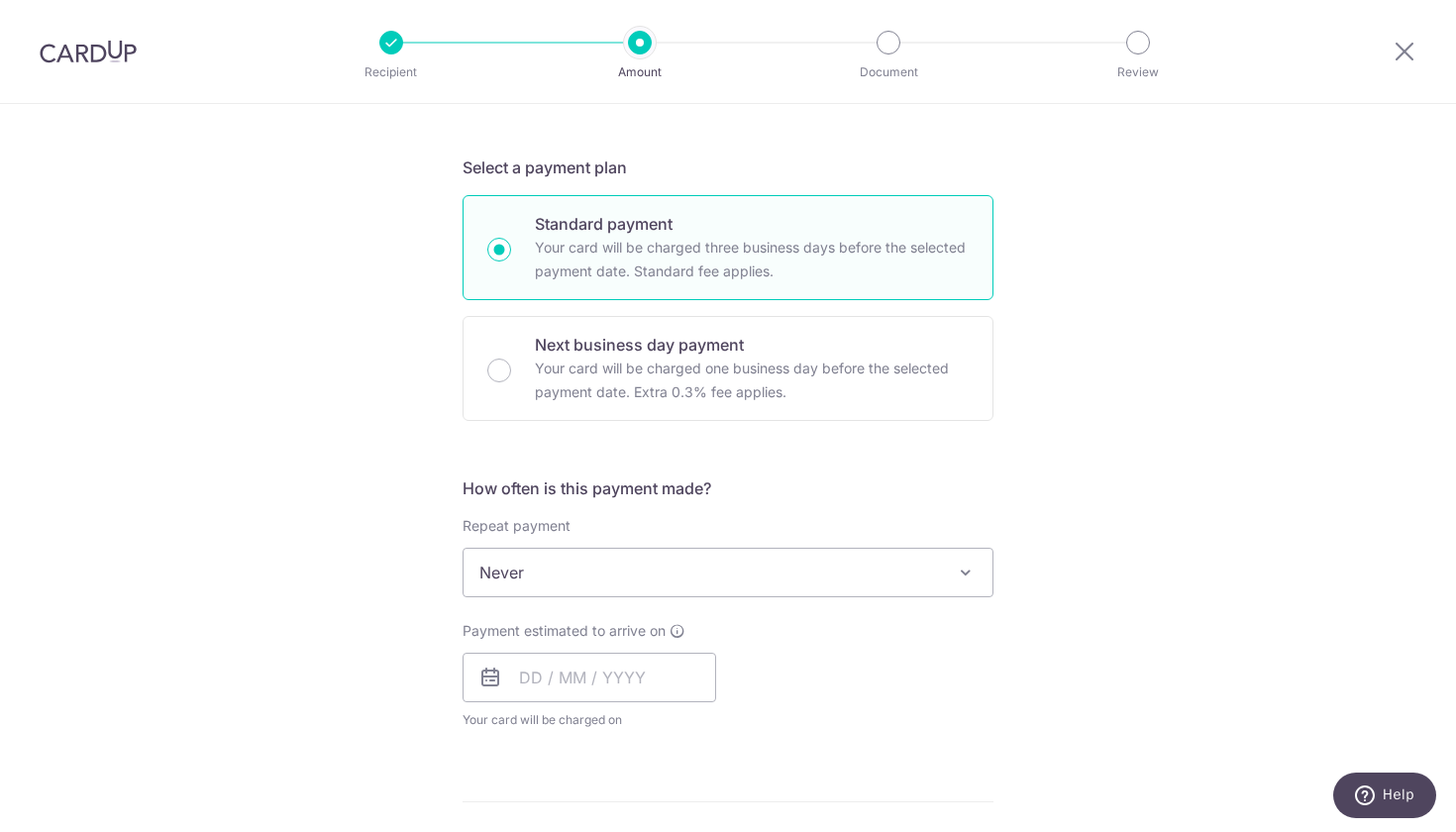 click on "Never" at bounding box center [728, 572] 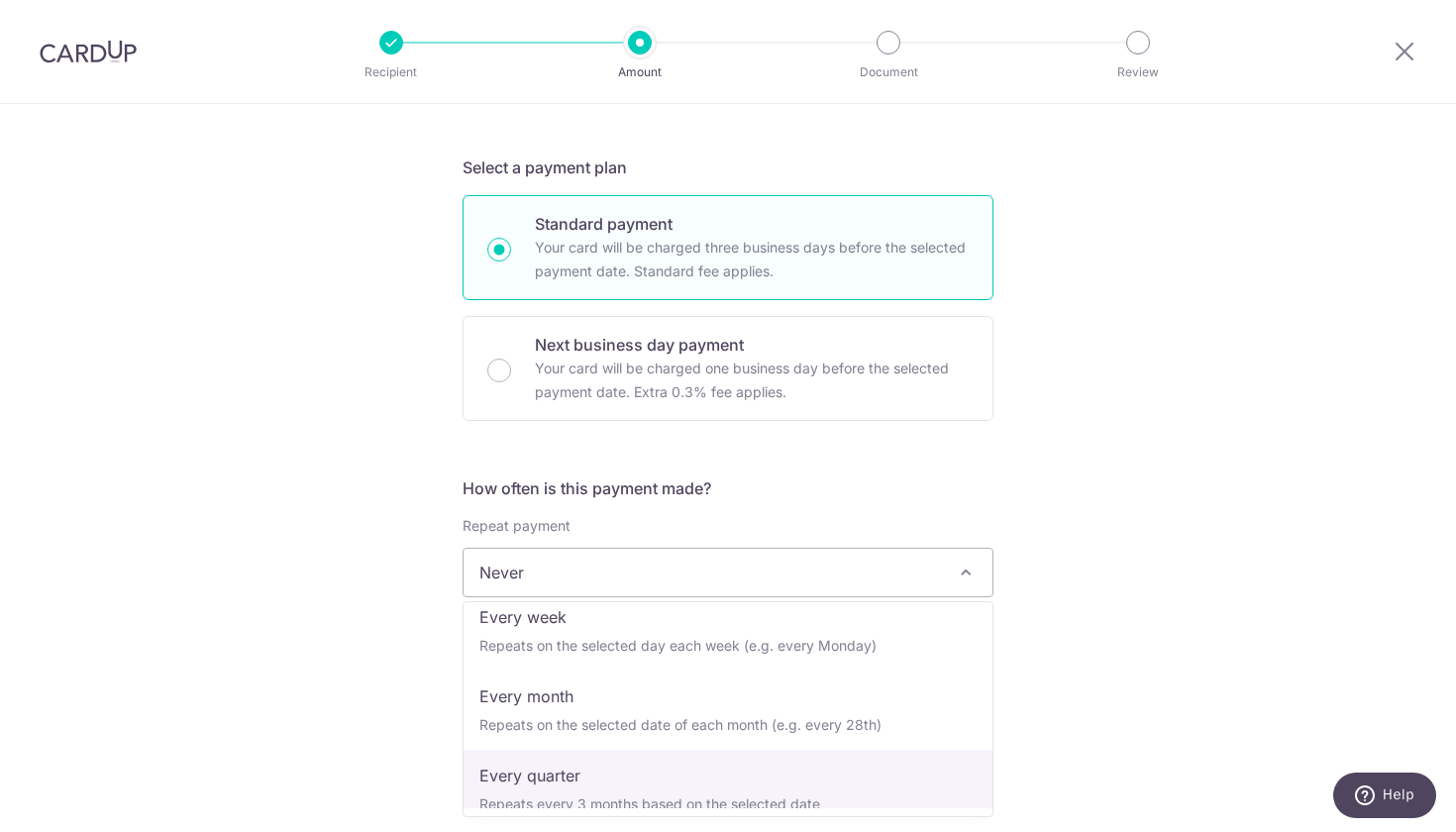 scroll, scrollTop: 85, scrollLeft: 0, axis: vertical 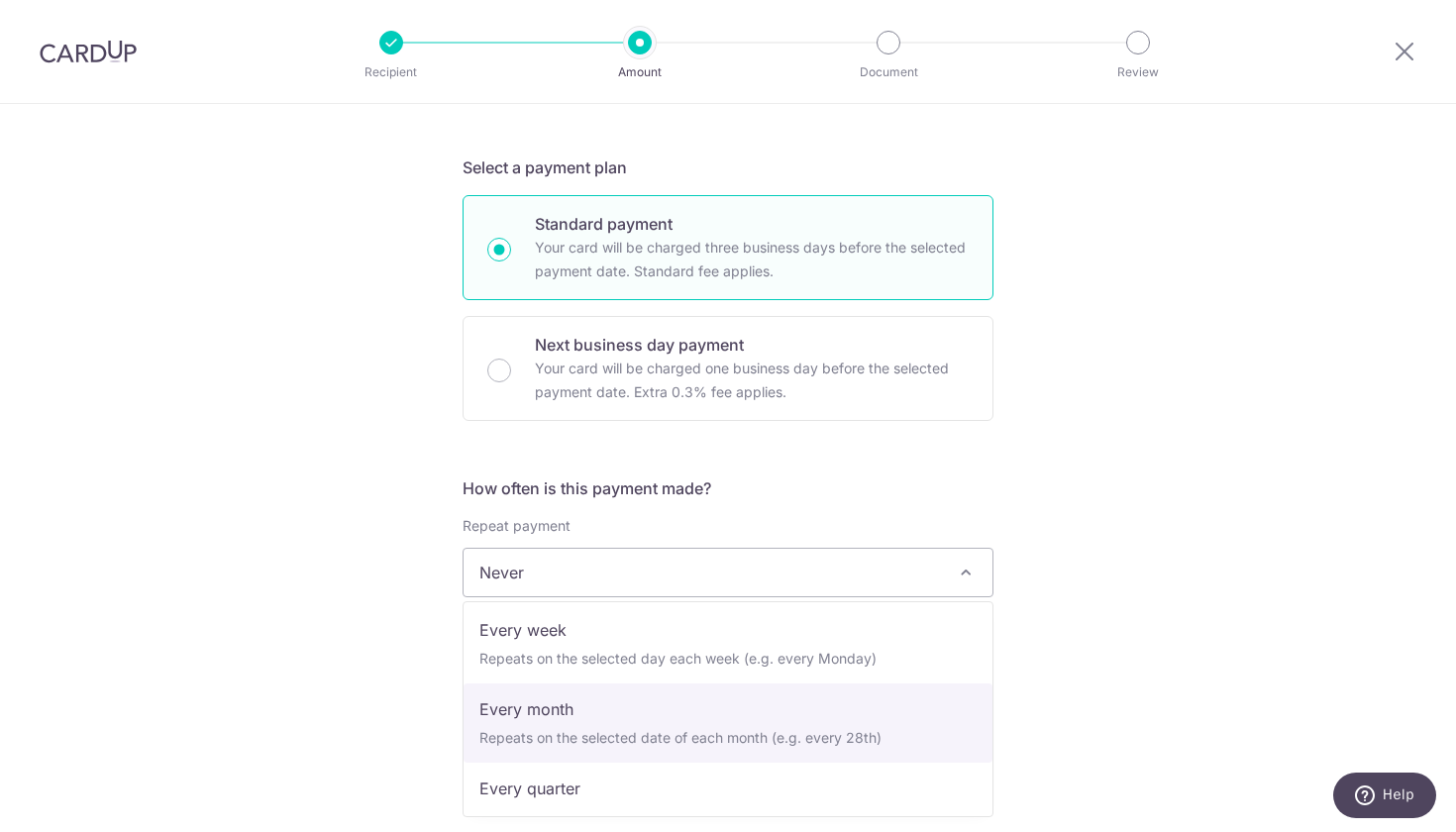 select on "3" 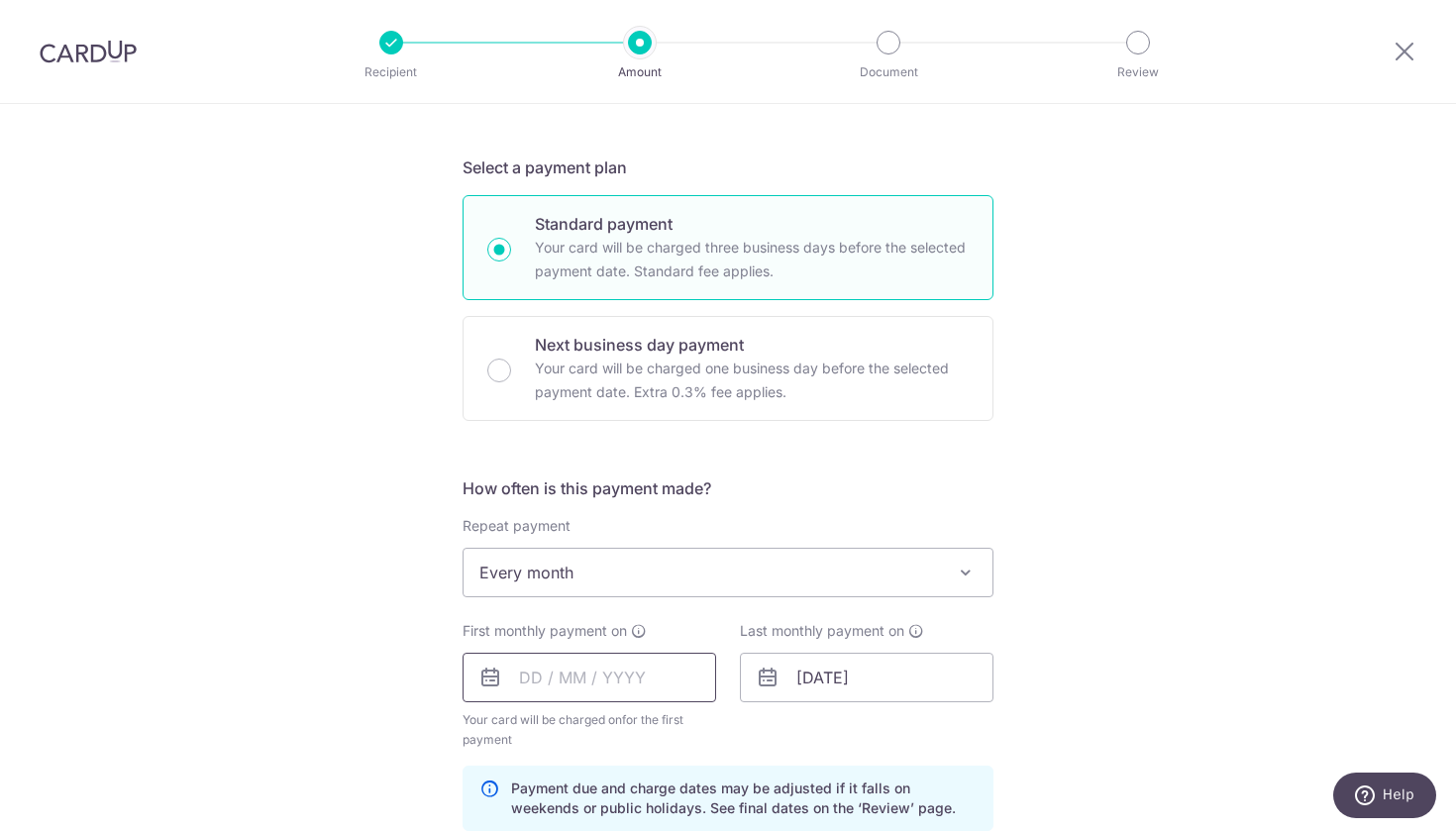 click at bounding box center (589, 677) 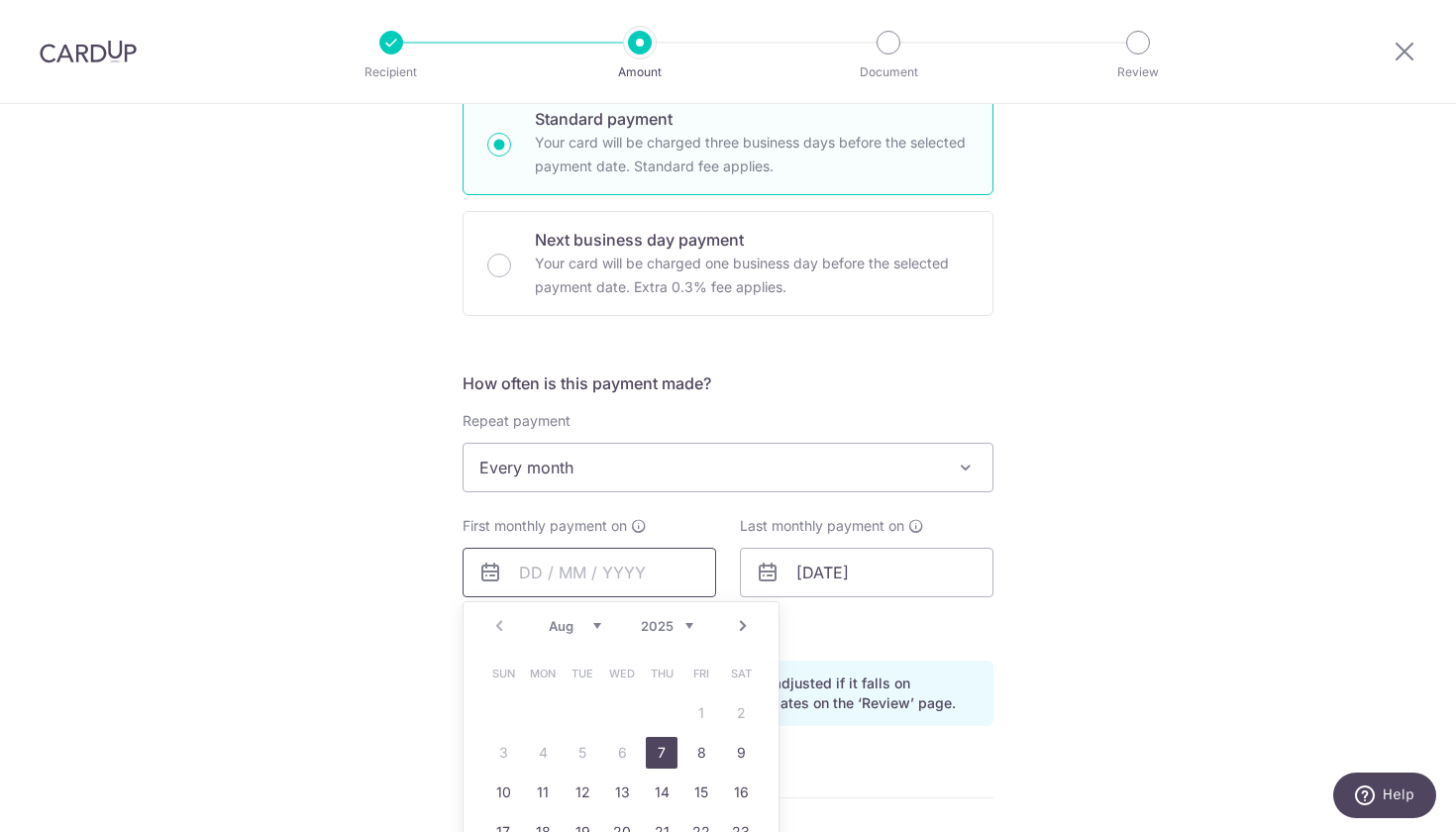 scroll, scrollTop: 506, scrollLeft: 0, axis: vertical 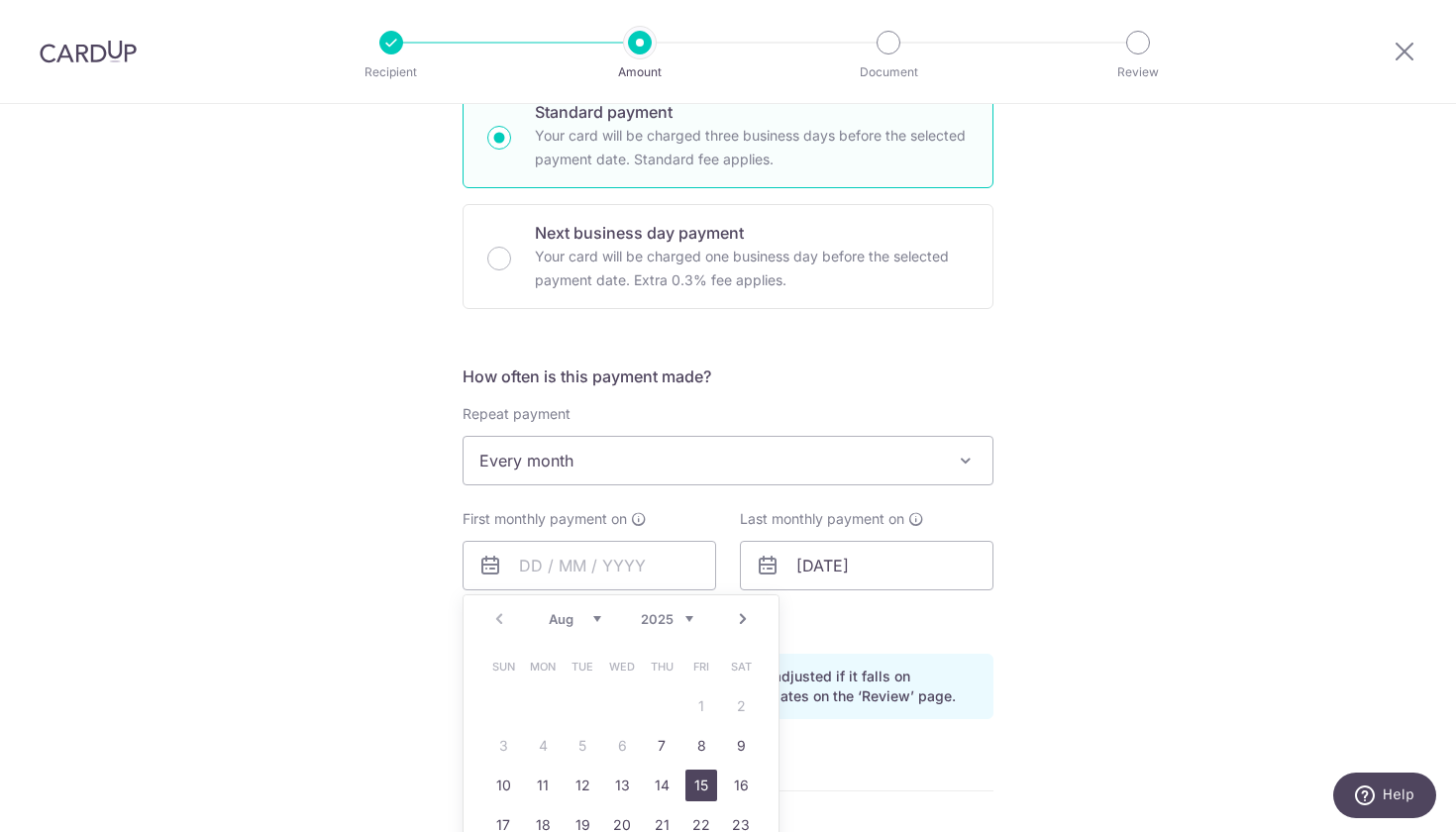 click on "15" at bounding box center (701, 785) 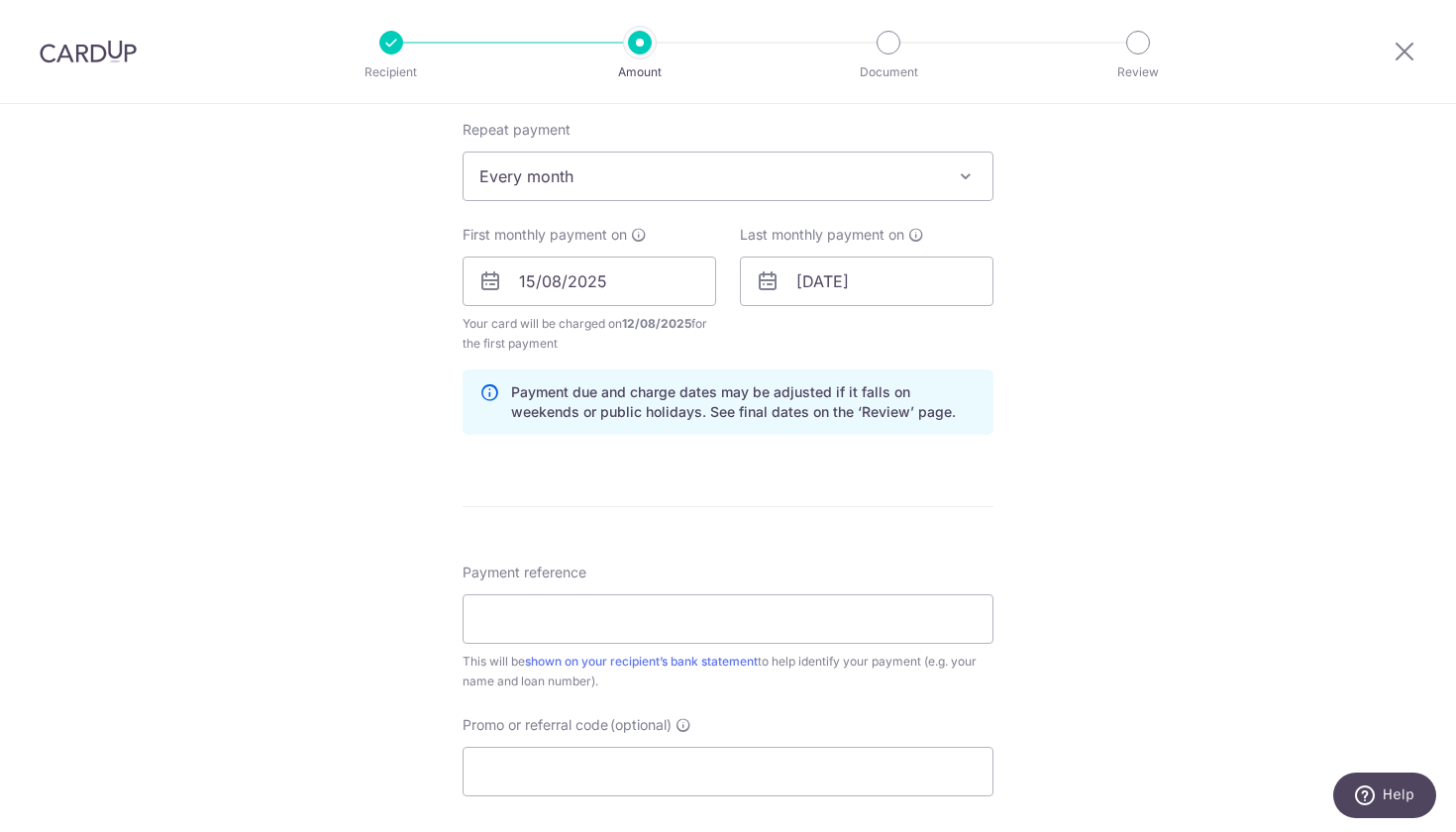 scroll, scrollTop: 799, scrollLeft: 0, axis: vertical 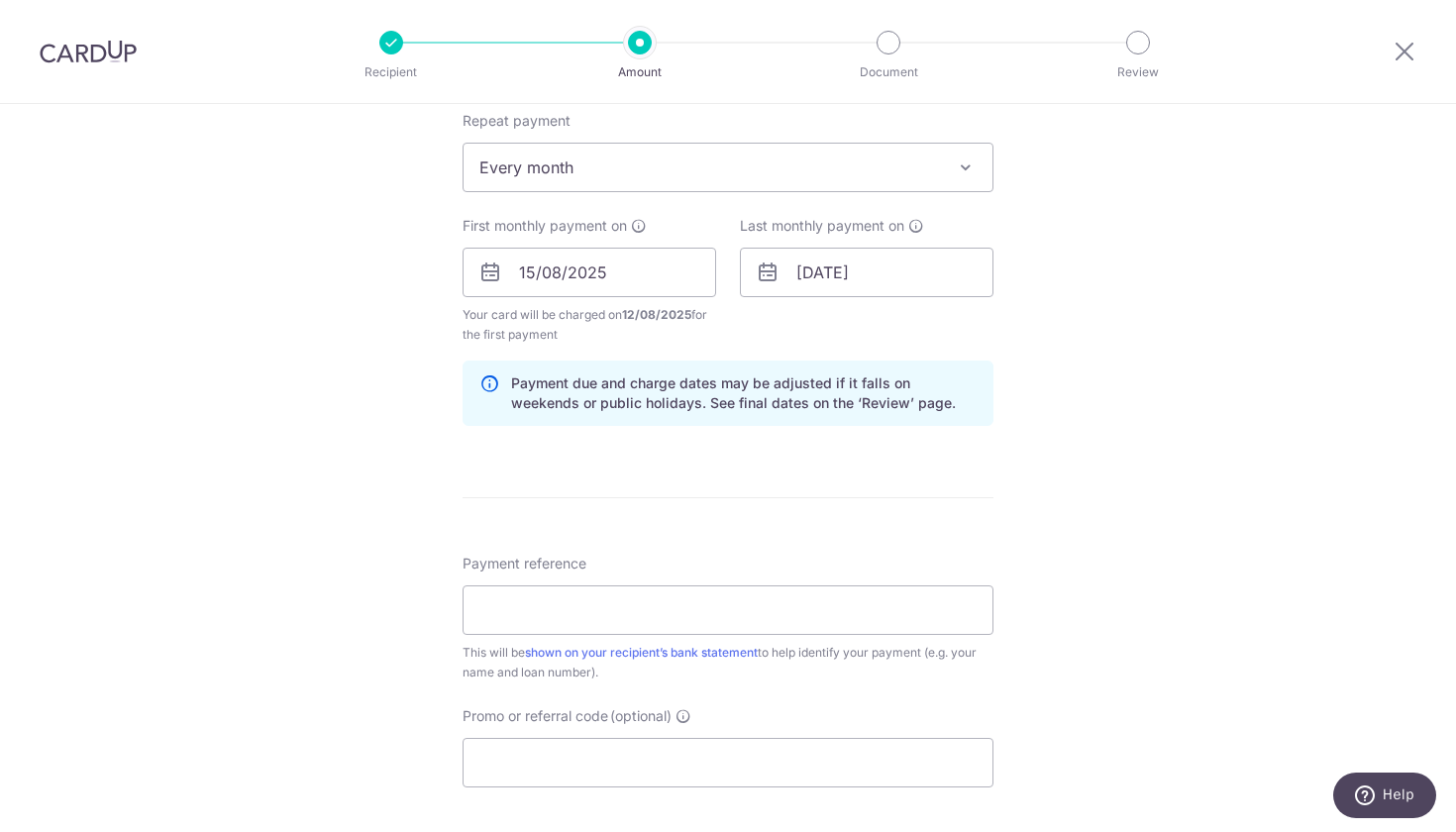 click on "Payment reference
This will be  shown on your recipient’s bank statement  to help identify your payment (e.g. your name and loan number)." at bounding box center (728, 618) 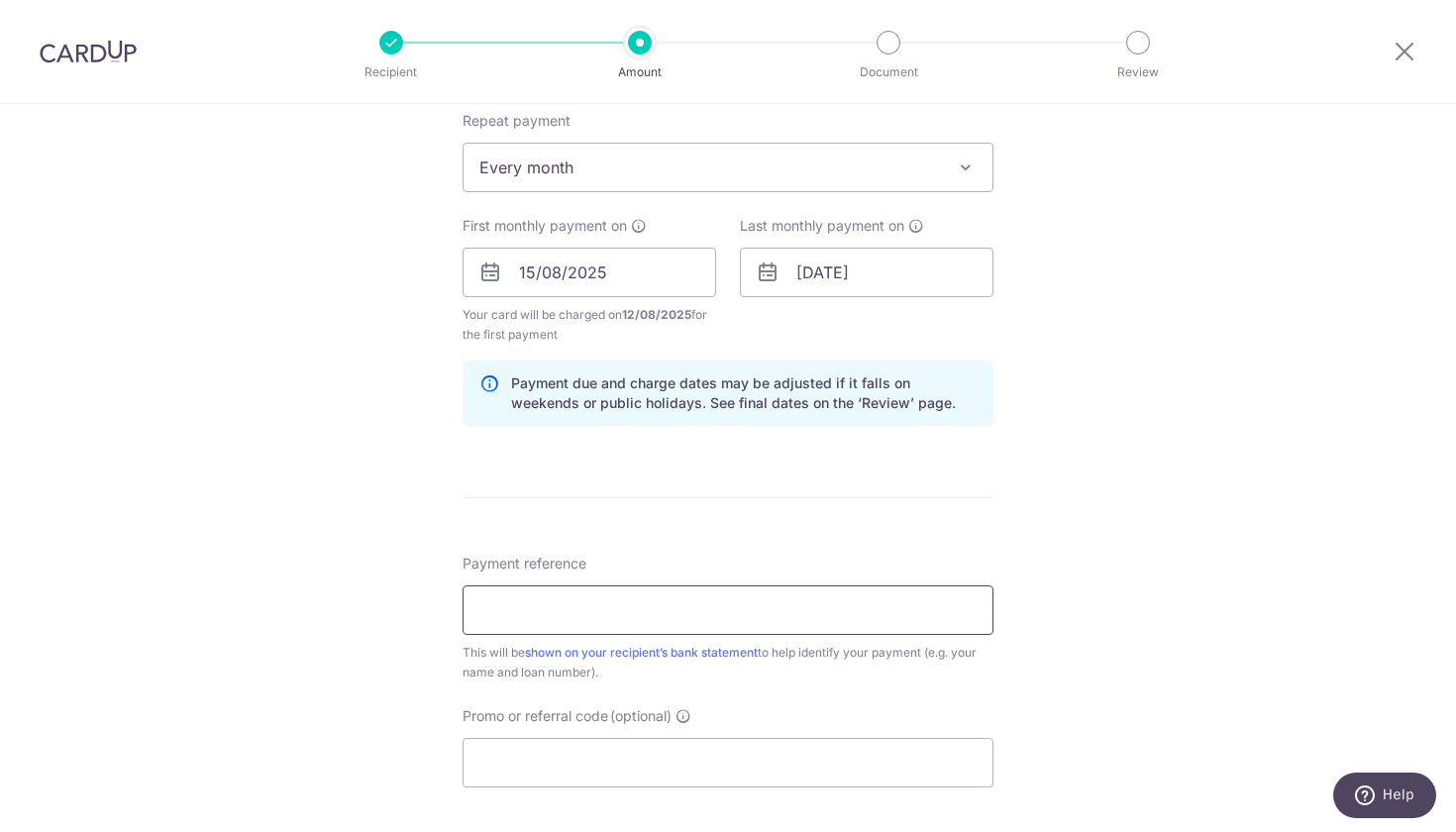 click on "Payment reference" at bounding box center [728, 610] 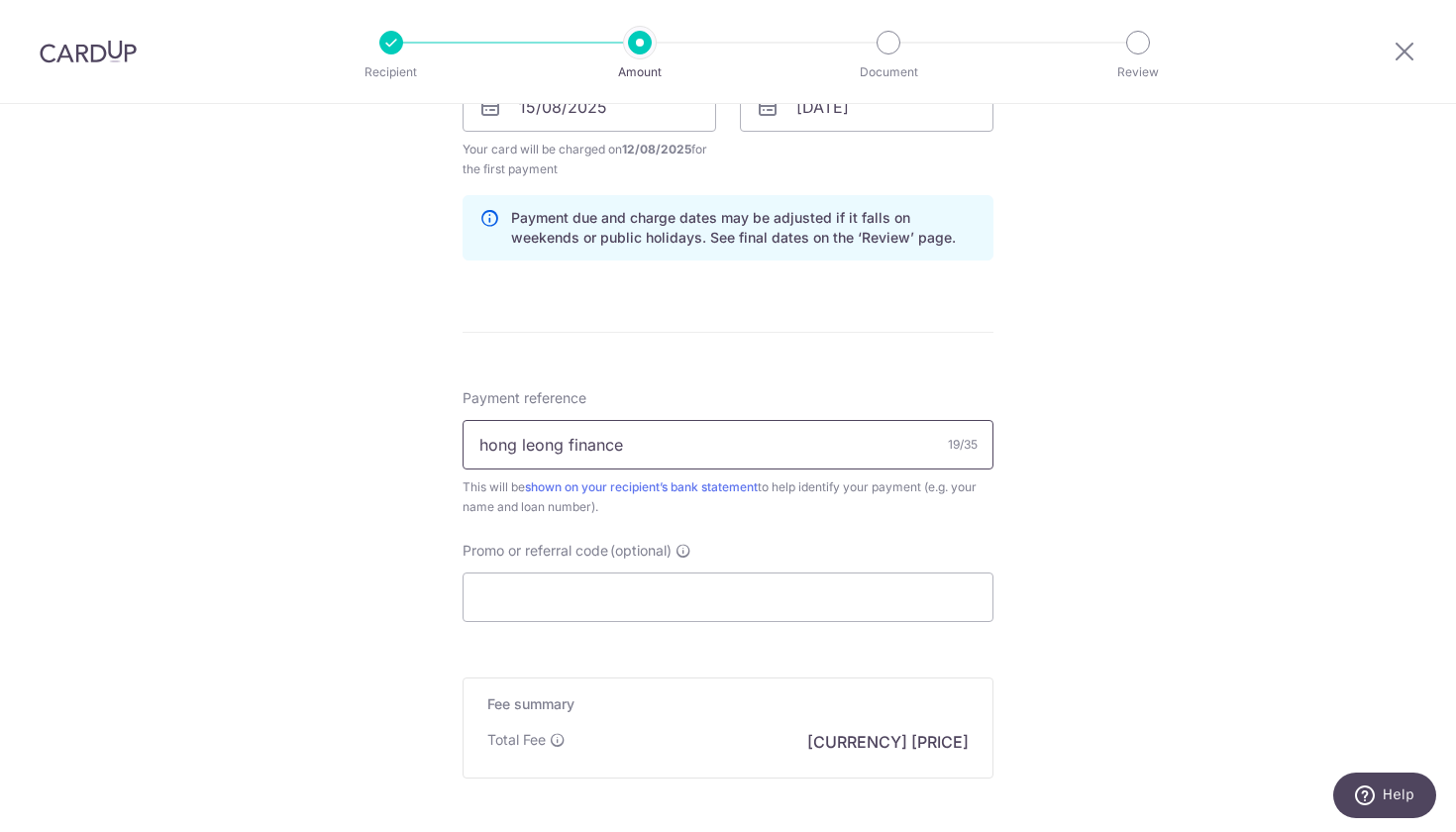 scroll, scrollTop: 969, scrollLeft: 0, axis: vertical 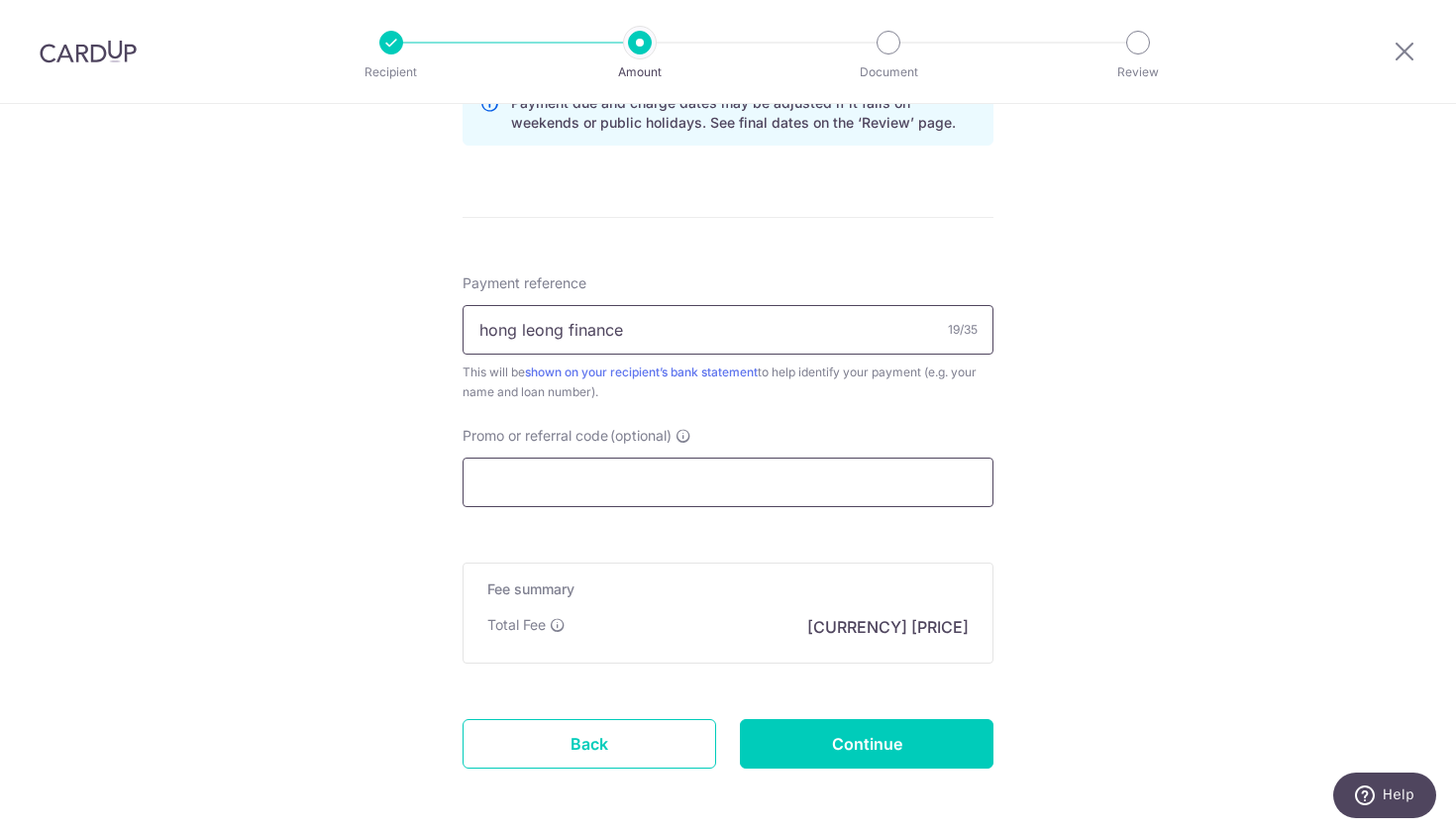 type on "hong leong finance" 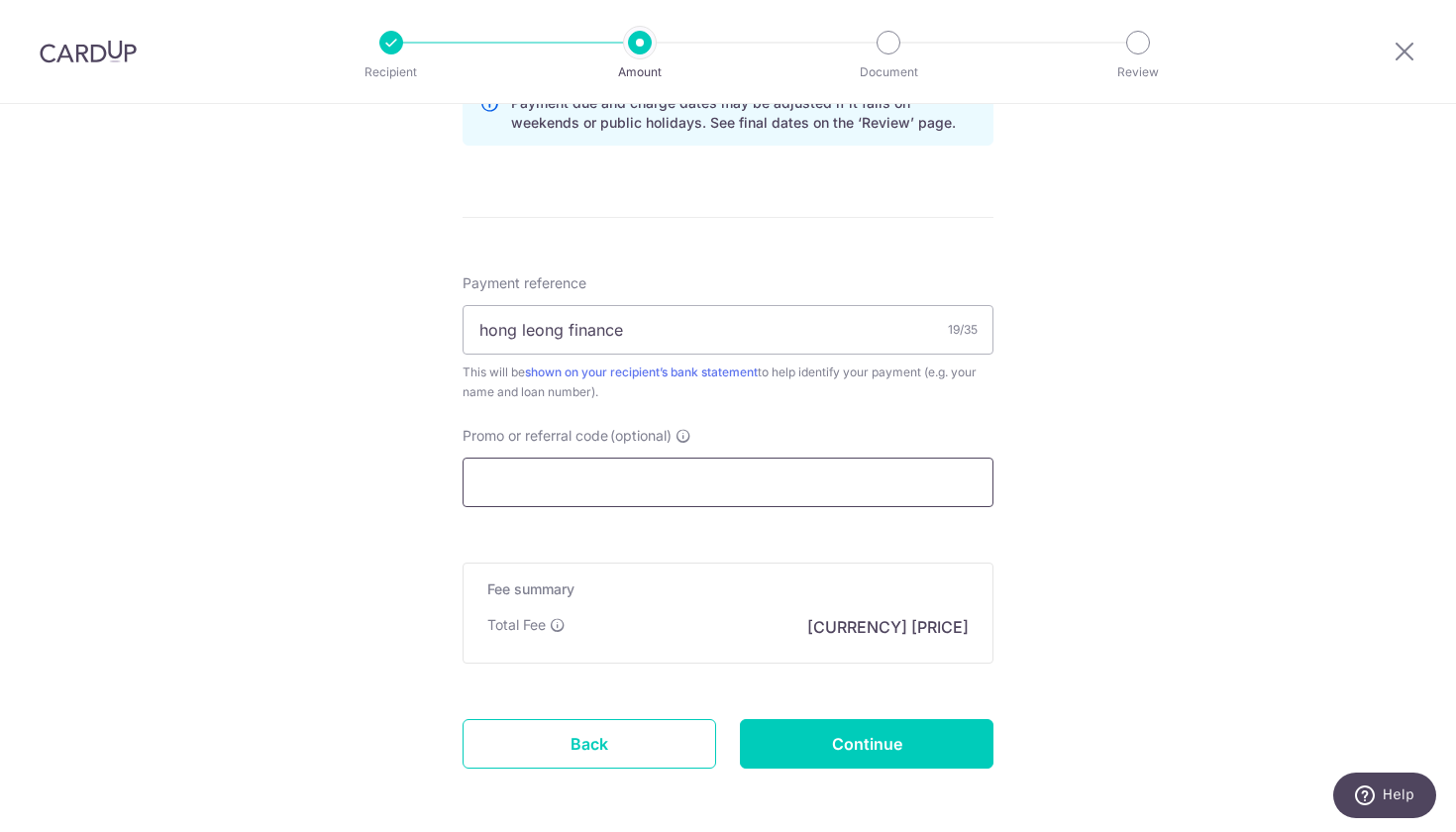 click on "Promo or referral code
(optional)" at bounding box center (728, 482) 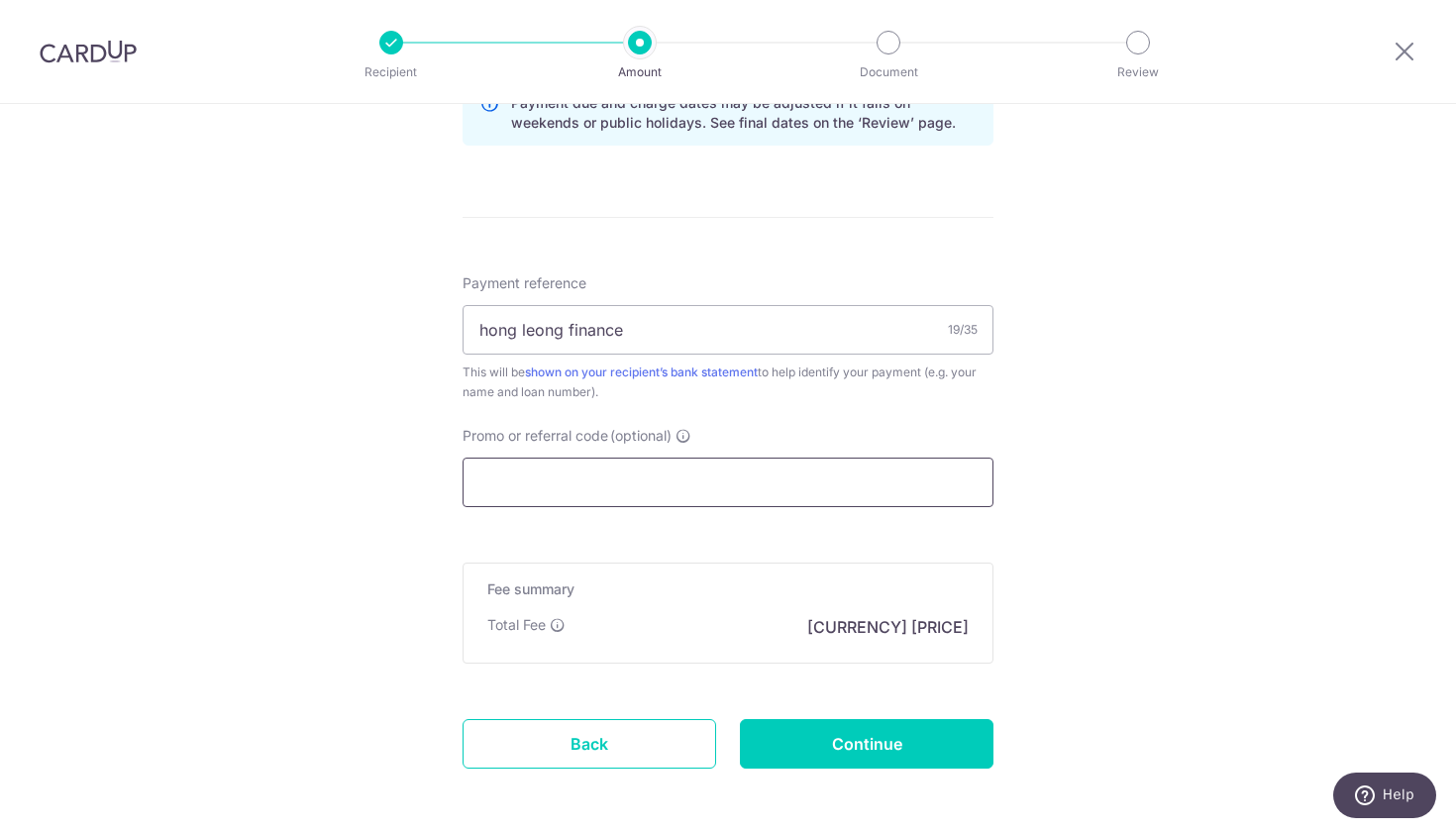paste on "OCBC18" 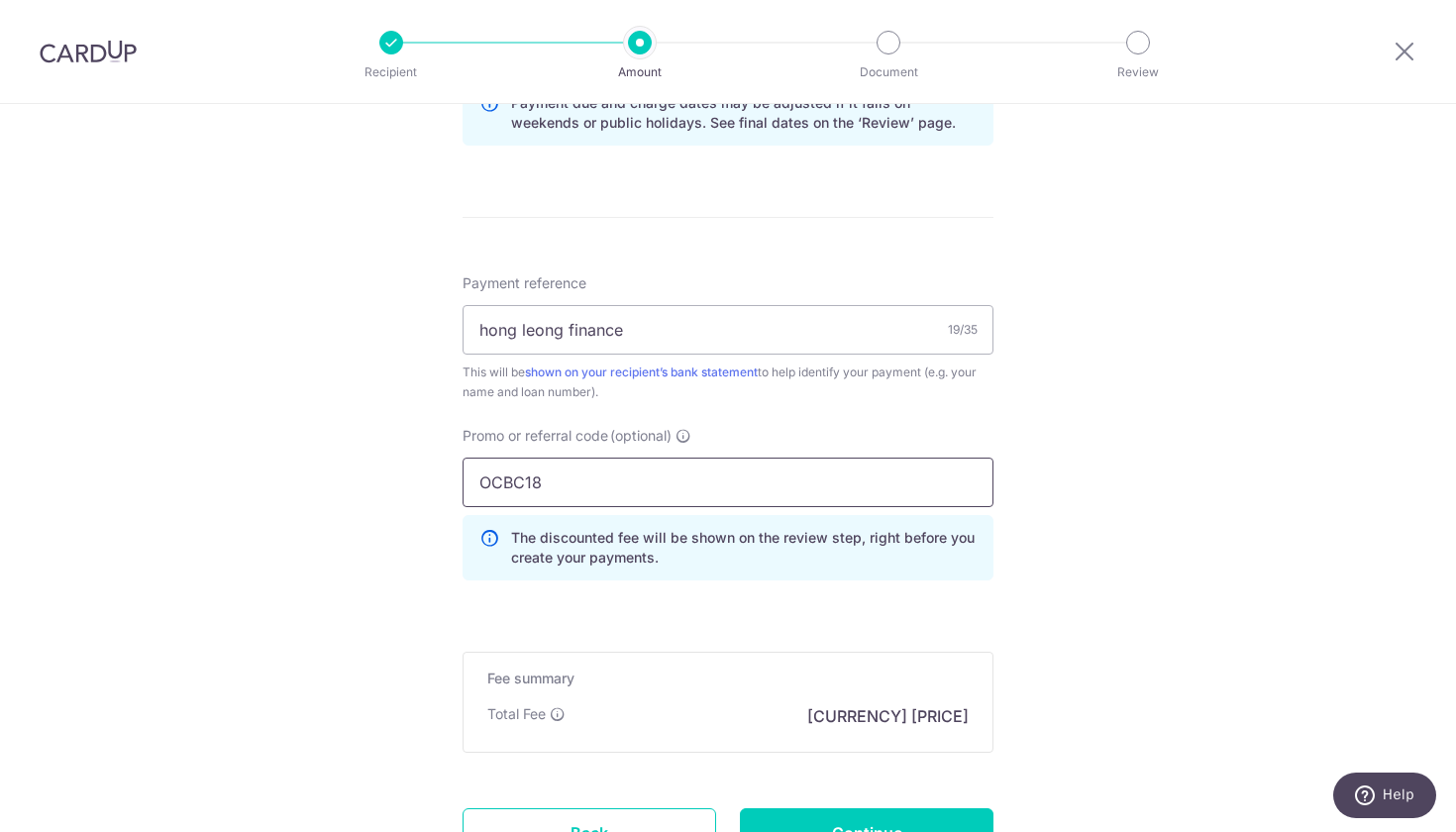 type on "OCBC18" 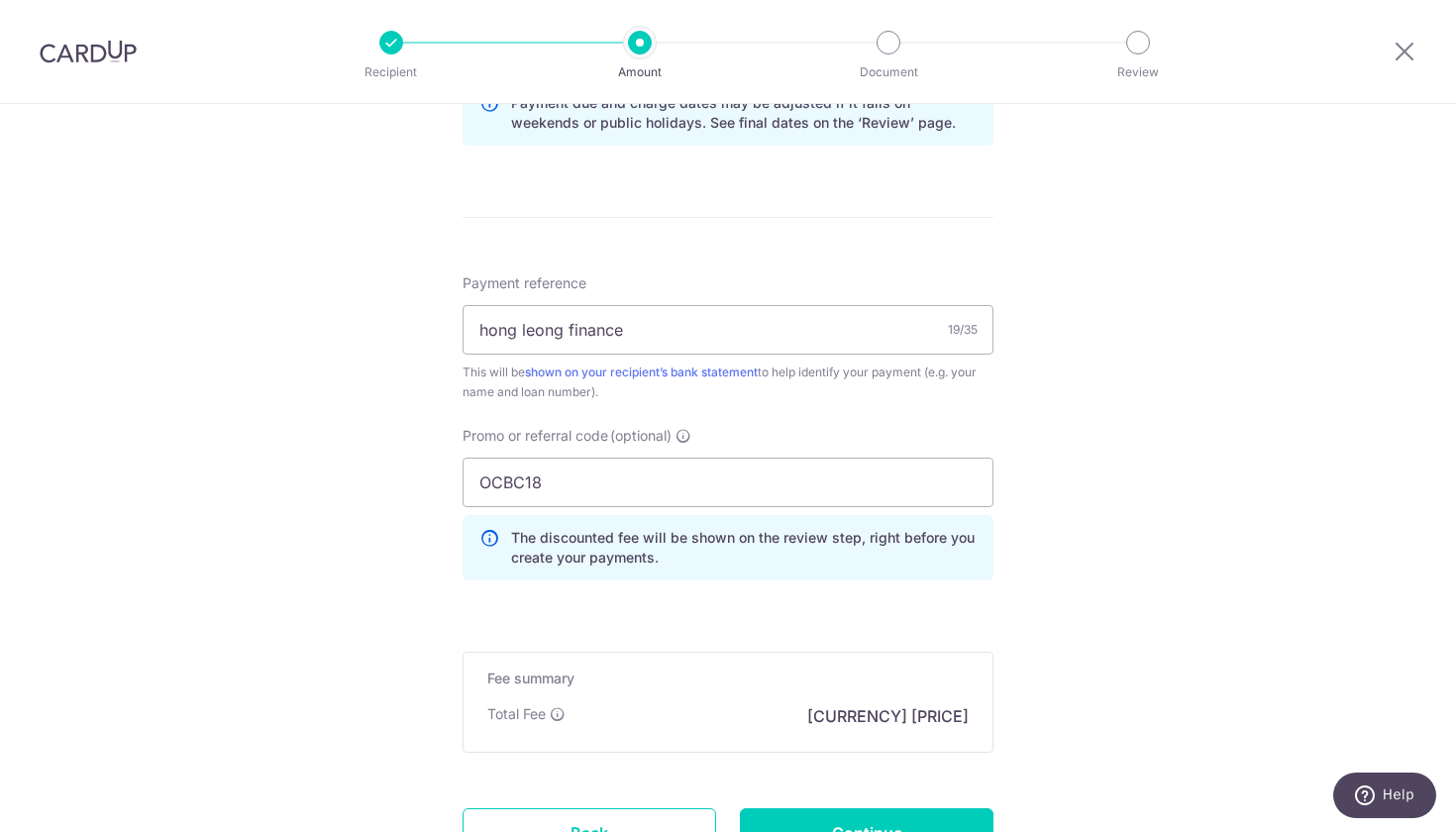 click on "Tell us more about your payment
Enter payment amount
SGD
4,875.00
4875.00
Recipient added successfully!
Select Card
**** 9935
Add credit card
Your Cards
**** 9935
**** 4552
Secure 256-bit SSL
Text
New card details
Card" at bounding box center [728, 15] 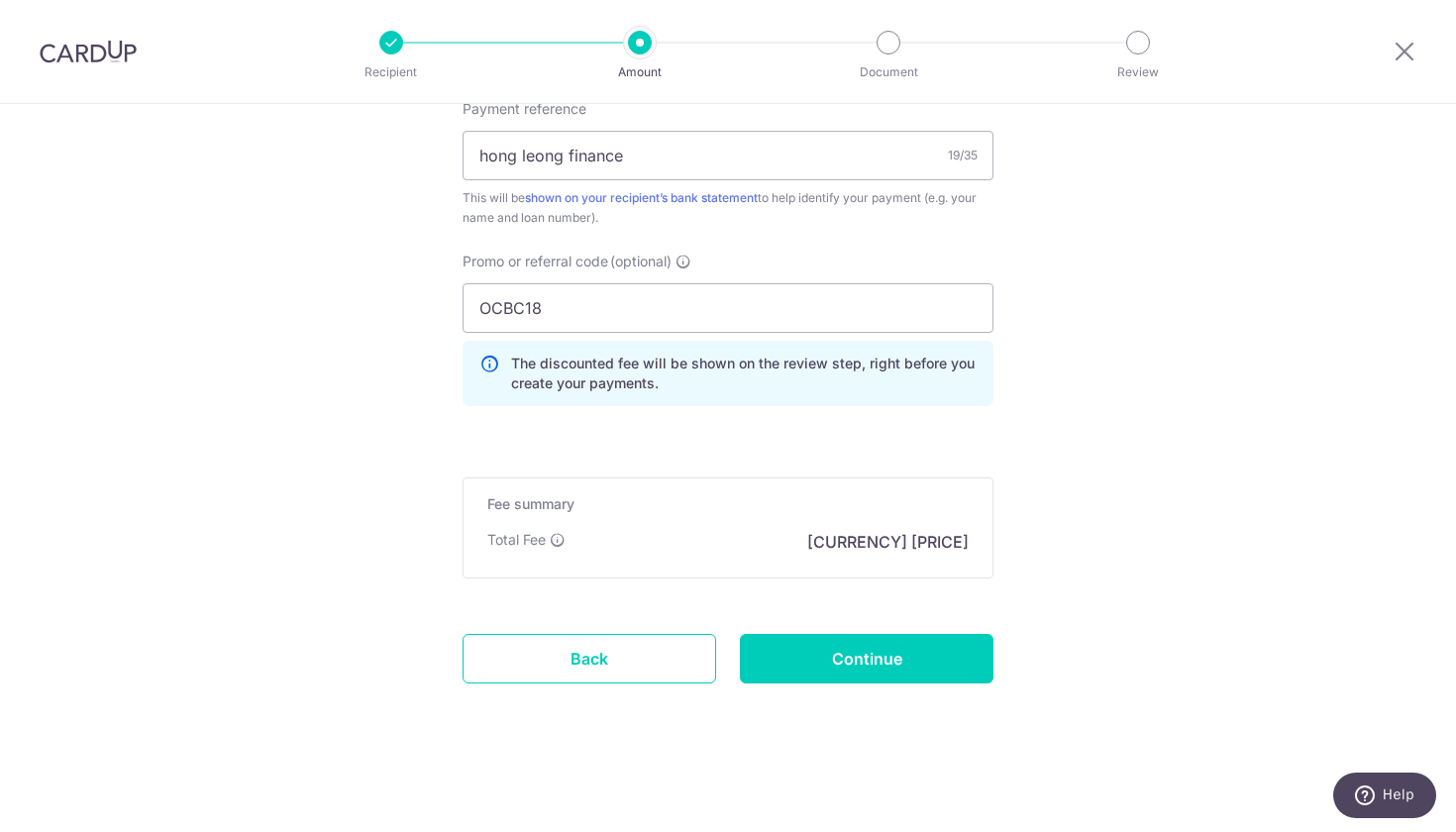 scroll, scrollTop: 1254, scrollLeft: 0, axis: vertical 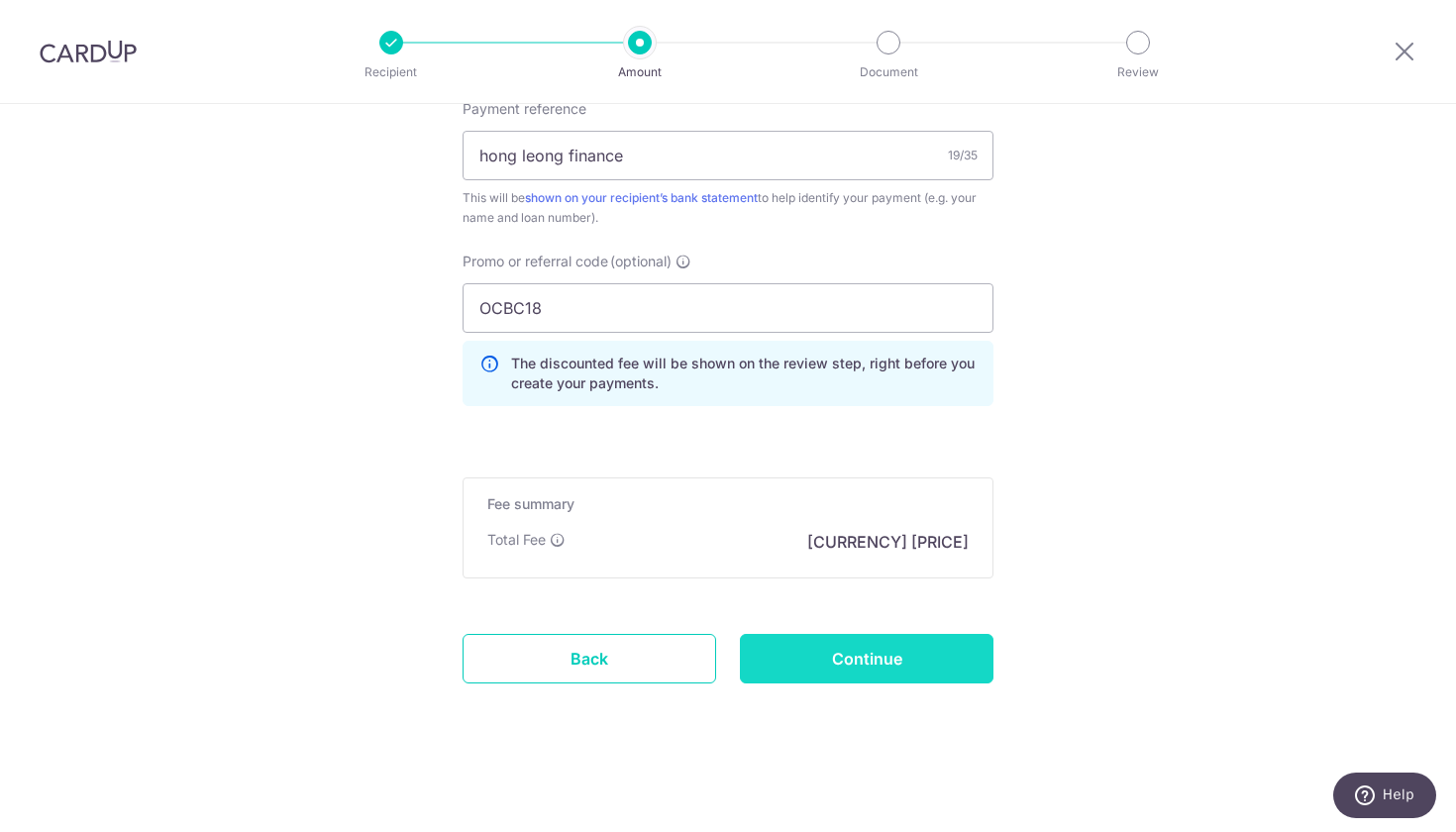 click on "Continue" at bounding box center (867, 659) 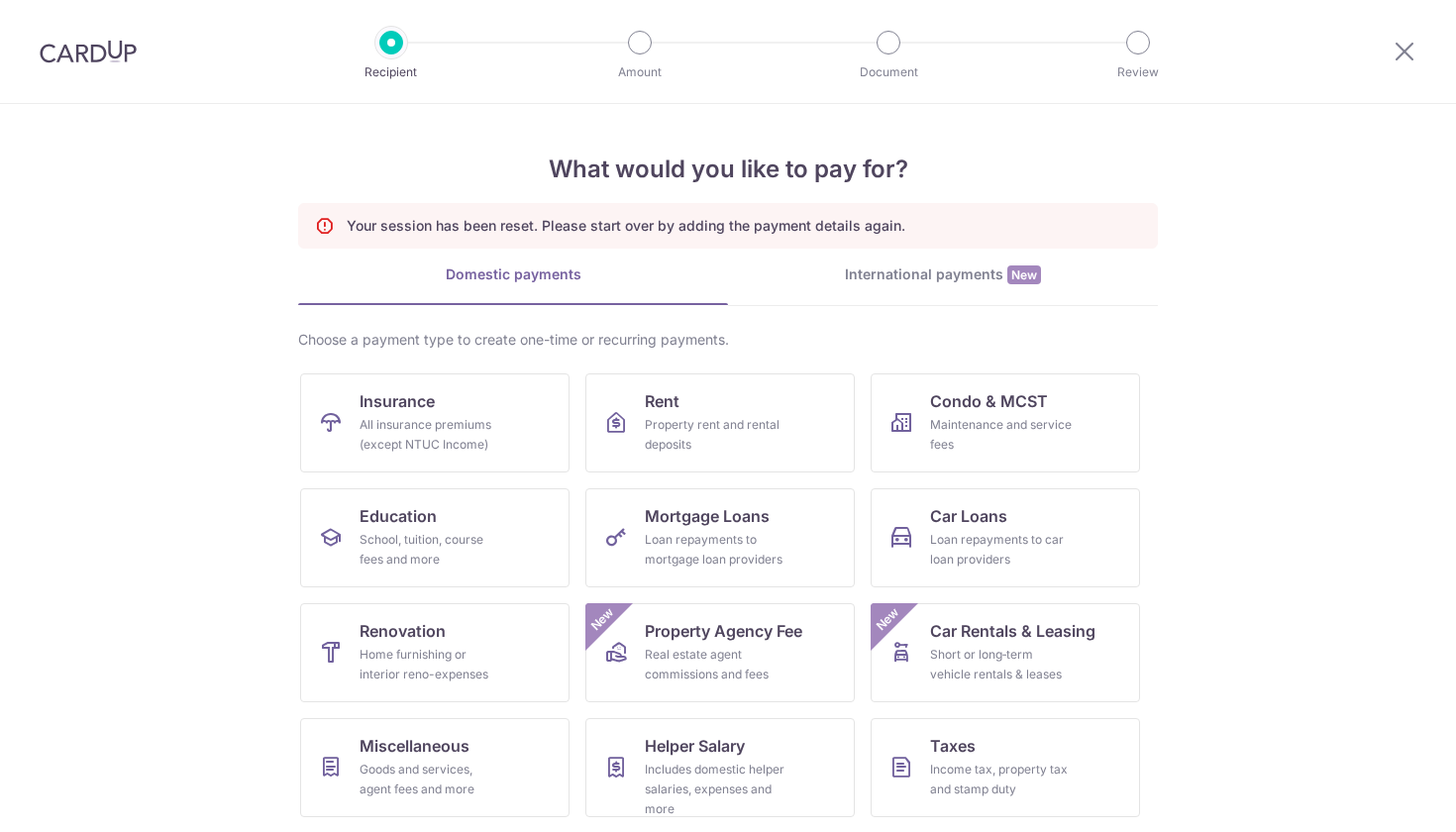 scroll, scrollTop: 0, scrollLeft: 0, axis: both 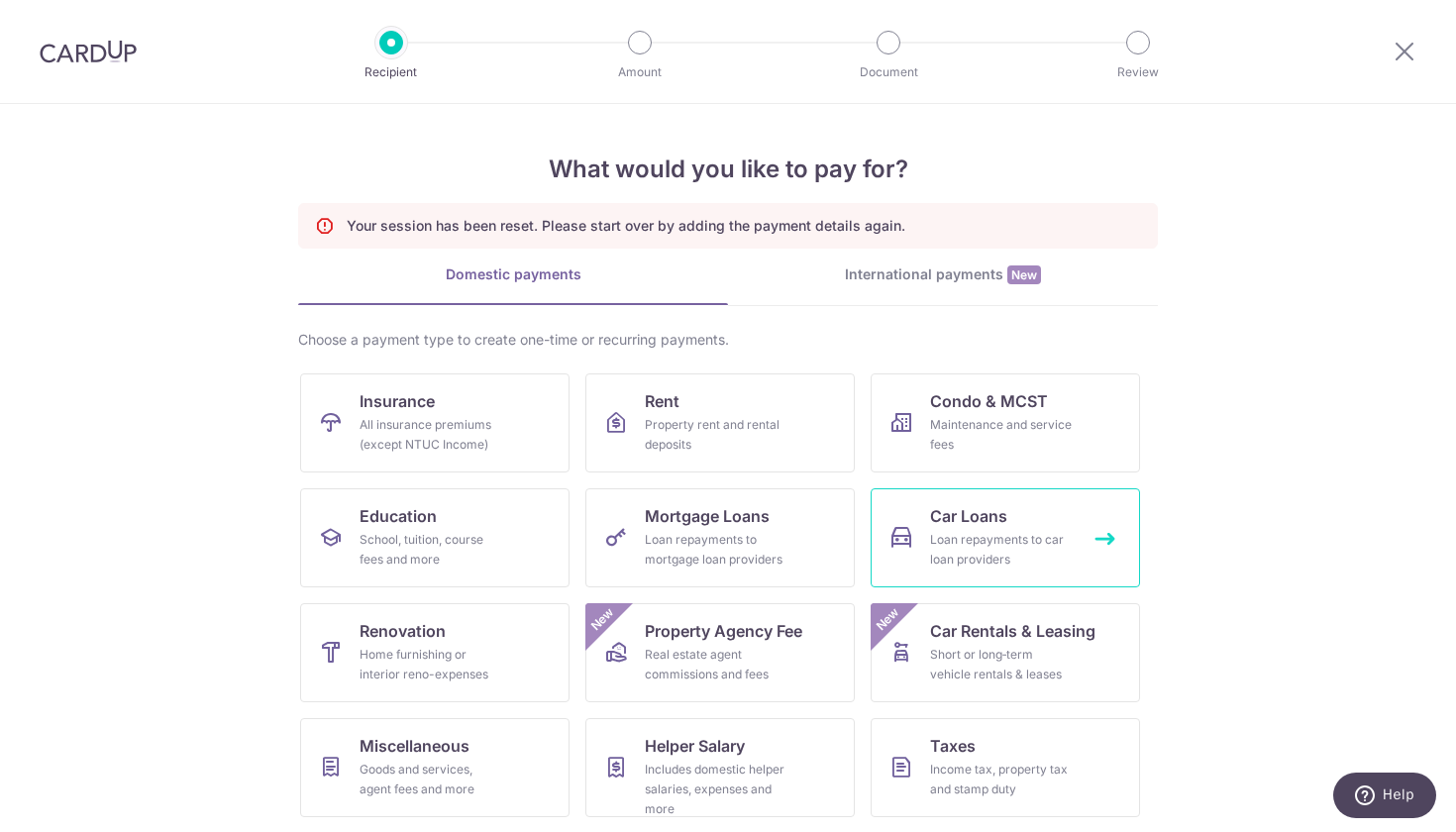 click on "Car Loans Loan repayments to car loan providers" at bounding box center (1005, 538) 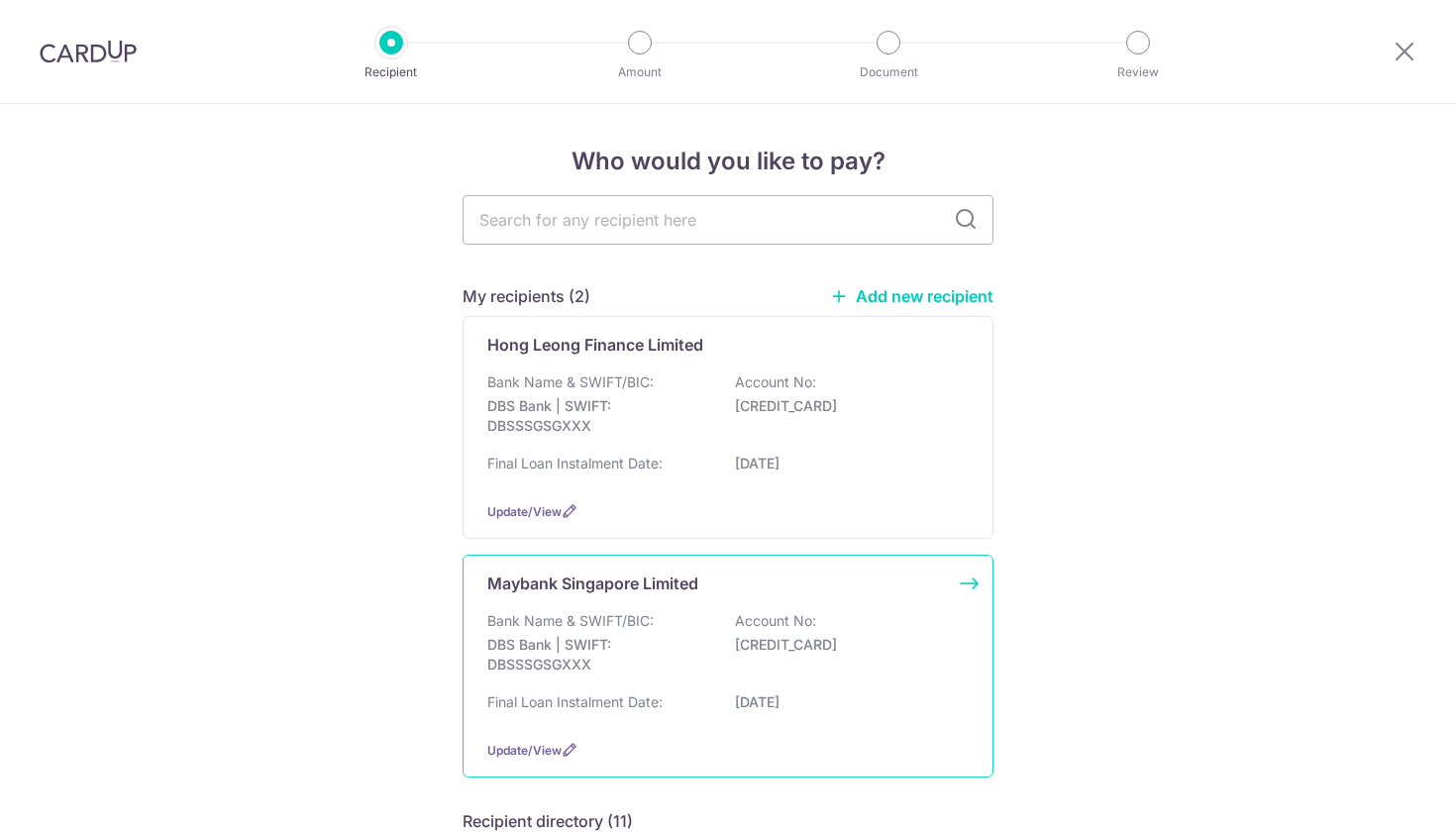 scroll, scrollTop: 0, scrollLeft: 0, axis: both 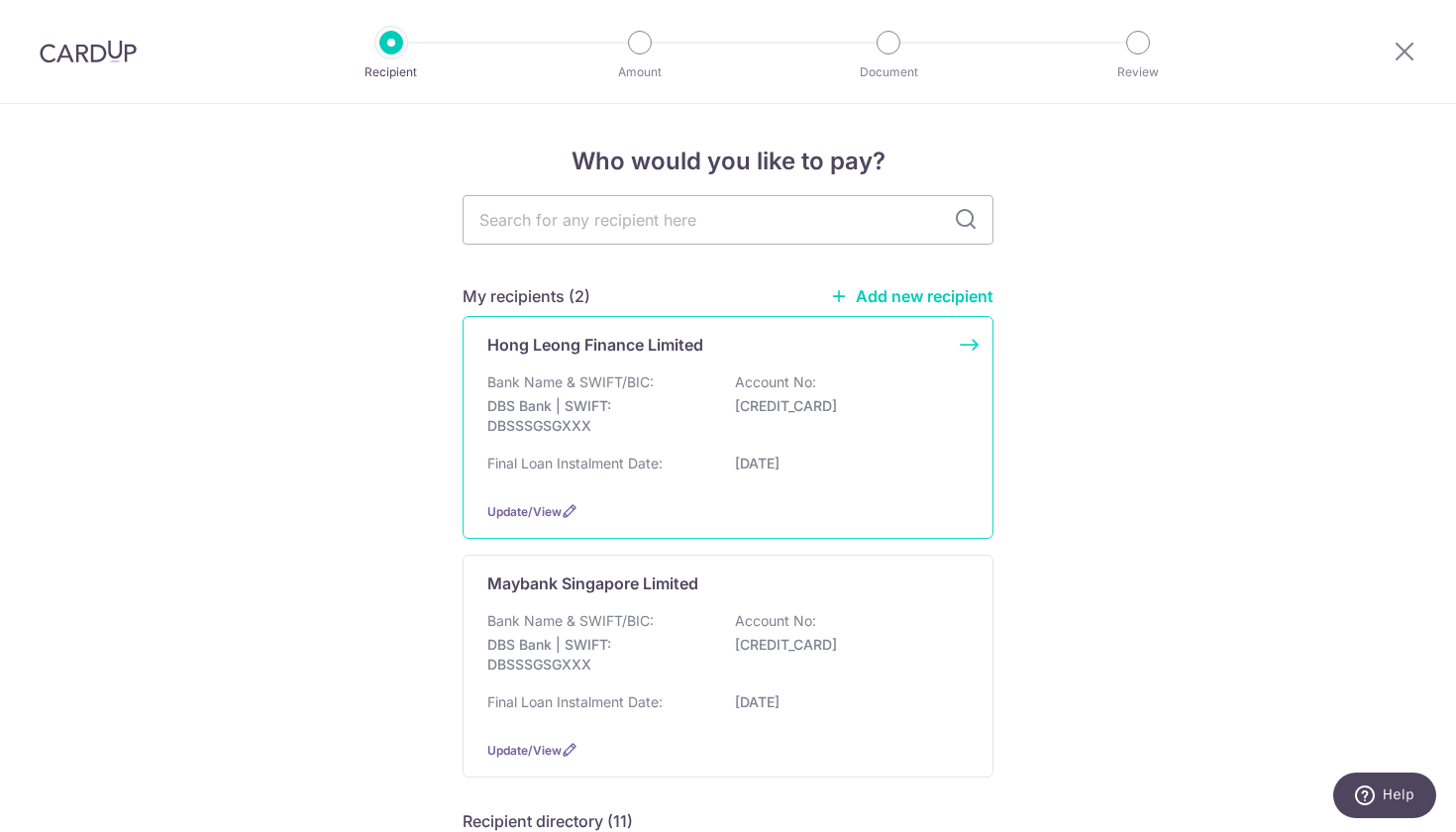 click on "[CREDIT_CARD]" at bounding box center (846, 406) 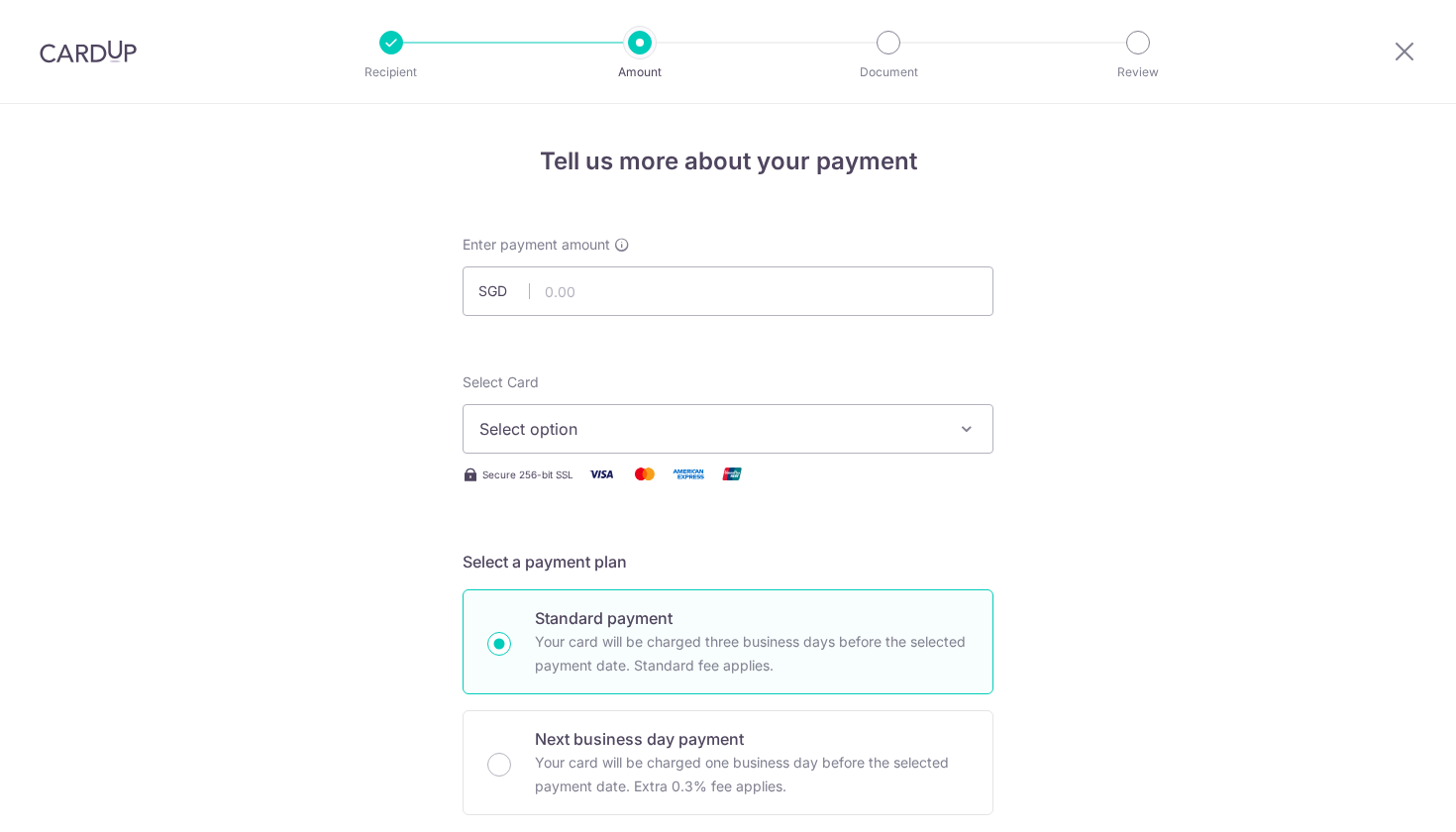 scroll, scrollTop: 0, scrollLeft: 0, axis: both 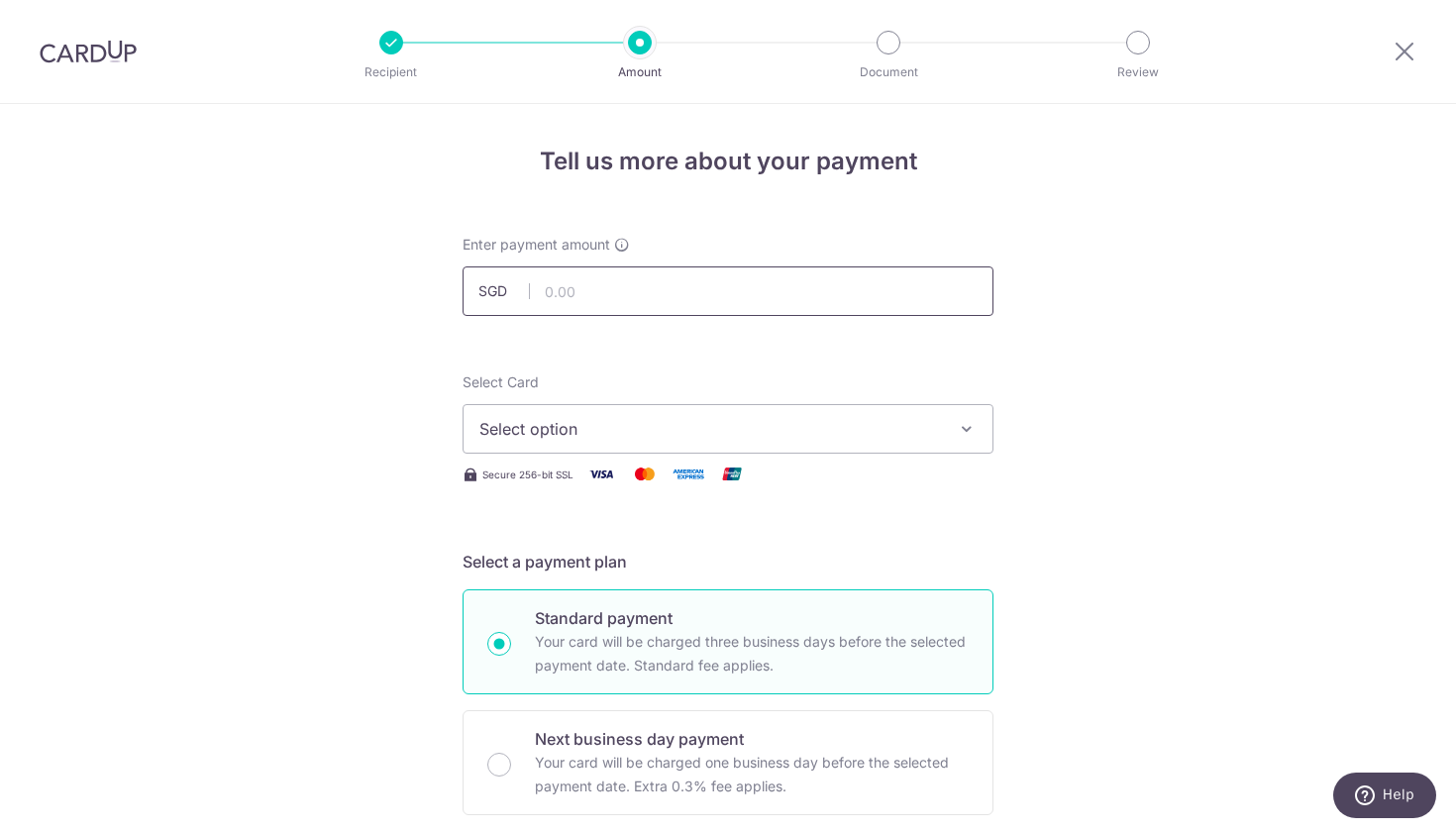 click at bounding box center [728, 291] 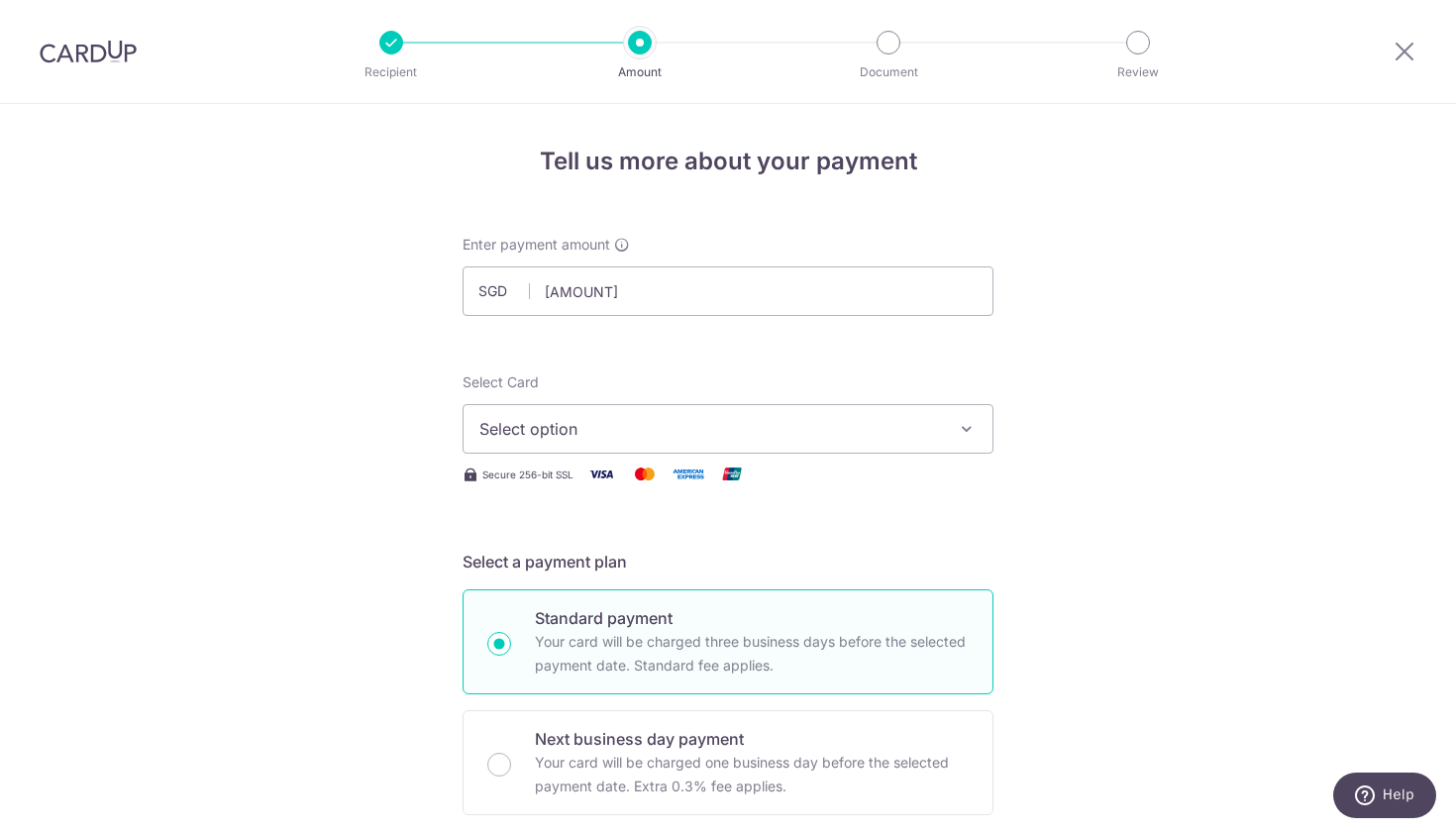 type on "4,875.00" 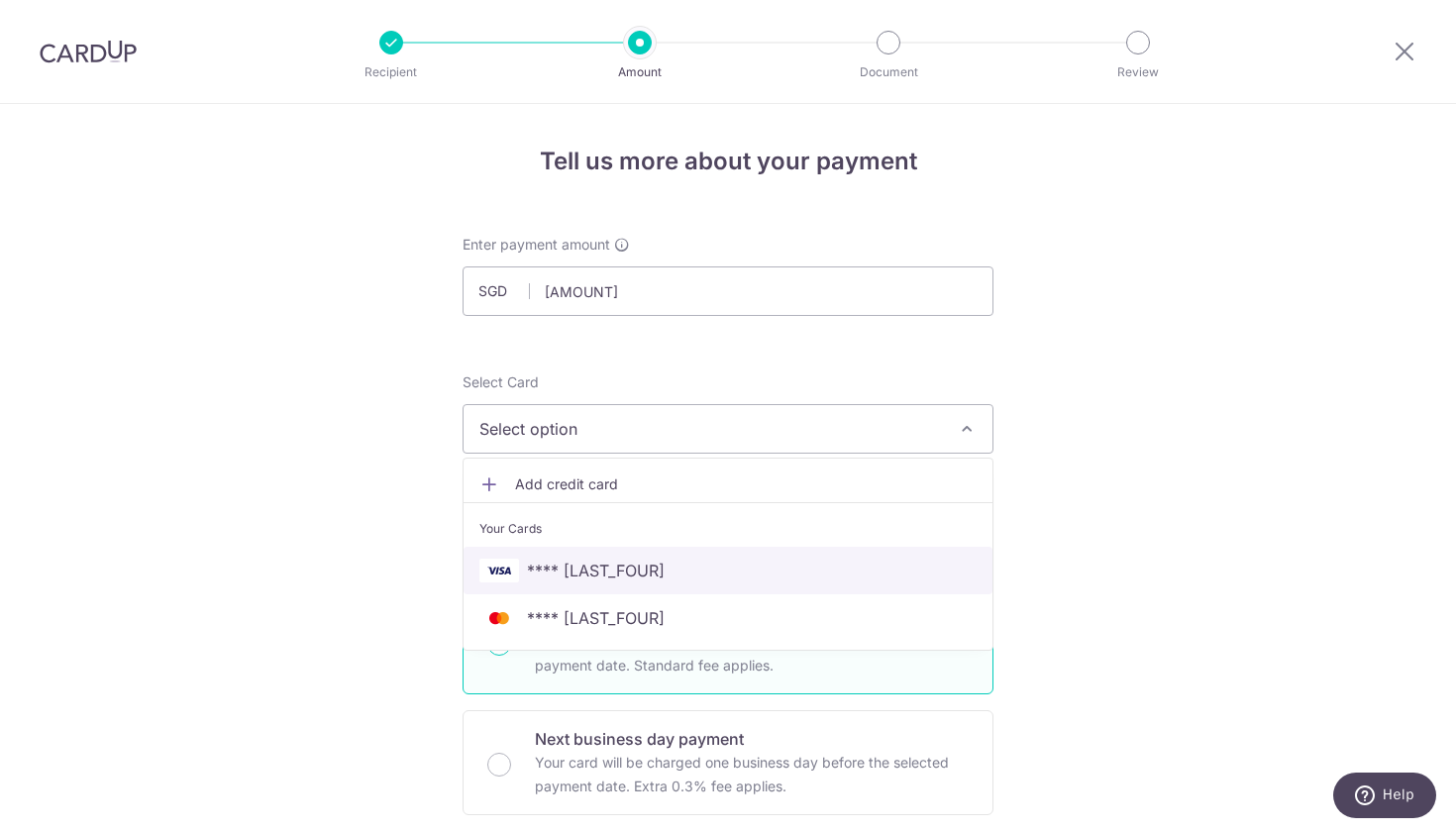 click on "**** 9935" at bounding box center (728, 571) 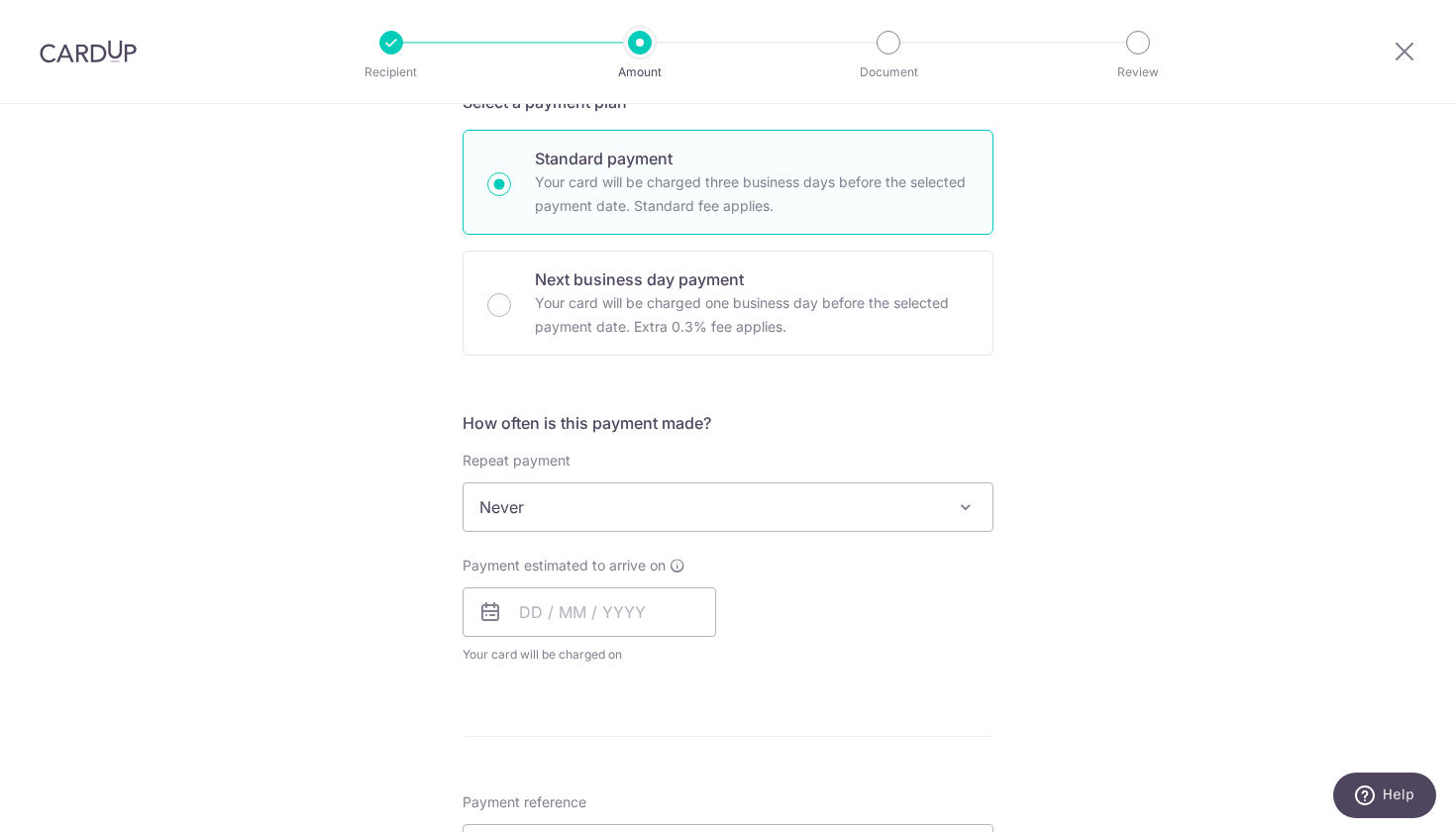 scroll, scrollTop: 475, scrollLeft: 0, axis: vertical 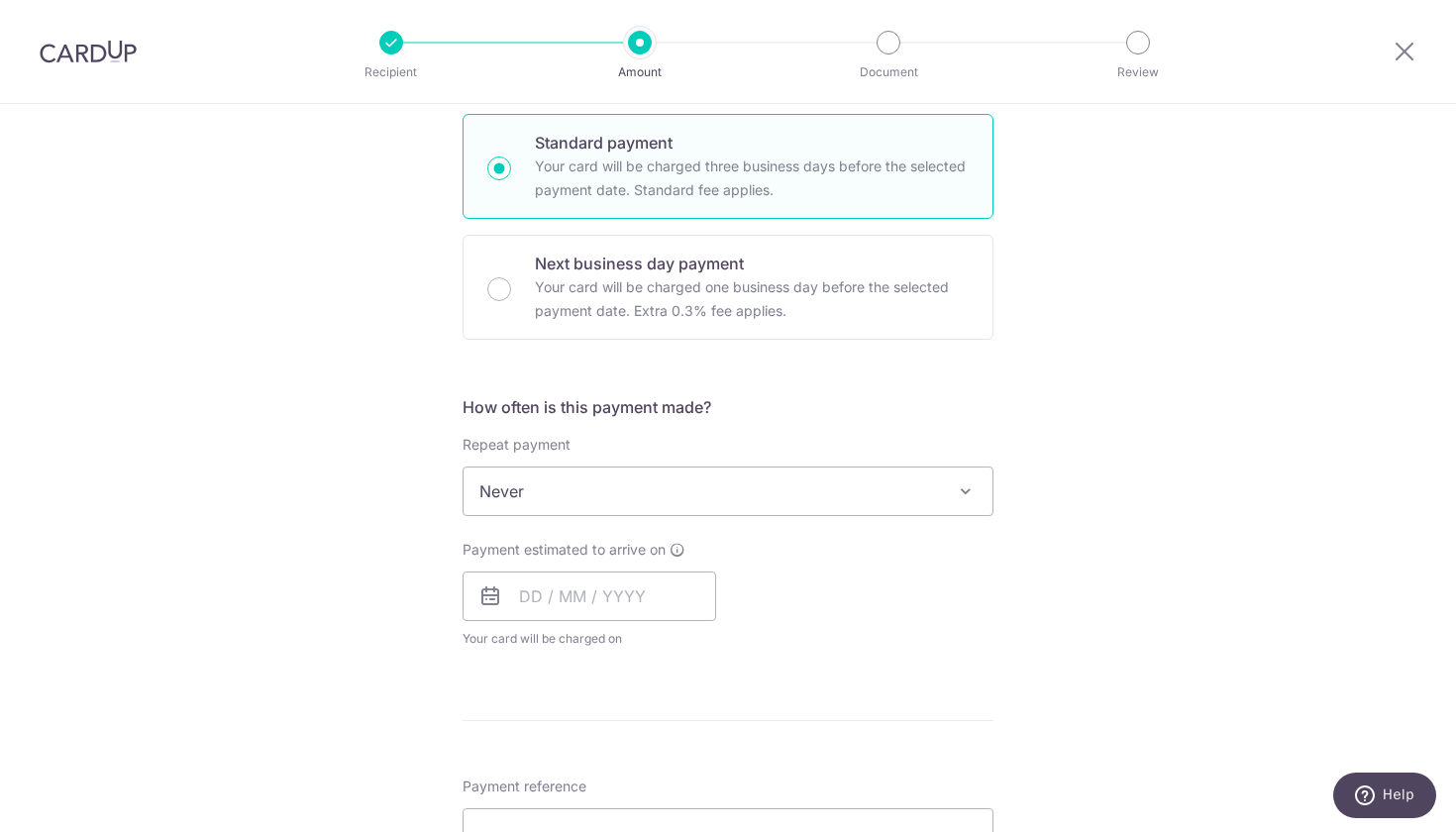 click on "Never" at bounding box center [728, 491] 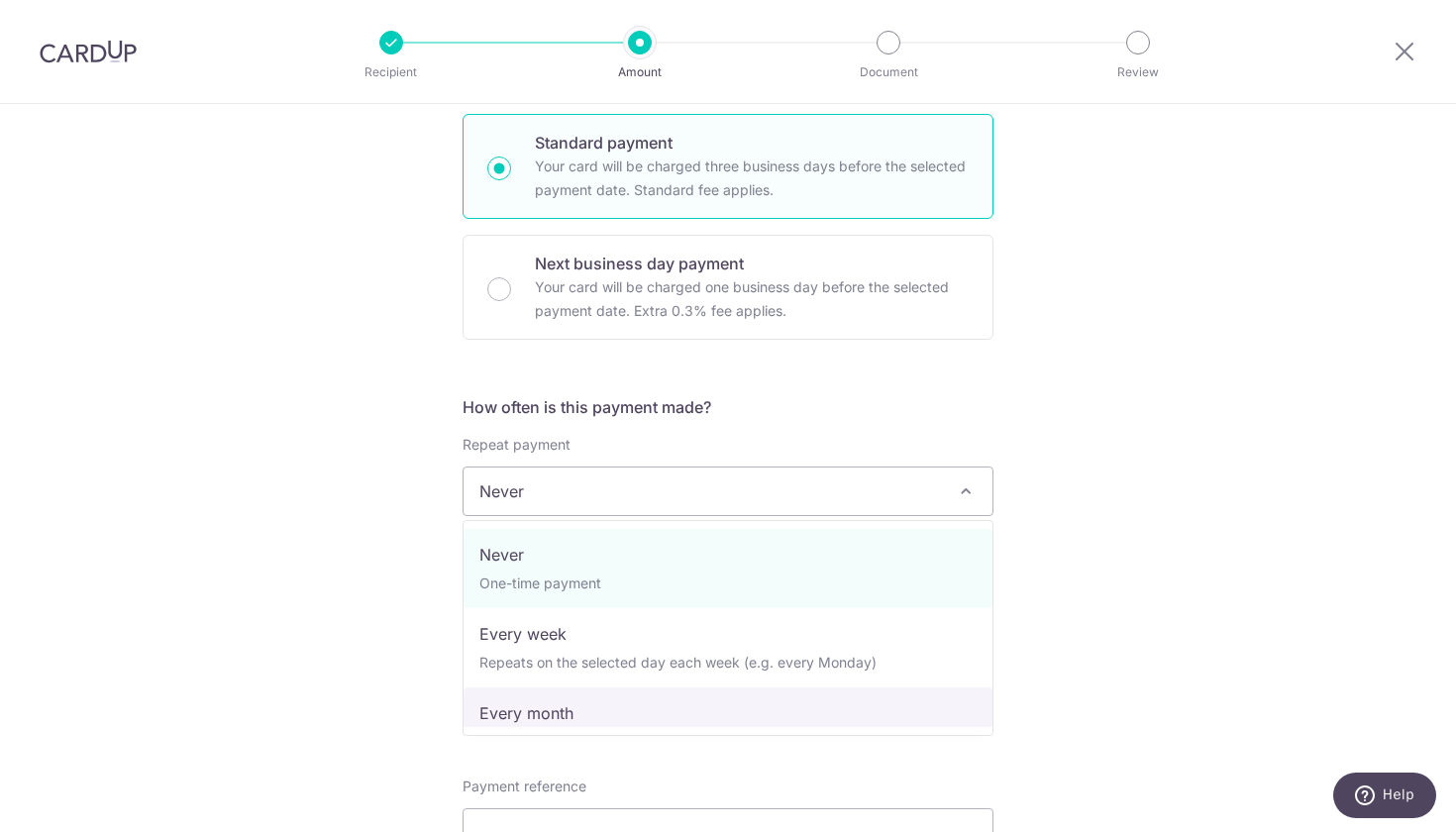 select on "3" 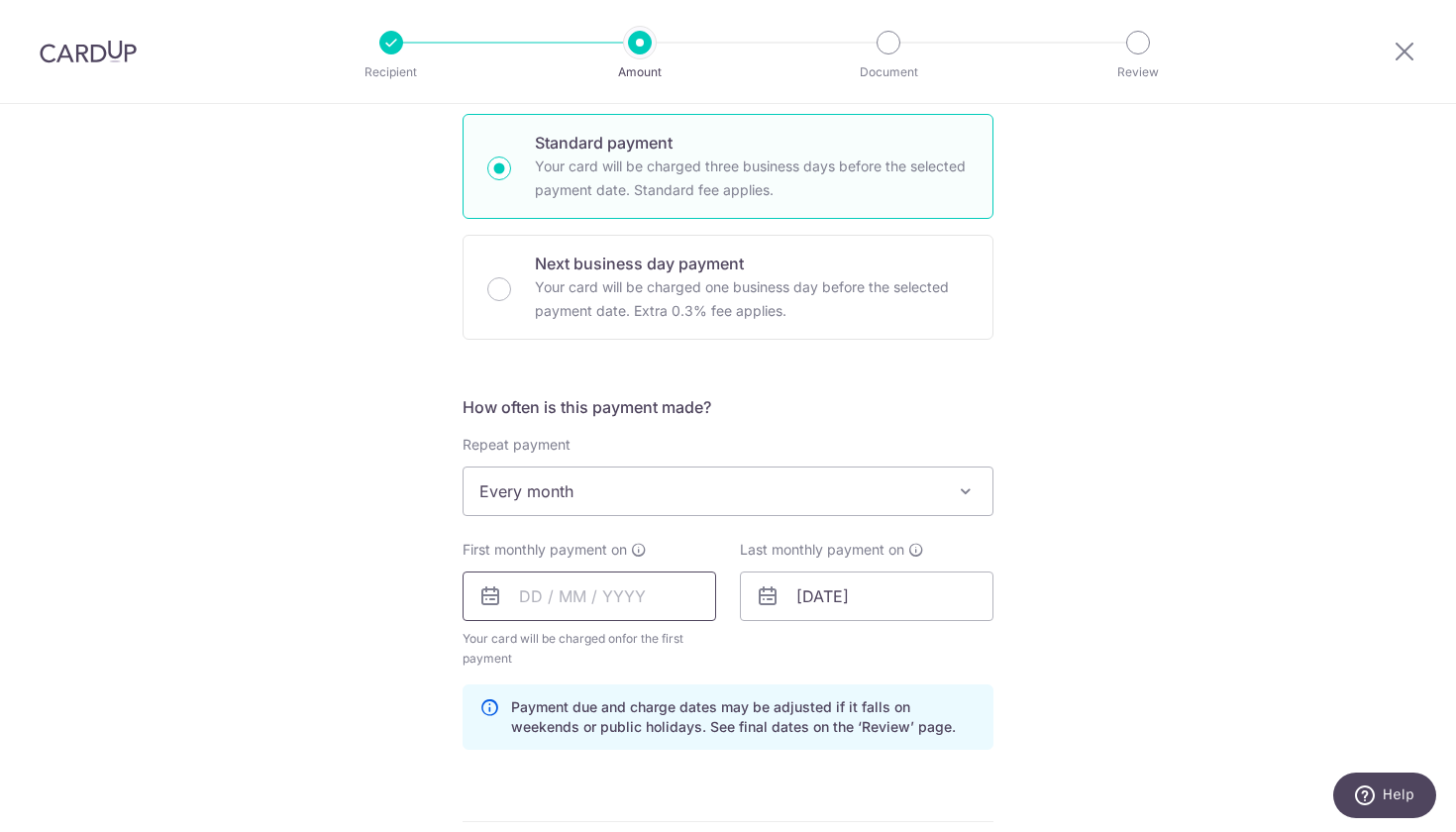 click at bounding box center (589, 596) 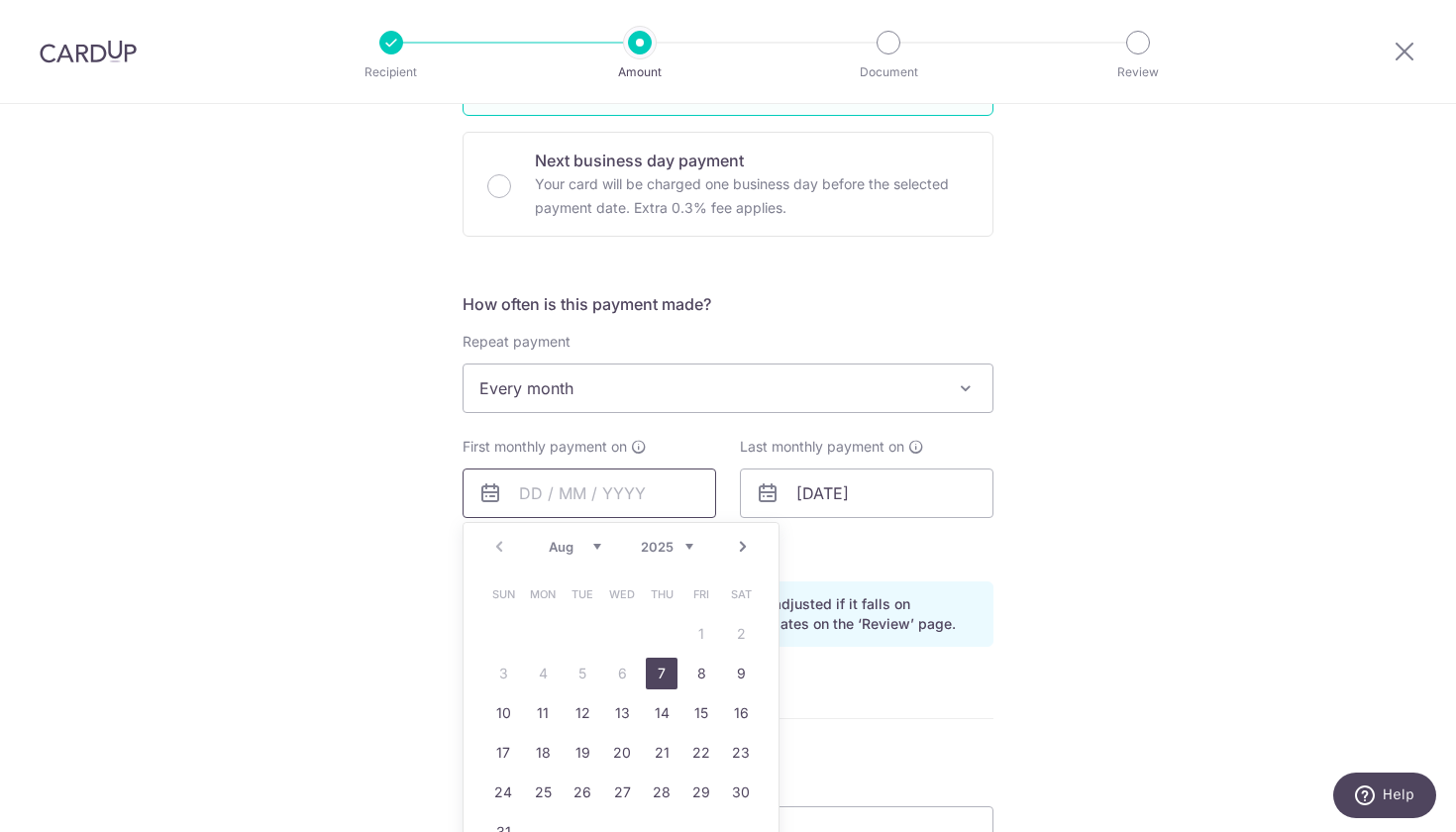 scroll, scrollTop: 614, scrollLeft: 0, axis: vertical 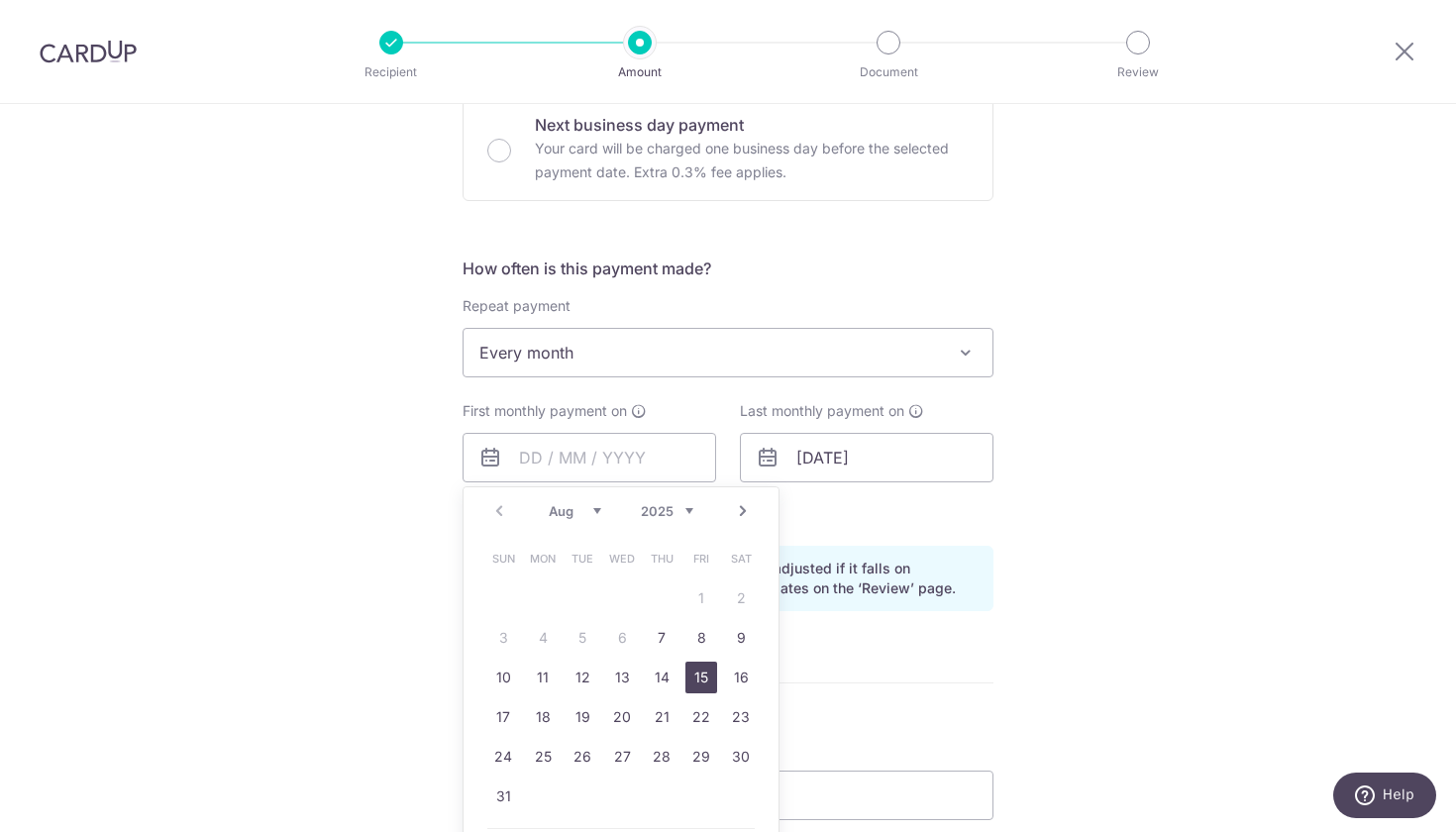 click on "15" at bounding box center (701, 677) 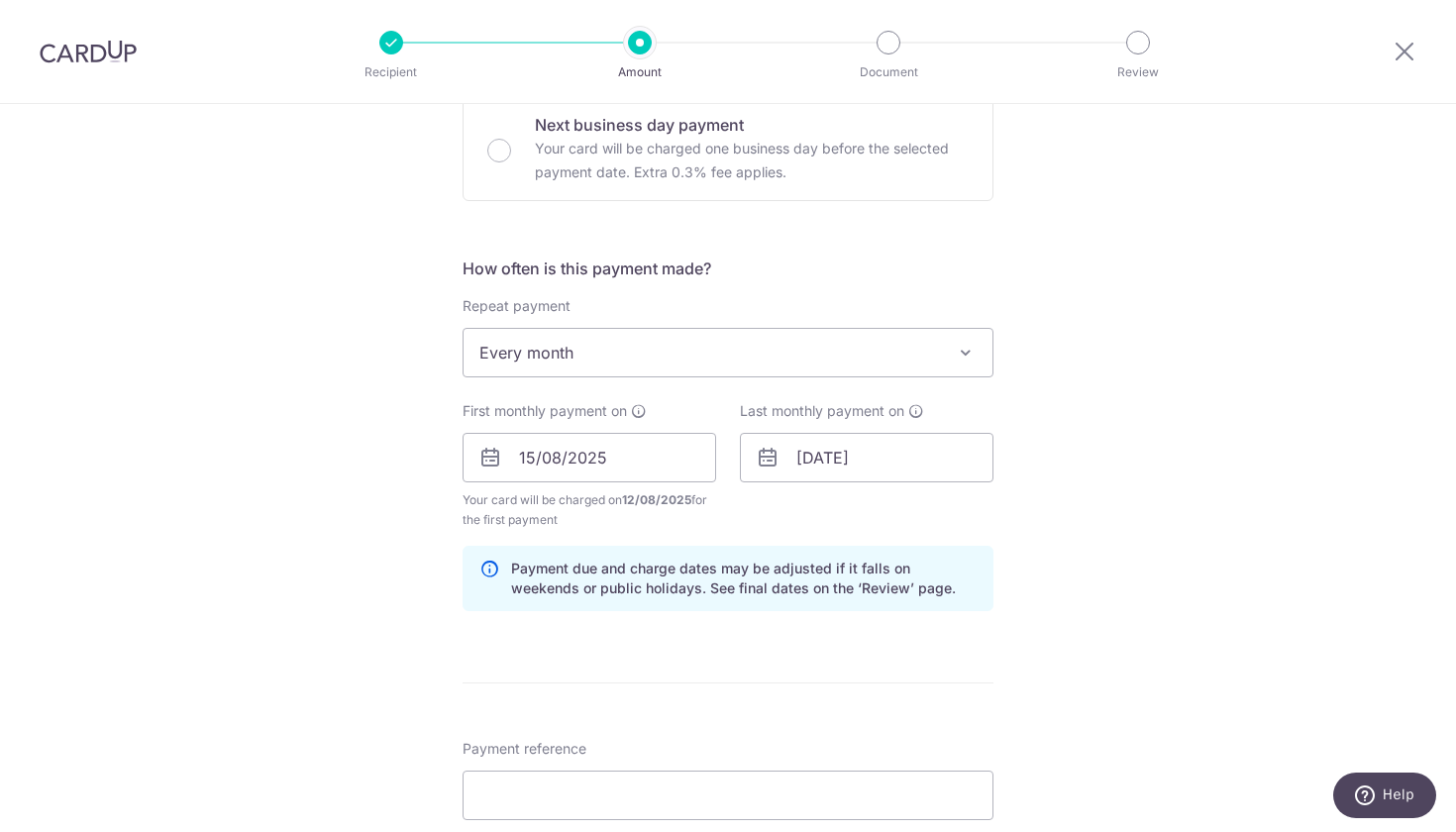 click on "Last monthly payment on
15/06/2030" at bounding box center [867, 466] 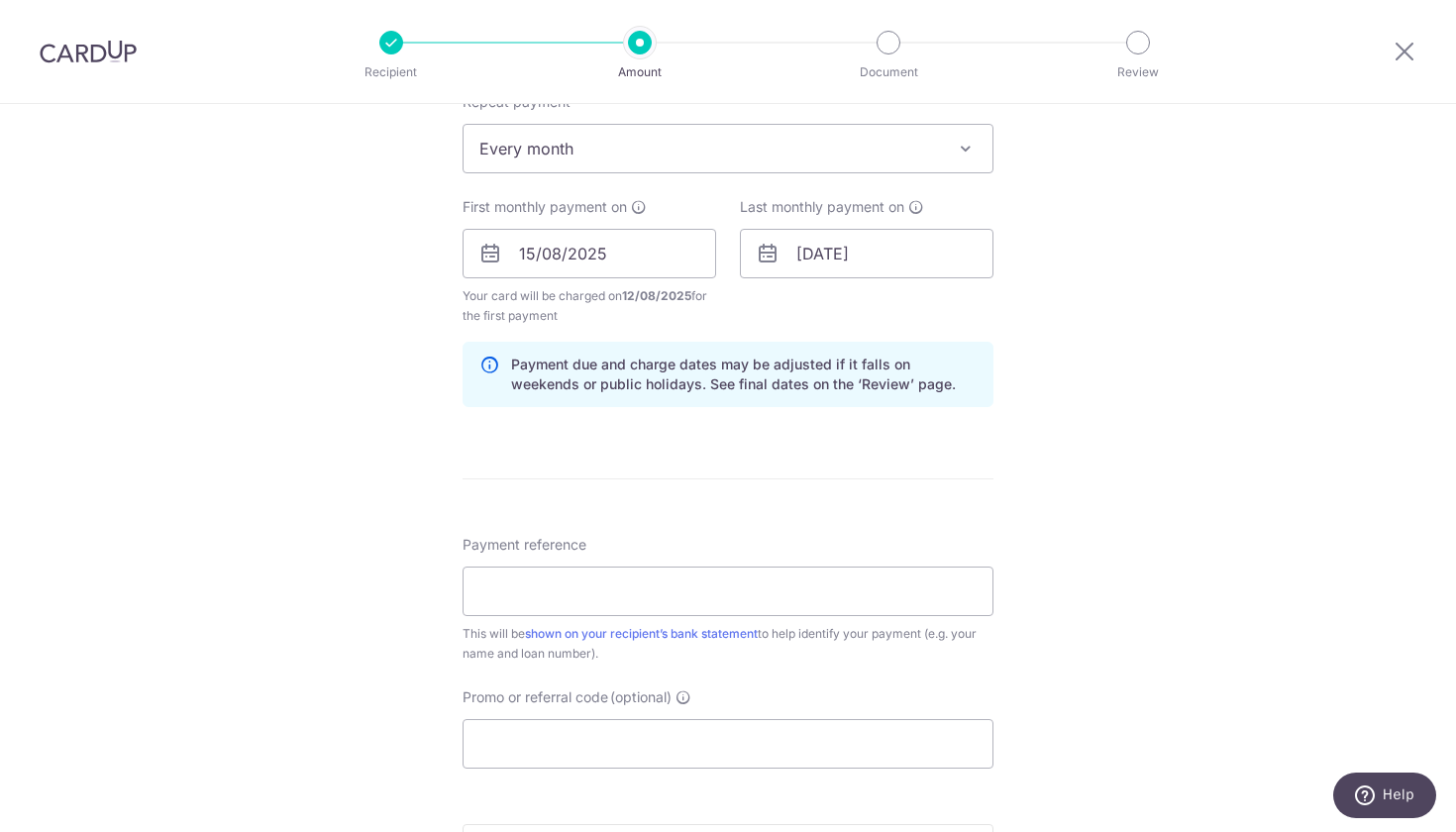 scroll, scrollTop: 820, scrollLeft: 0, axis: vertical 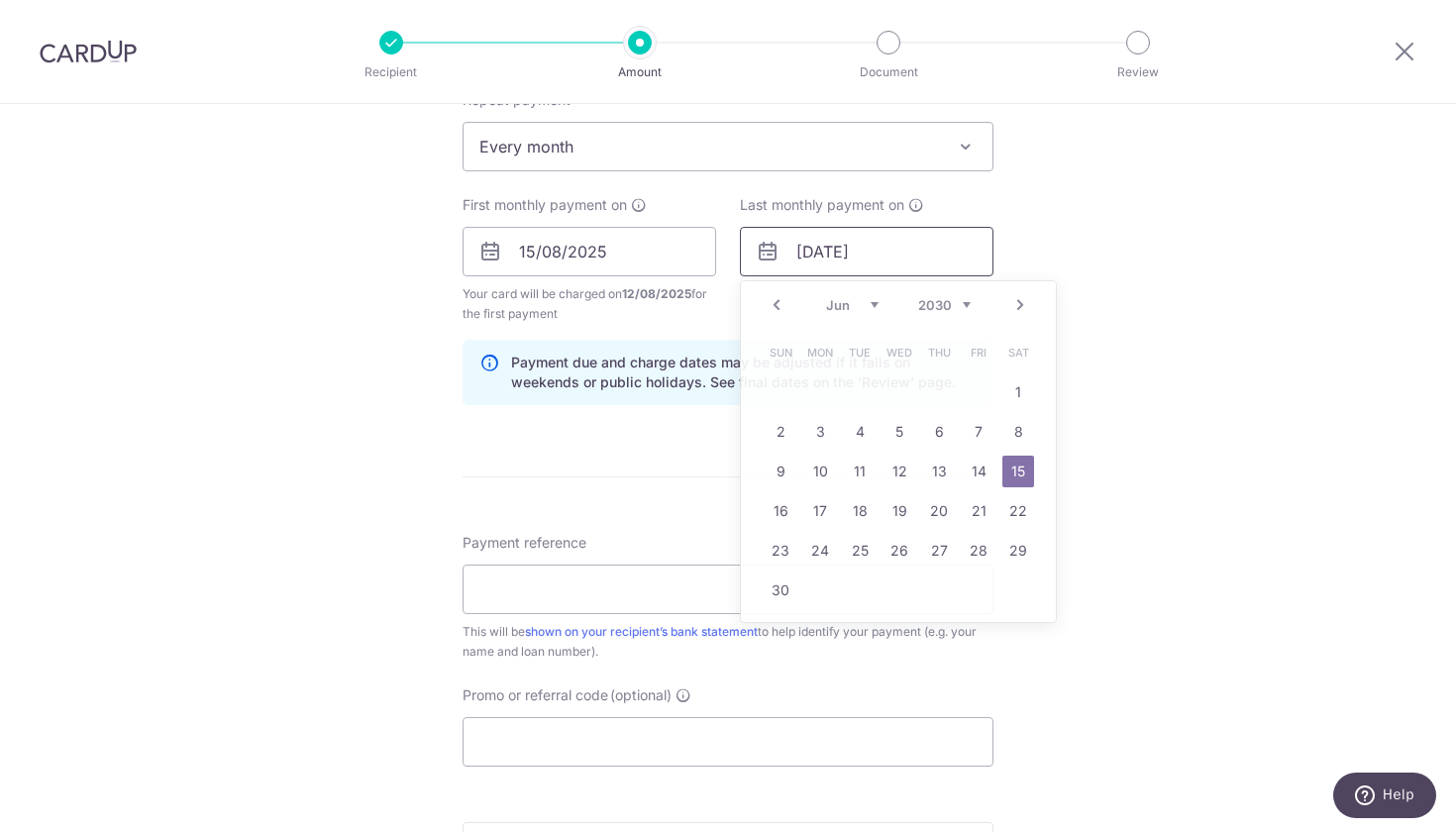click on "15/06/2030" at bounding box center [867, 252] 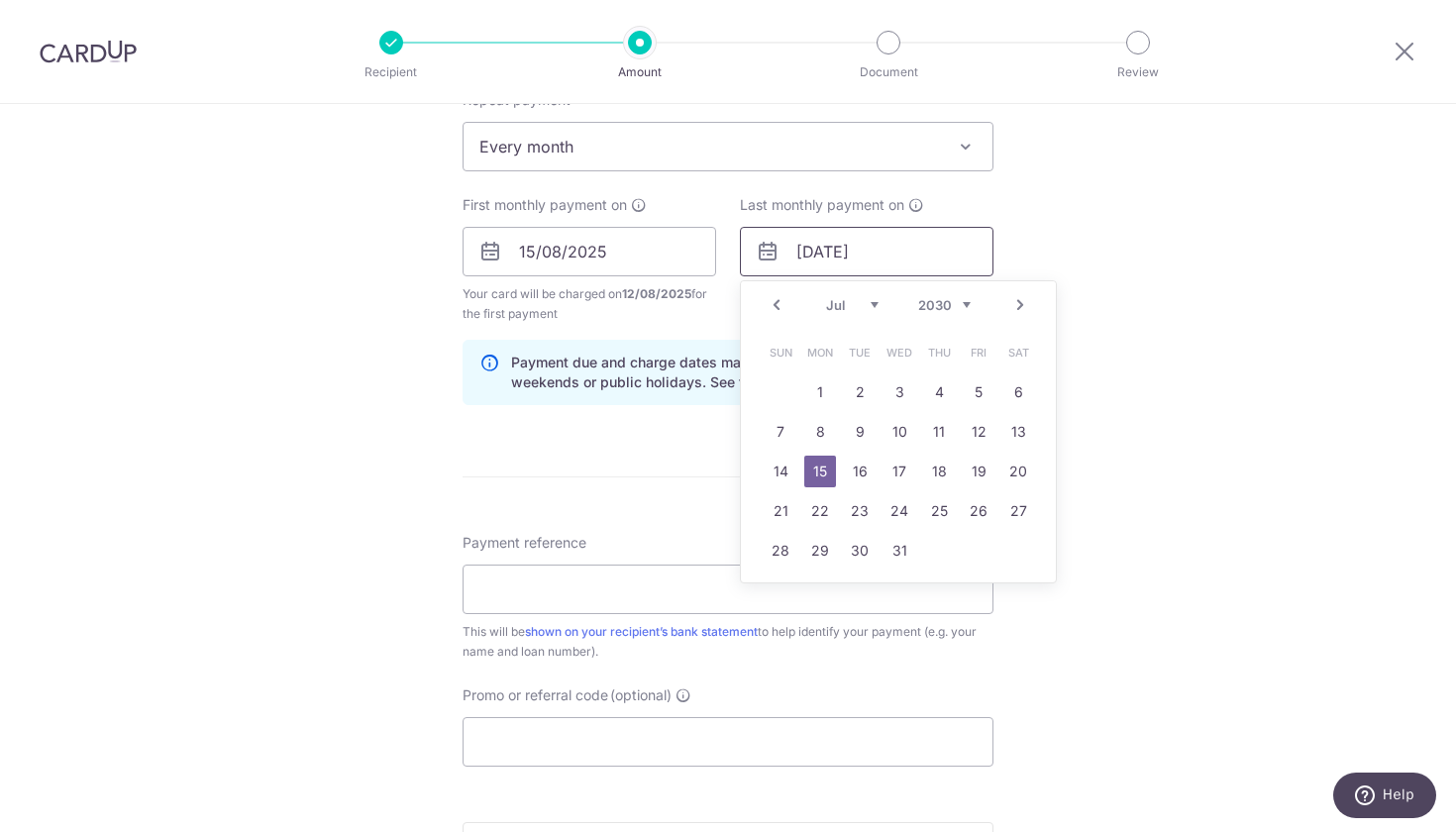 type on "15/07/2030" 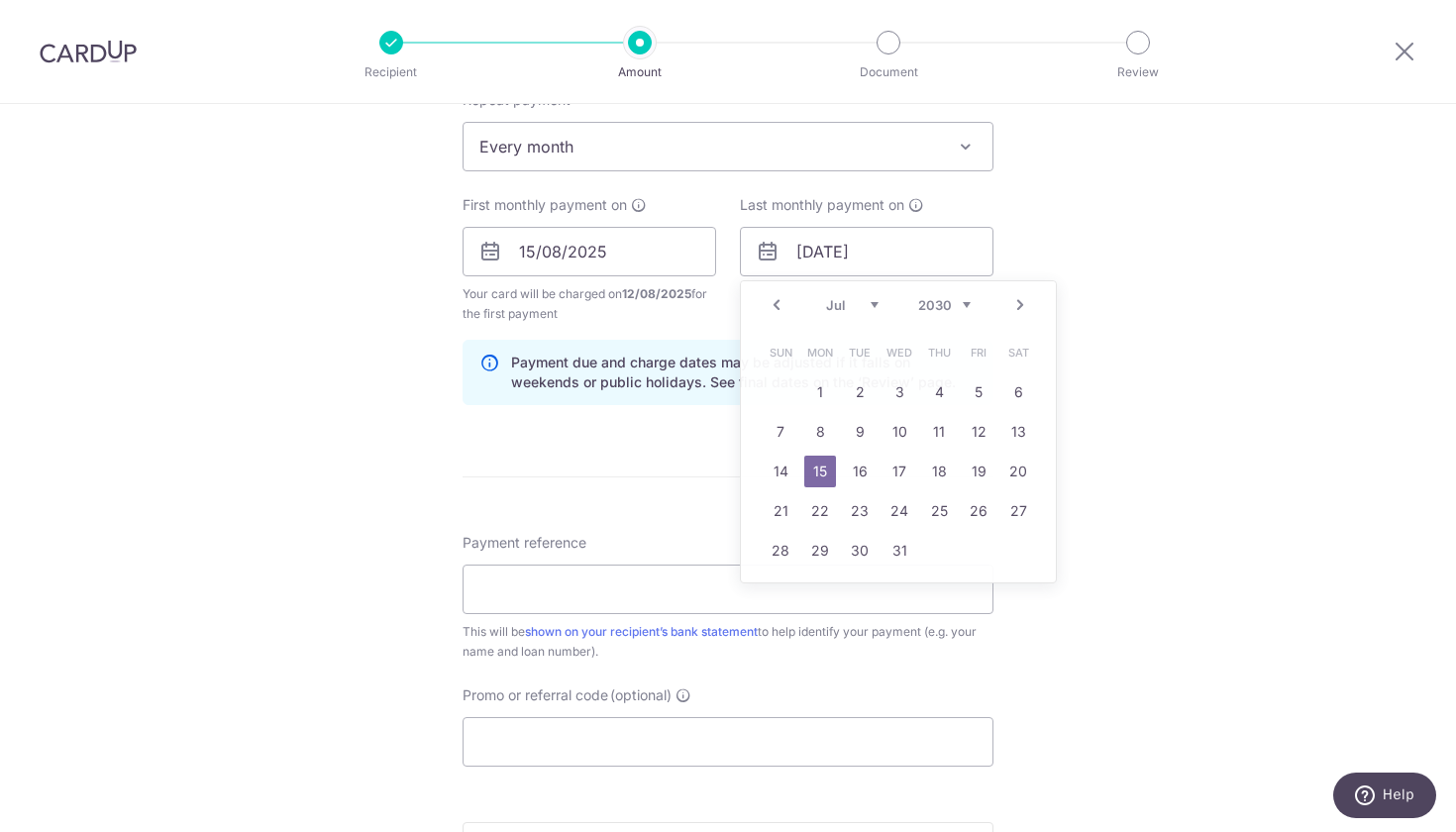 click on "Tell us more about your payment
Enter payment amount
SGD
4,875.00
4875.00
Select Card
**** 9935
Add credit card
Your Cards
**** 9935
**** 4552
Secure 256-bit SSL
Text
New card details
Card
Secure 256-bit SSL" at bounding box center (728, 230) 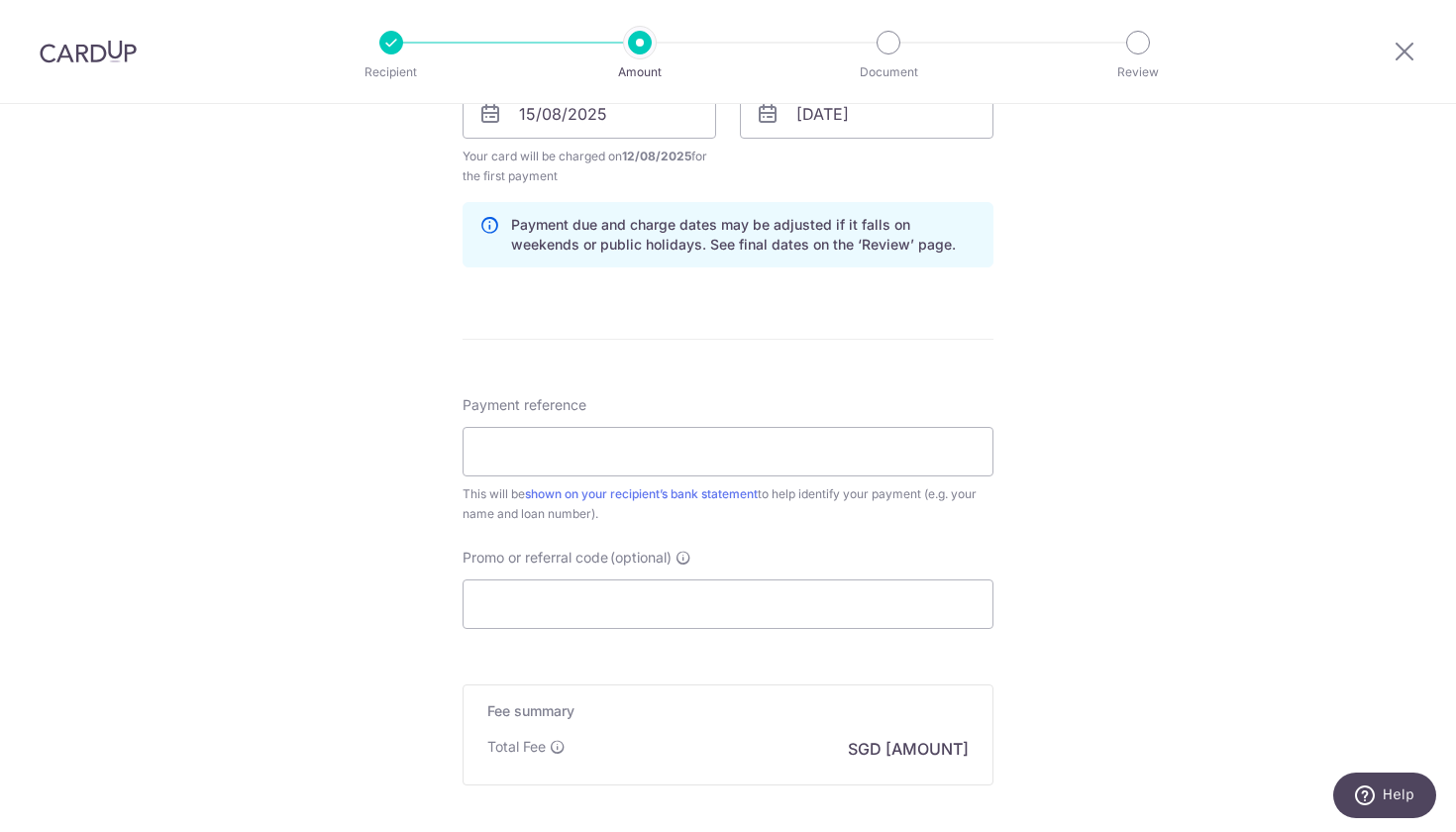 scroll, scrollTop: 1003, scrollLeft: 0, axis: vertical 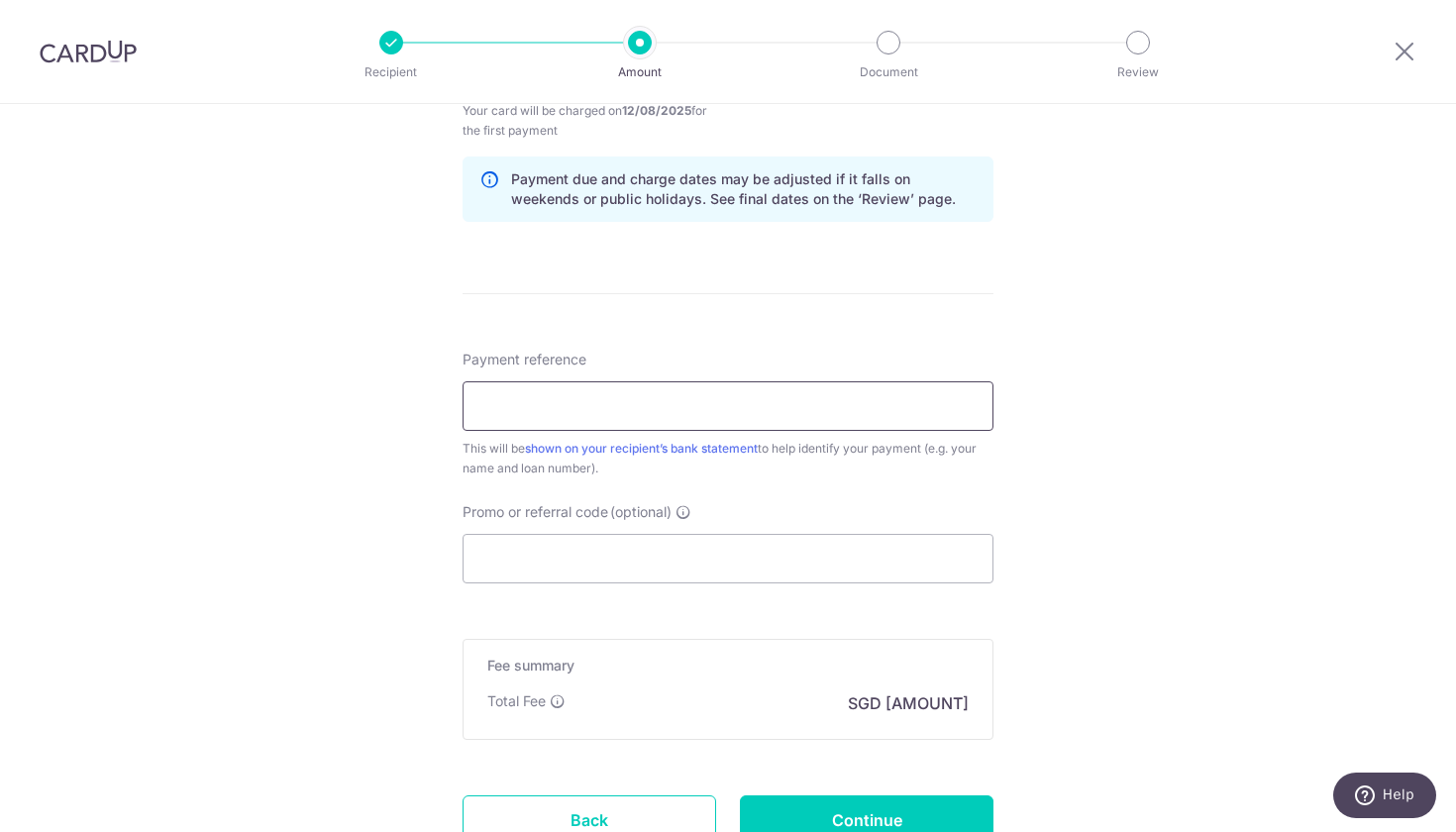 click on "Payment reference" at bounding box center [728, 406] 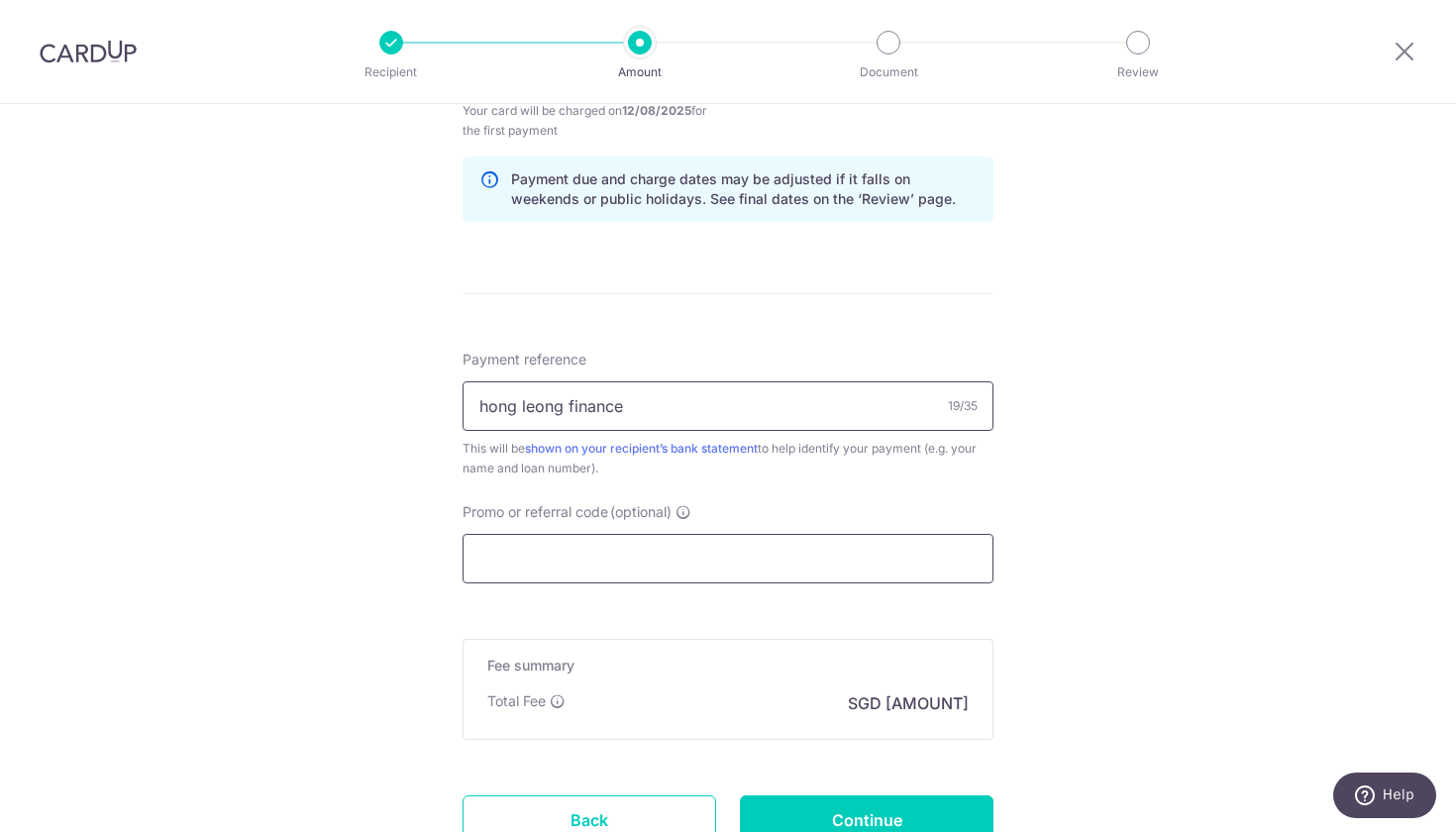 type on "hong leong finance" 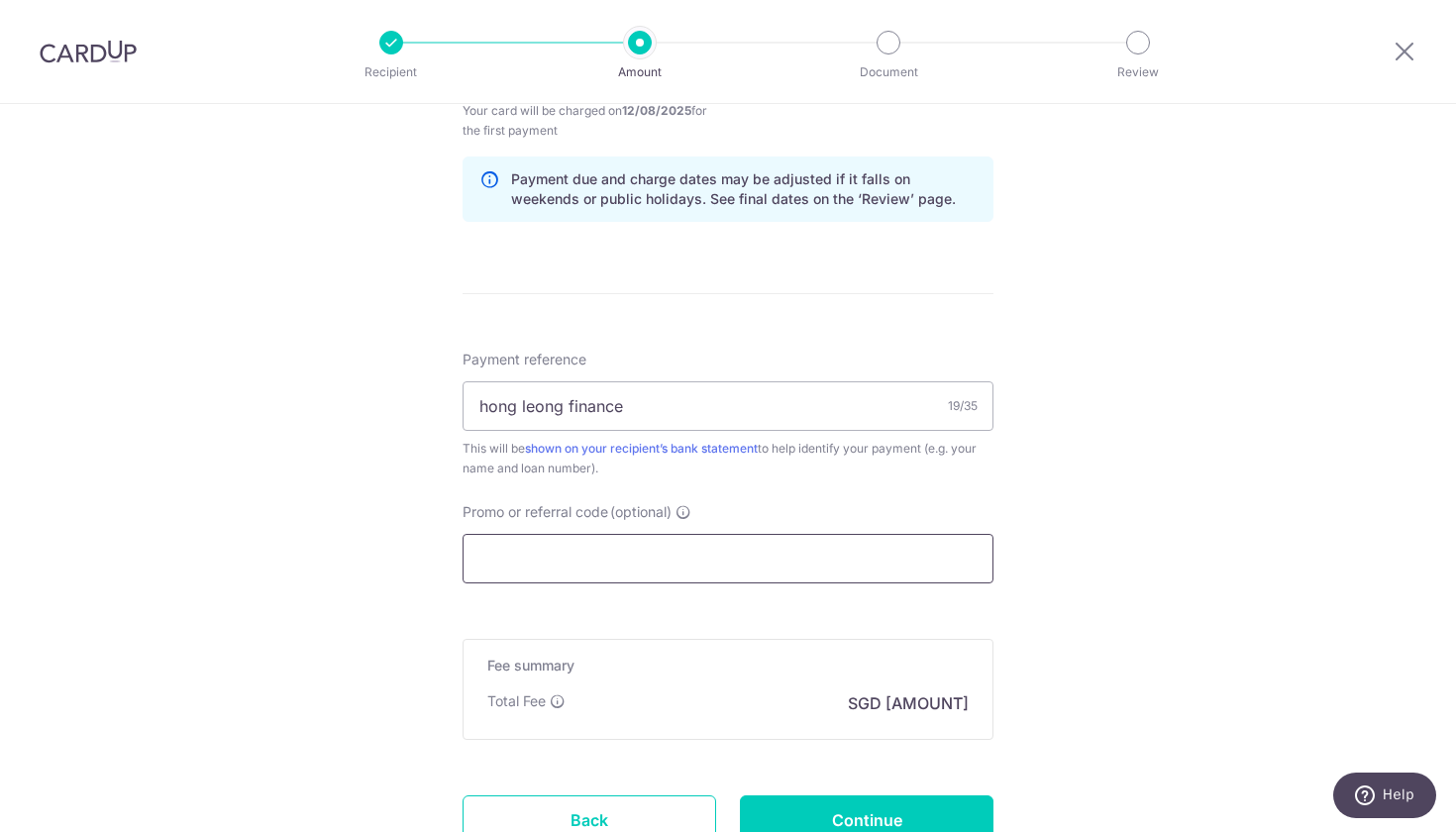 click on "Promo or referral code
(optional)" at bounding box center [728, 559] 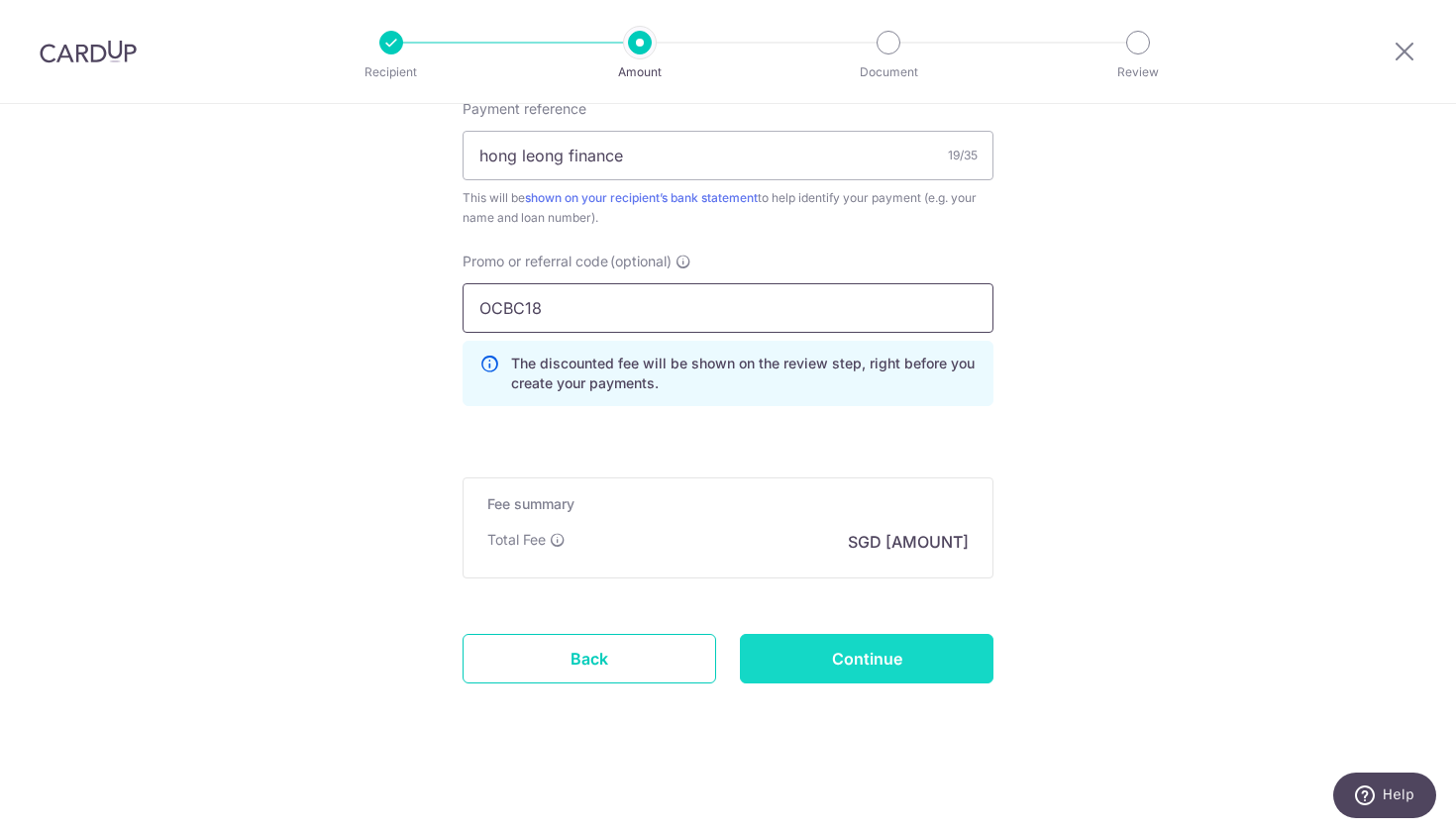 scroll, scrollTop: 1254, scrollLeft: 0, axis: vertical 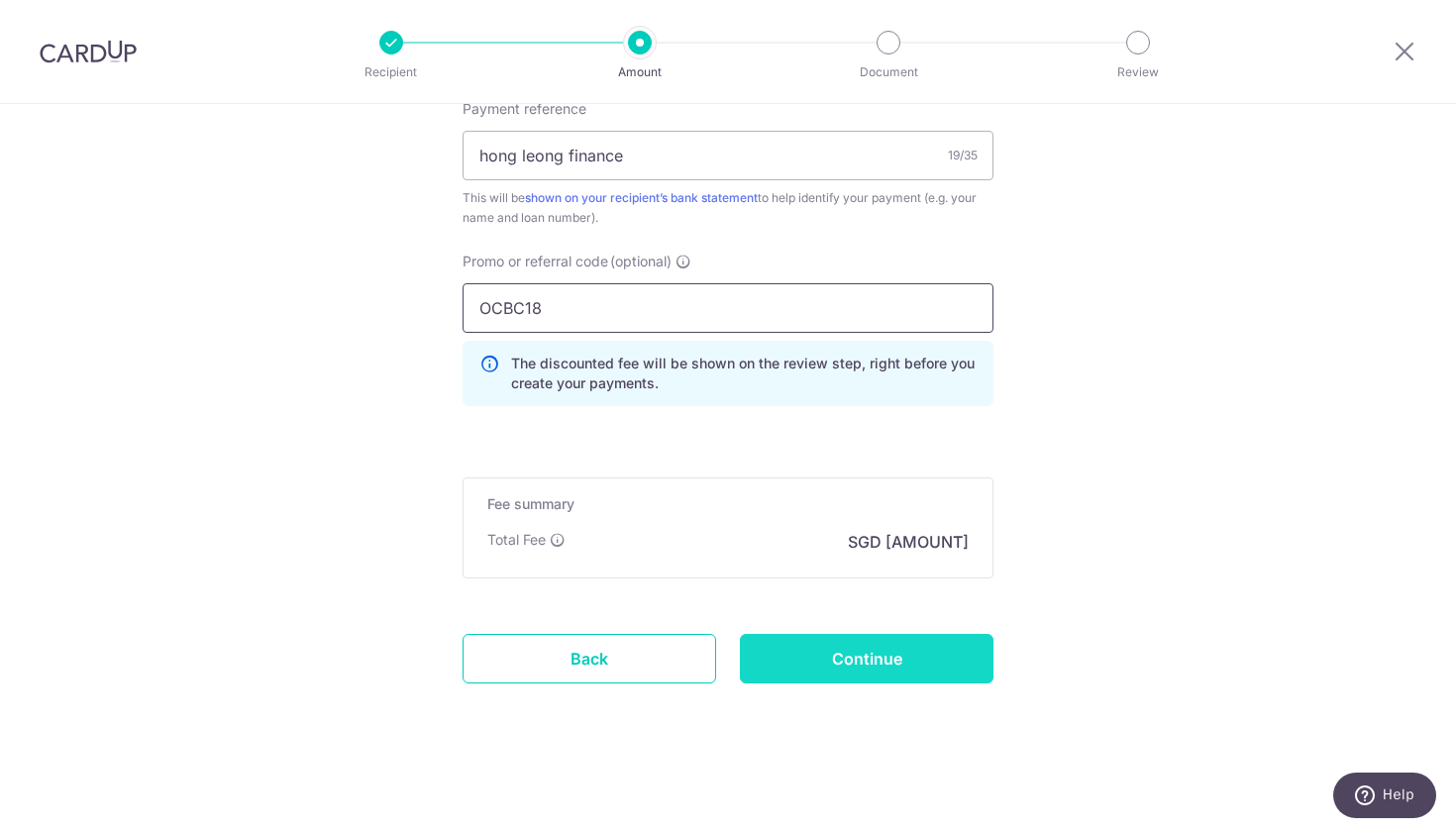 type on "OCBC18" 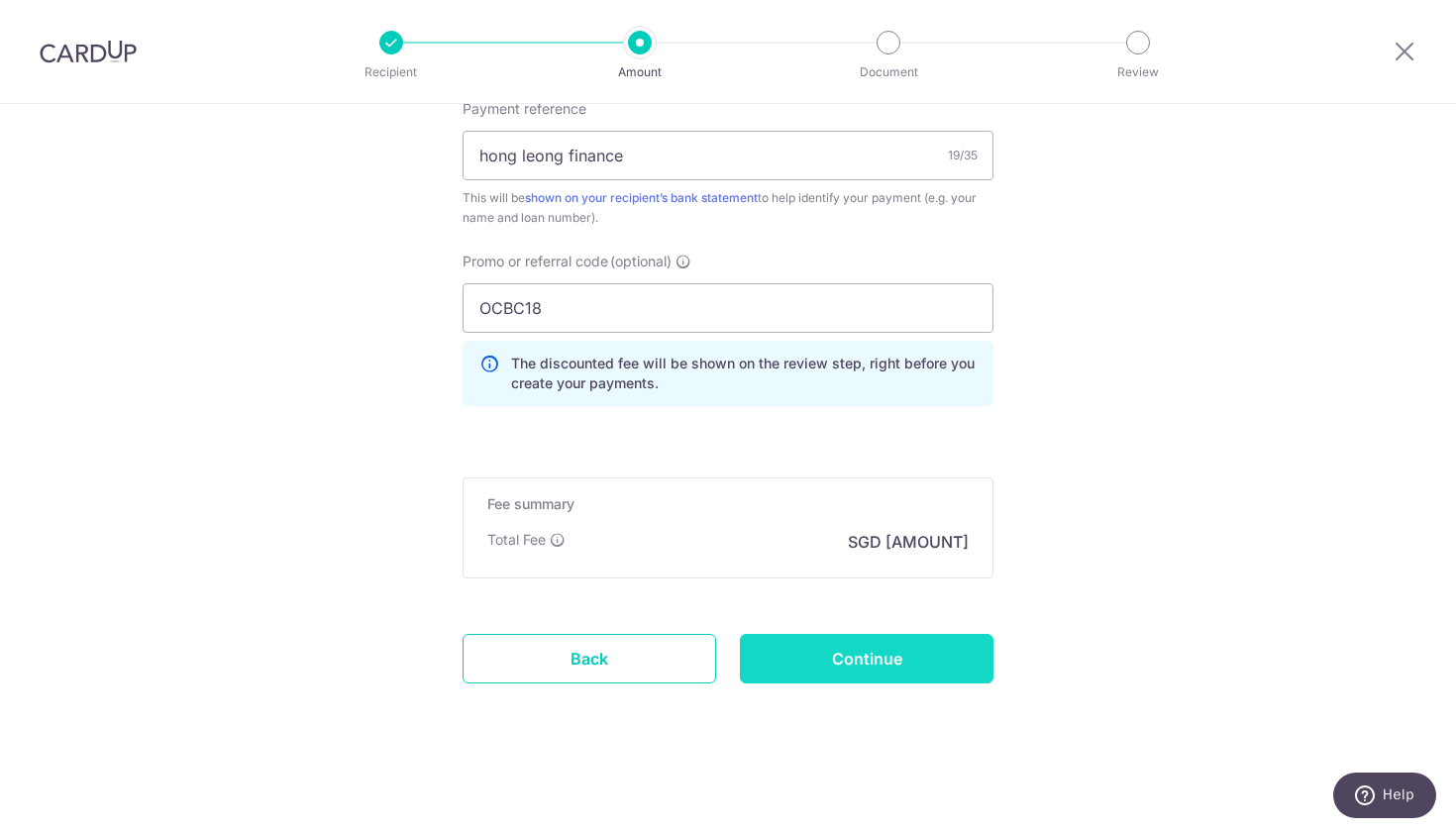 click on "Continue" at bounding box center [867, 659] 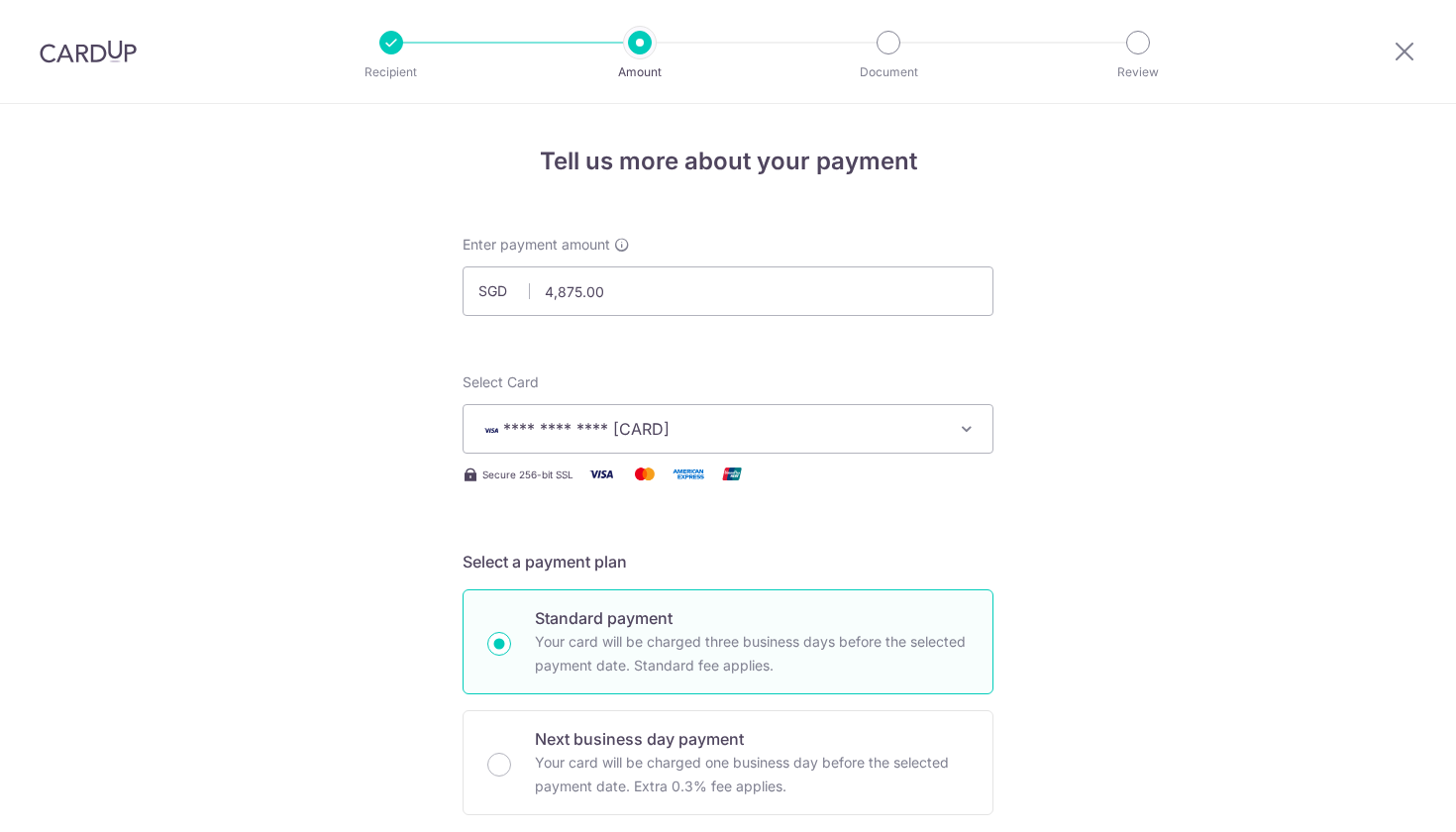 scroll, scrollTop: 0, scrollLeft: 0, axis: both 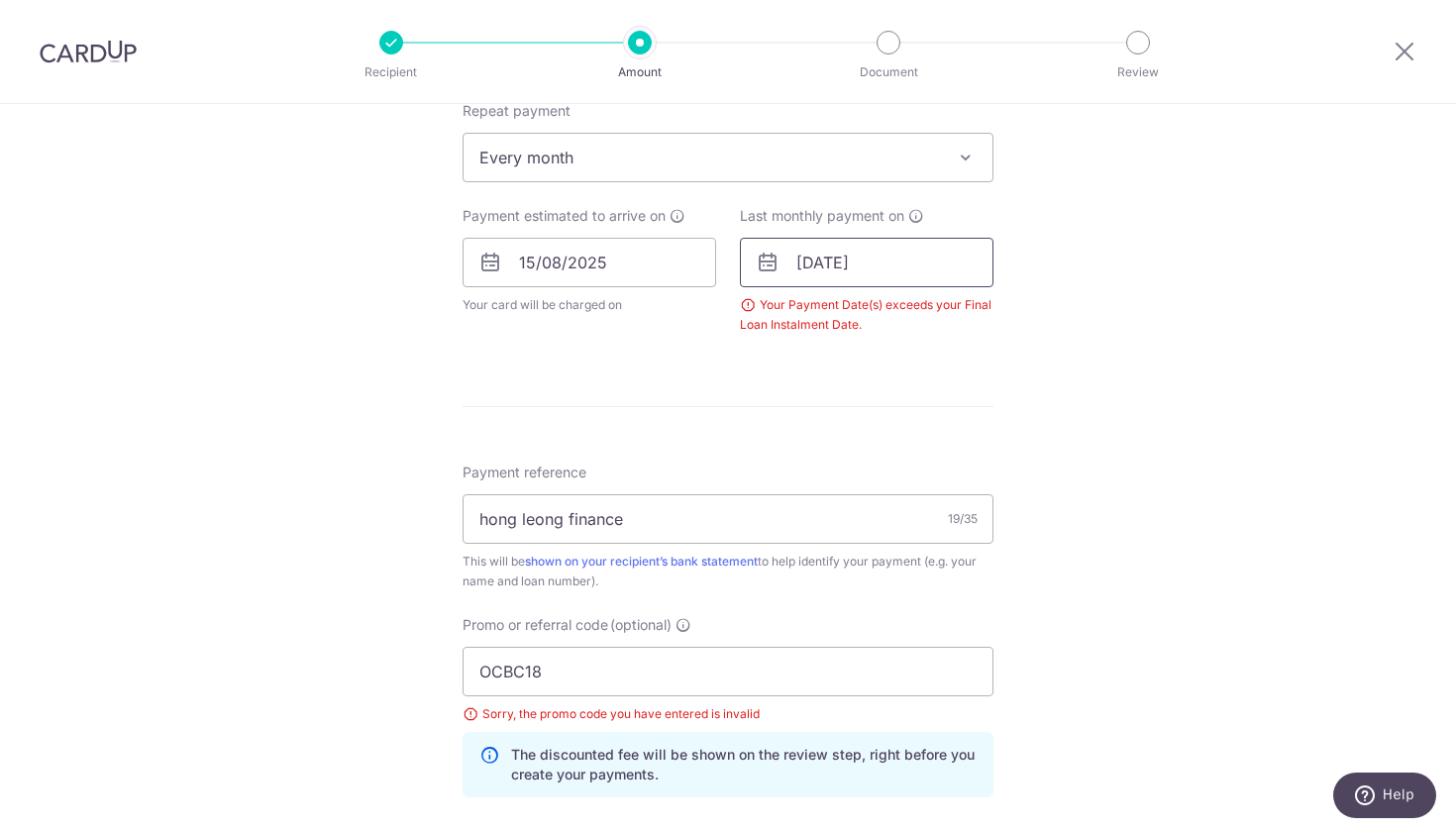 click on "15/07/2030" at bounding box center (867, 262) 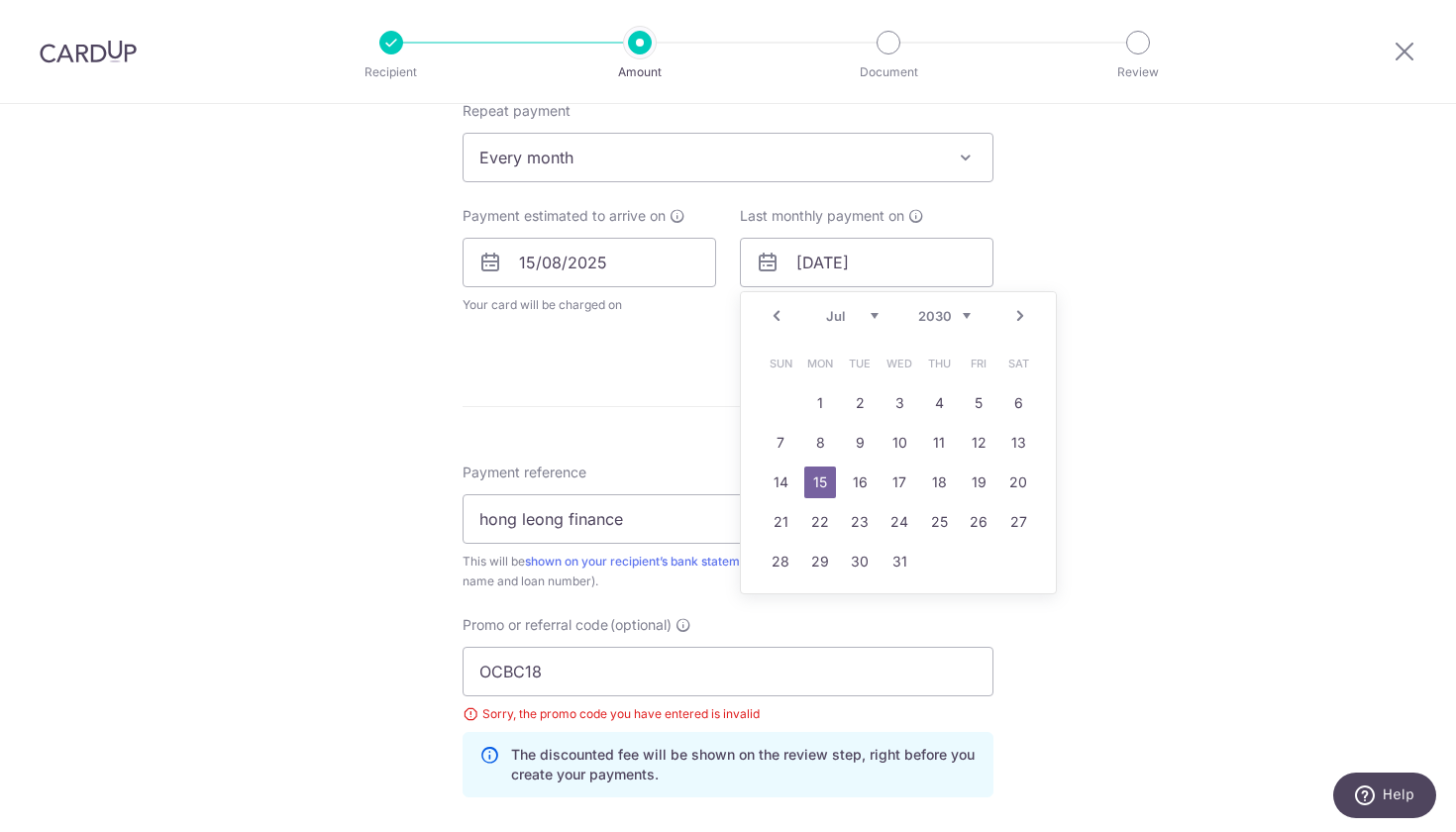 click on "Prev" at bounding box center [777, 316] 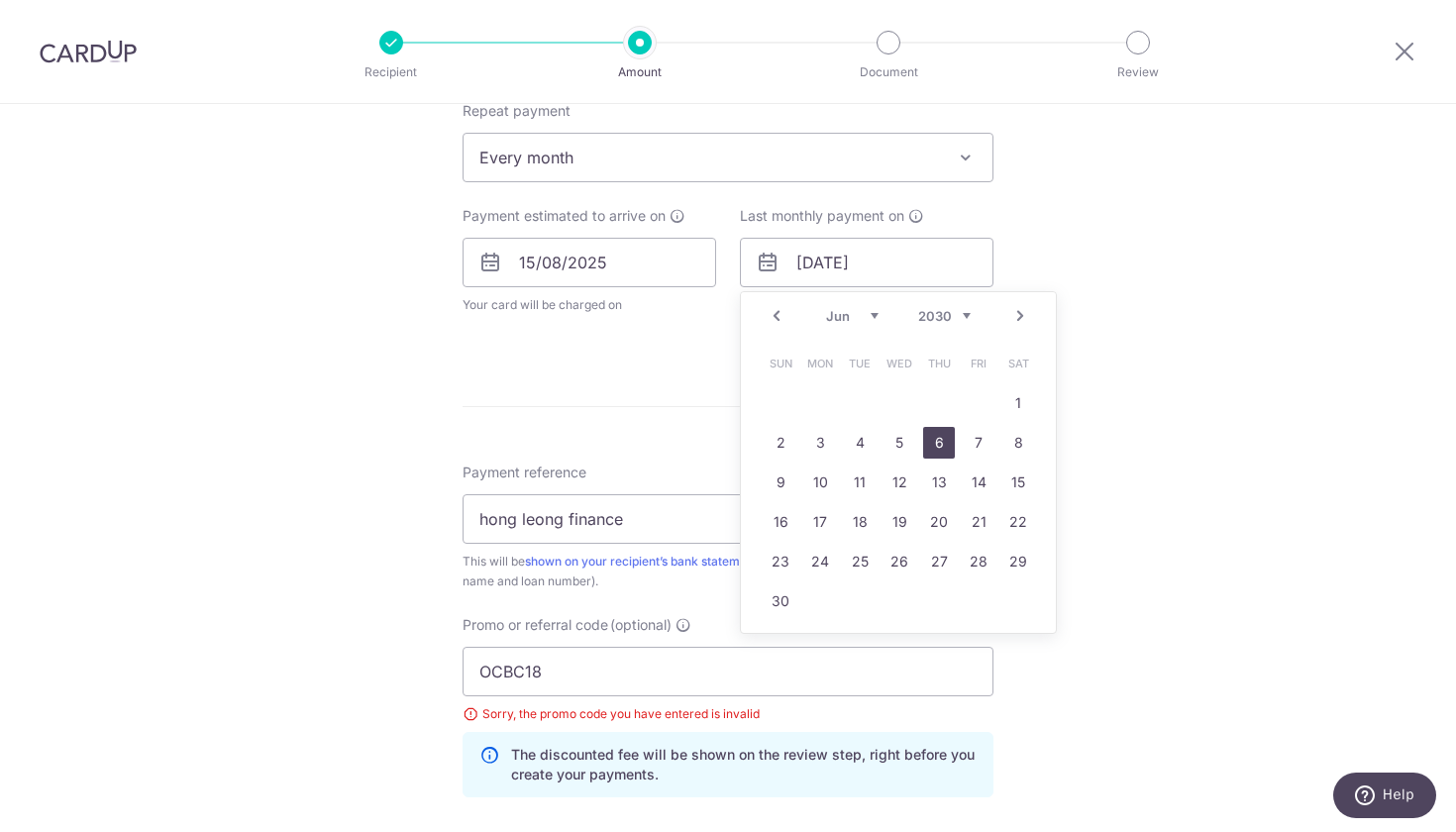 click on "6" at bounding box center [939, 443] 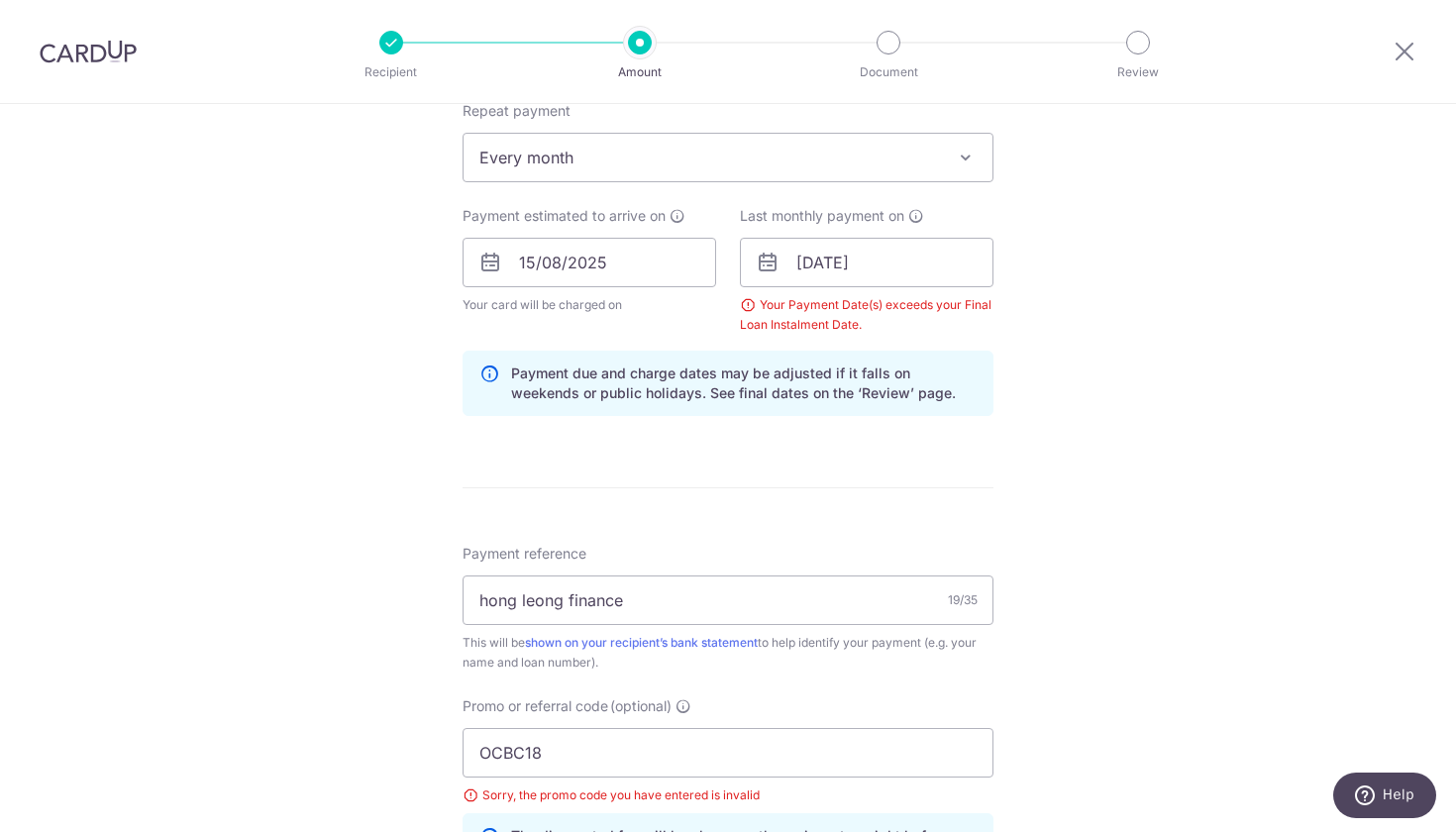 click on "Tell us more about your payment
Enter payment amount
SGD
4,875.00
4875.00
Select Card
**** 9935
Add credit card
Your Cards
**** 9935
**** 4552
Secure 256-bit SSL
Text
New card details
Card
Secure 256-bit SSL" at bounding box center [728, 299] 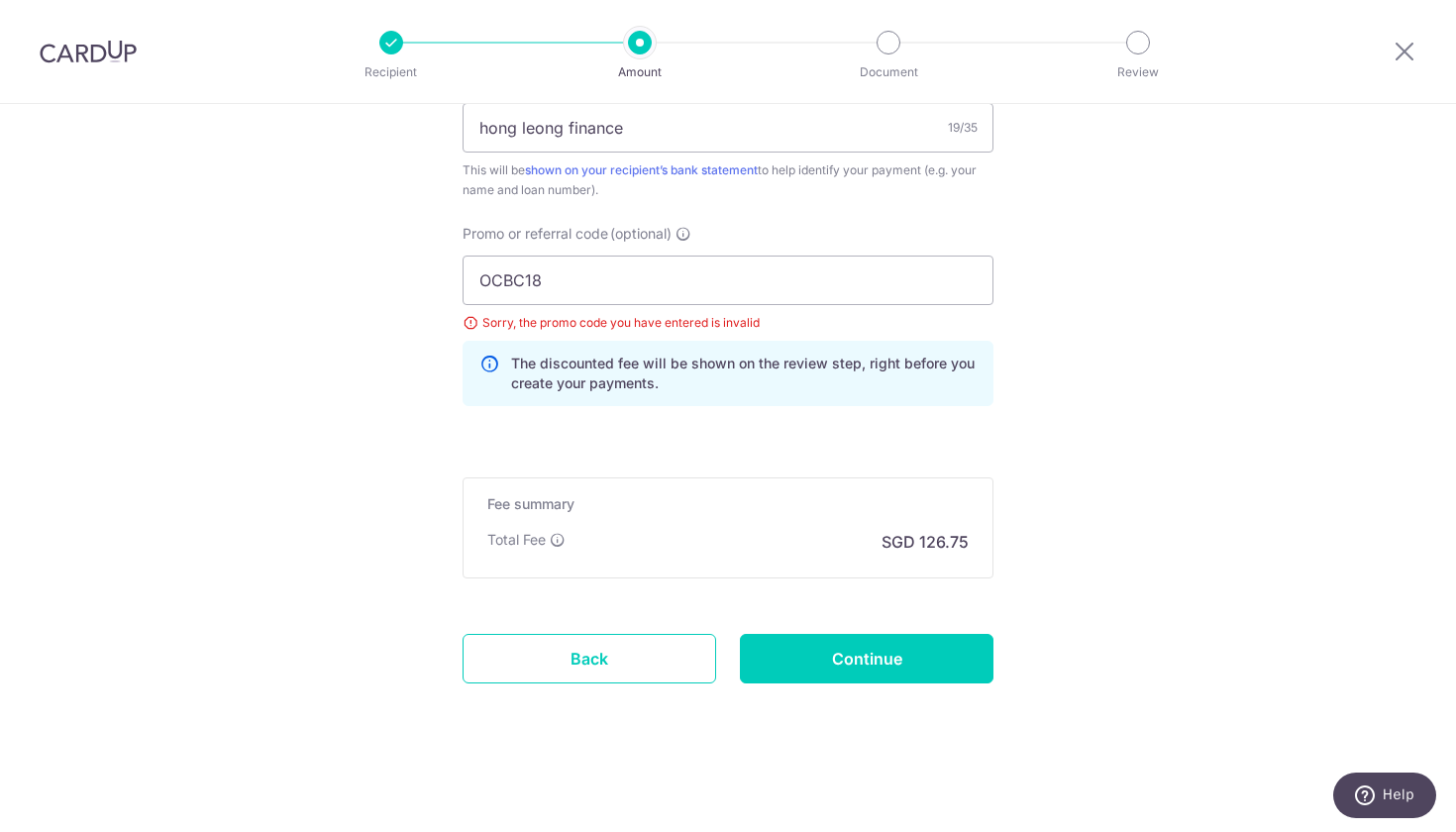 scroll, scrollTop: 1282, scrollLeft: 0, axis: vertical 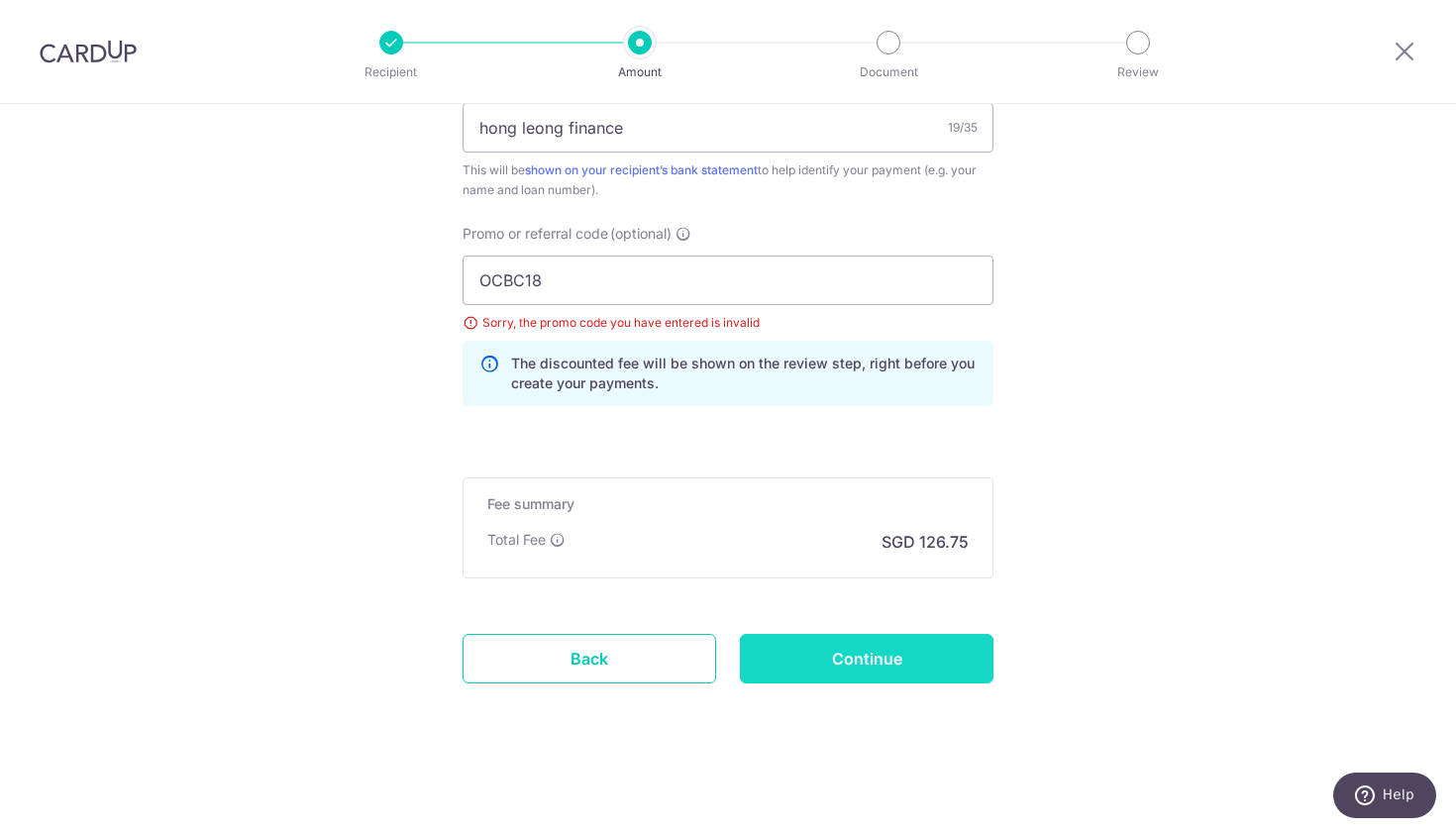 click on "Continue" at bounding box center (867, 659) 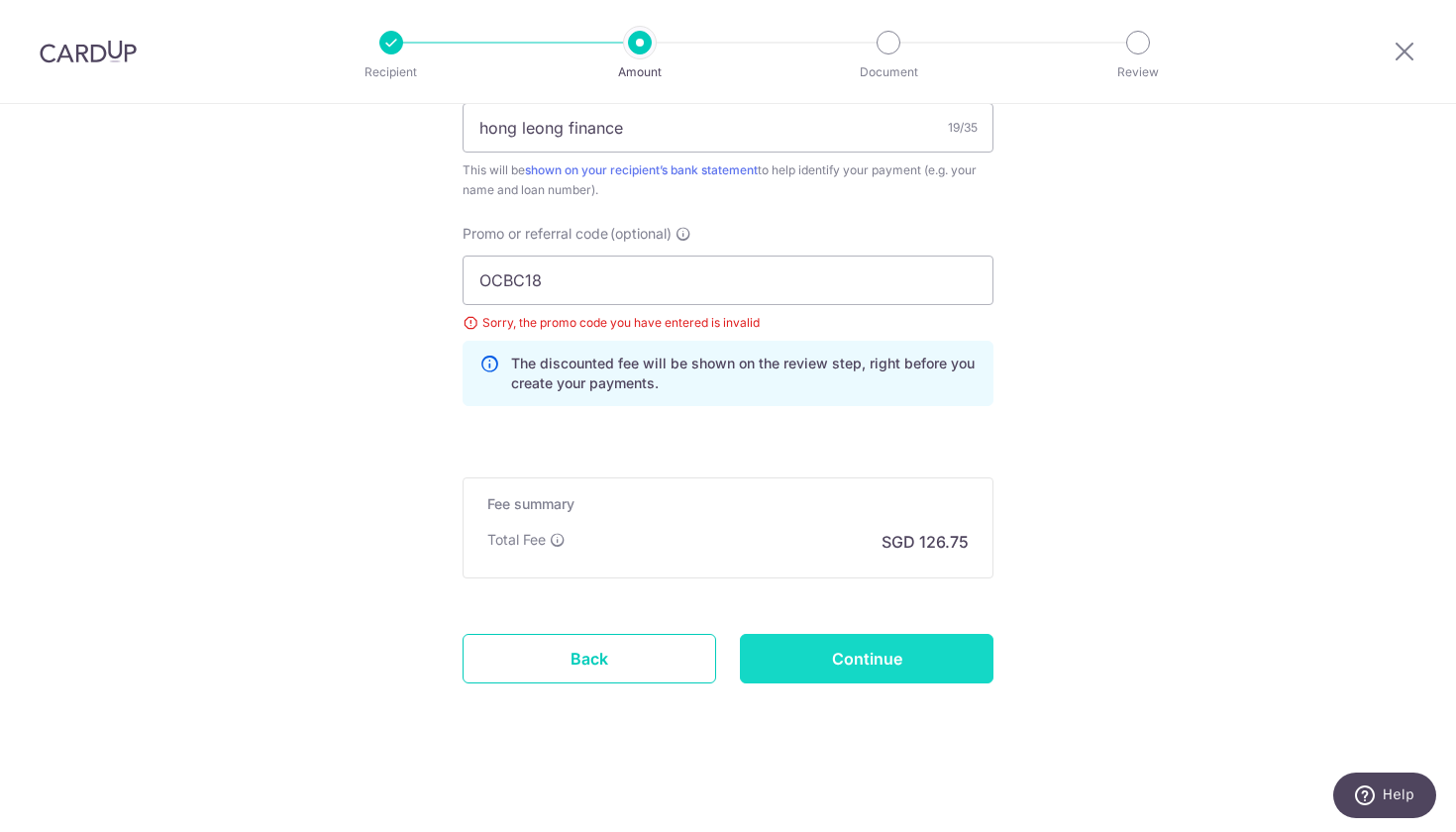type on "Create Schedule" 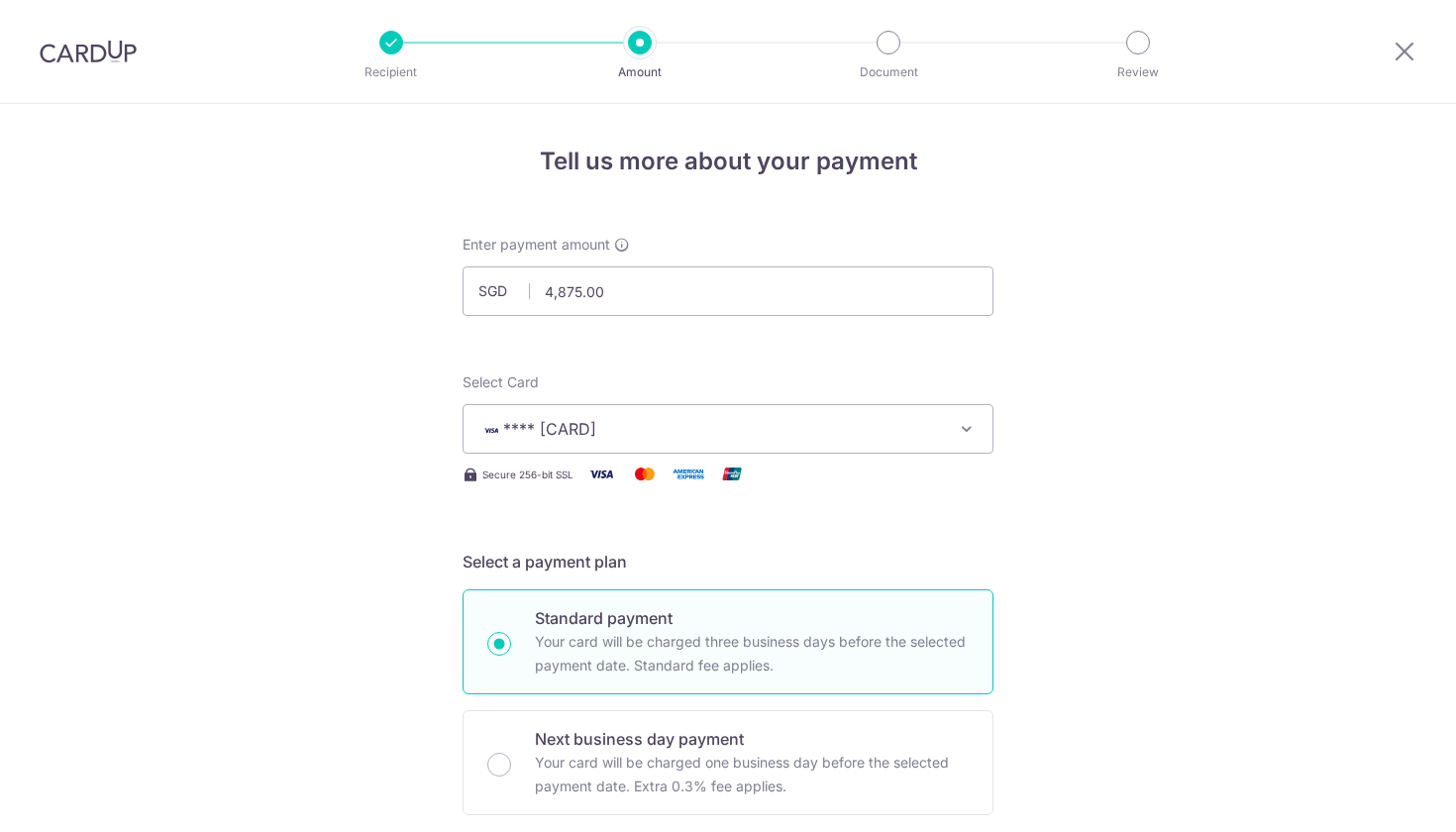 scroll, scrollTop: 0, scrollLeft: 0, axis: both 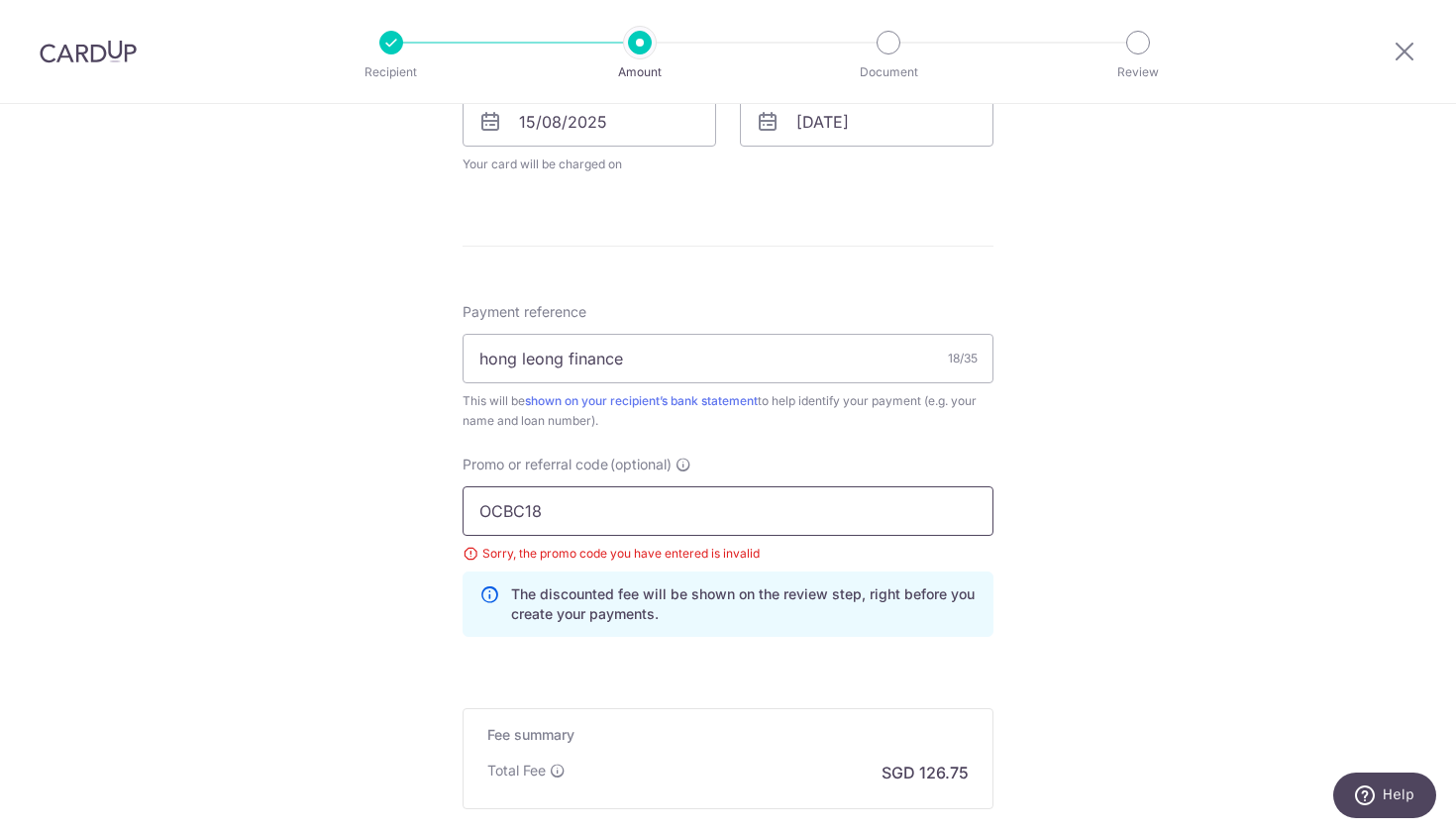click on "OCBC18" at bounding box center (728, 511) 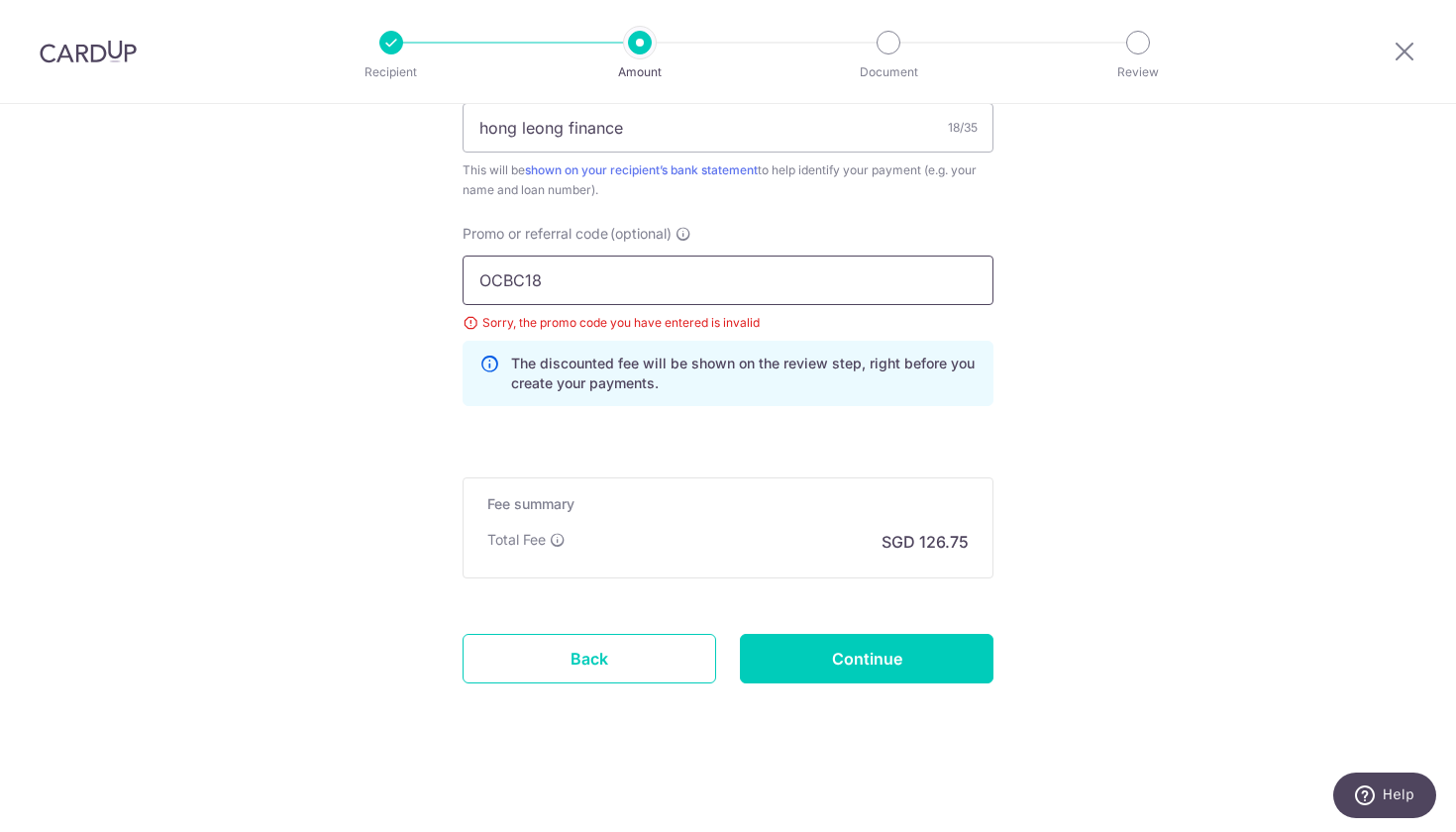 scroll, scrollTop: 1181, scrollLeft: 0, axis: vertical 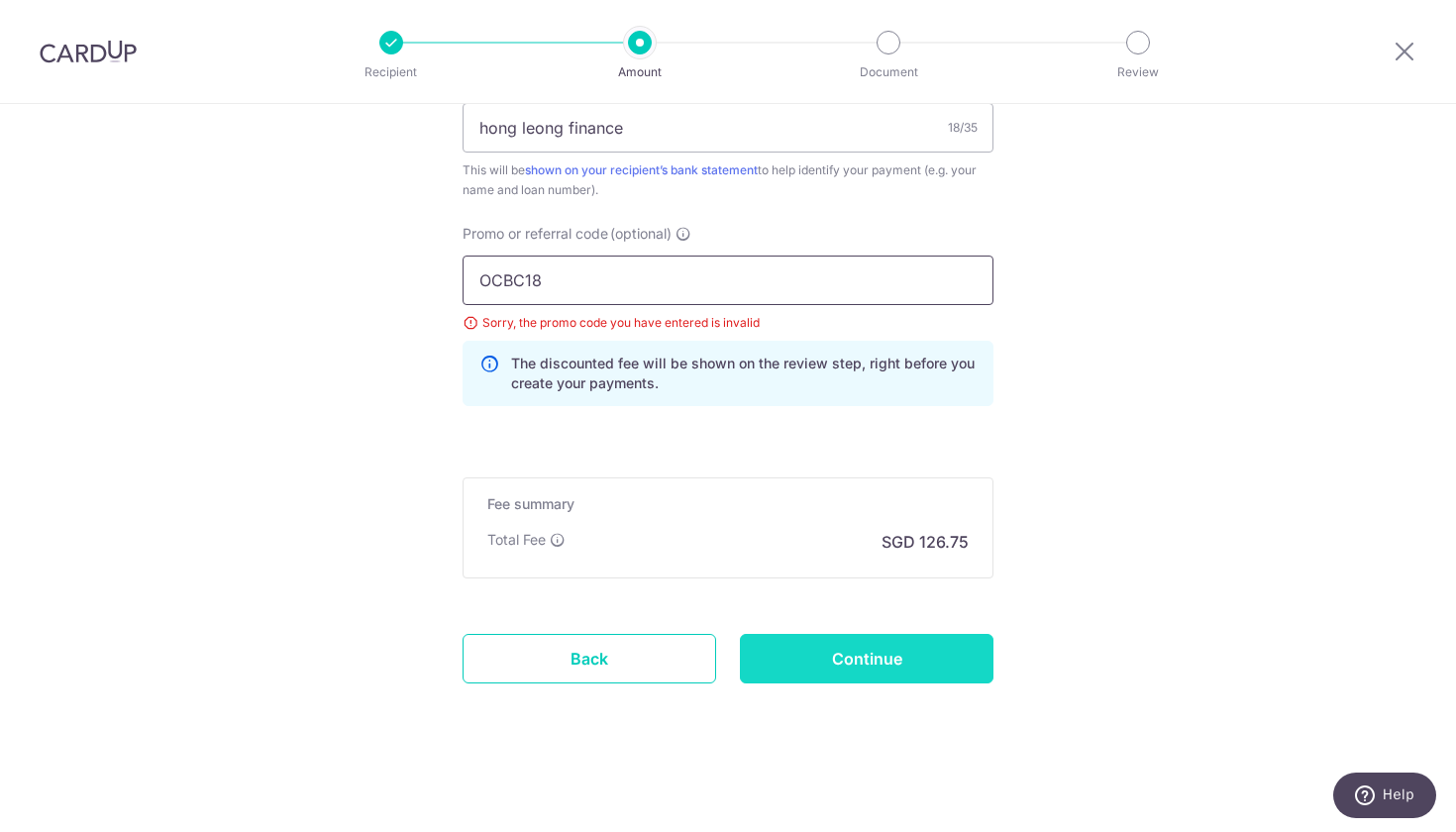 type on "OCBC18" 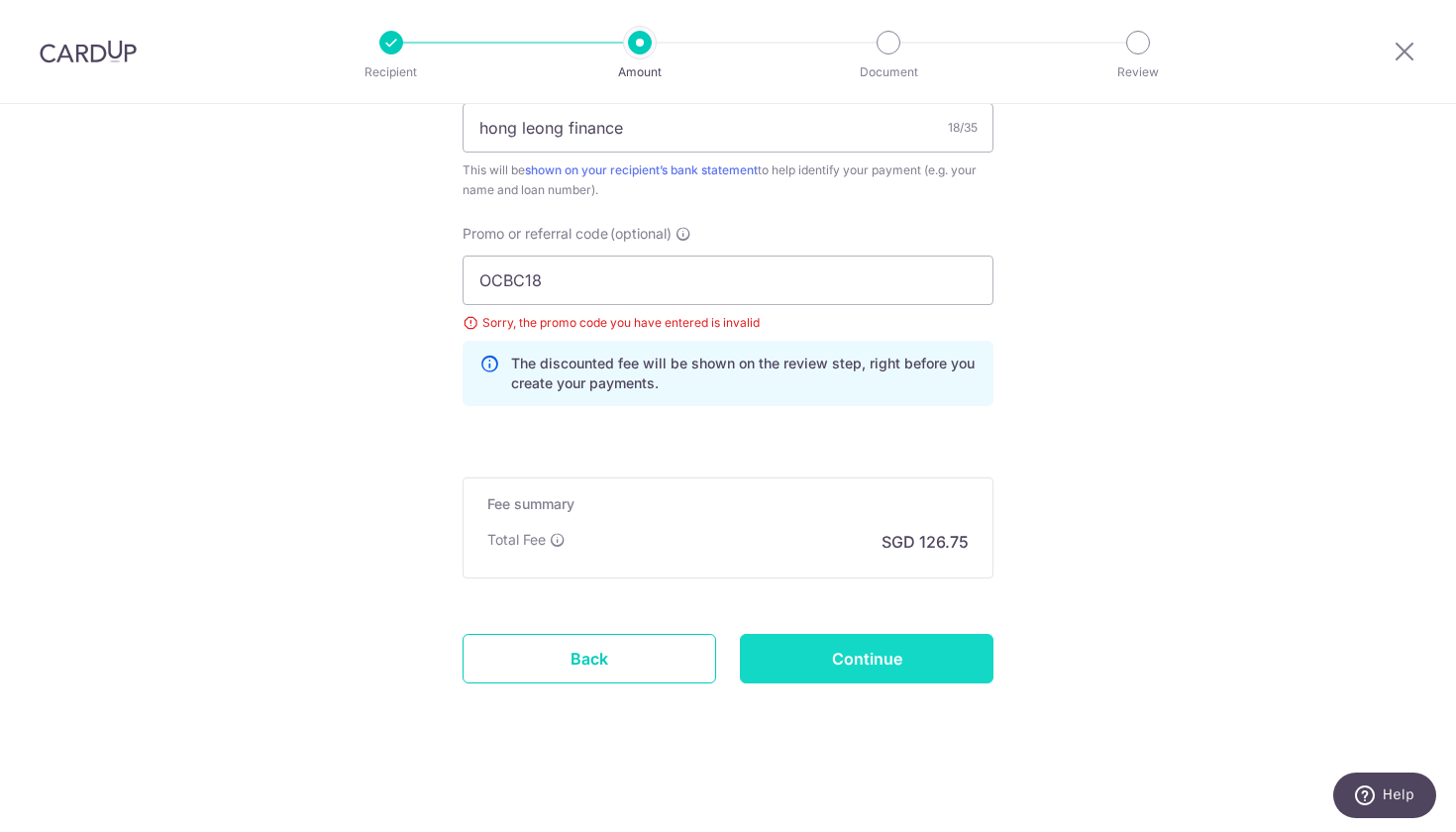 click on "Continue" at bounding box center (867, 659) 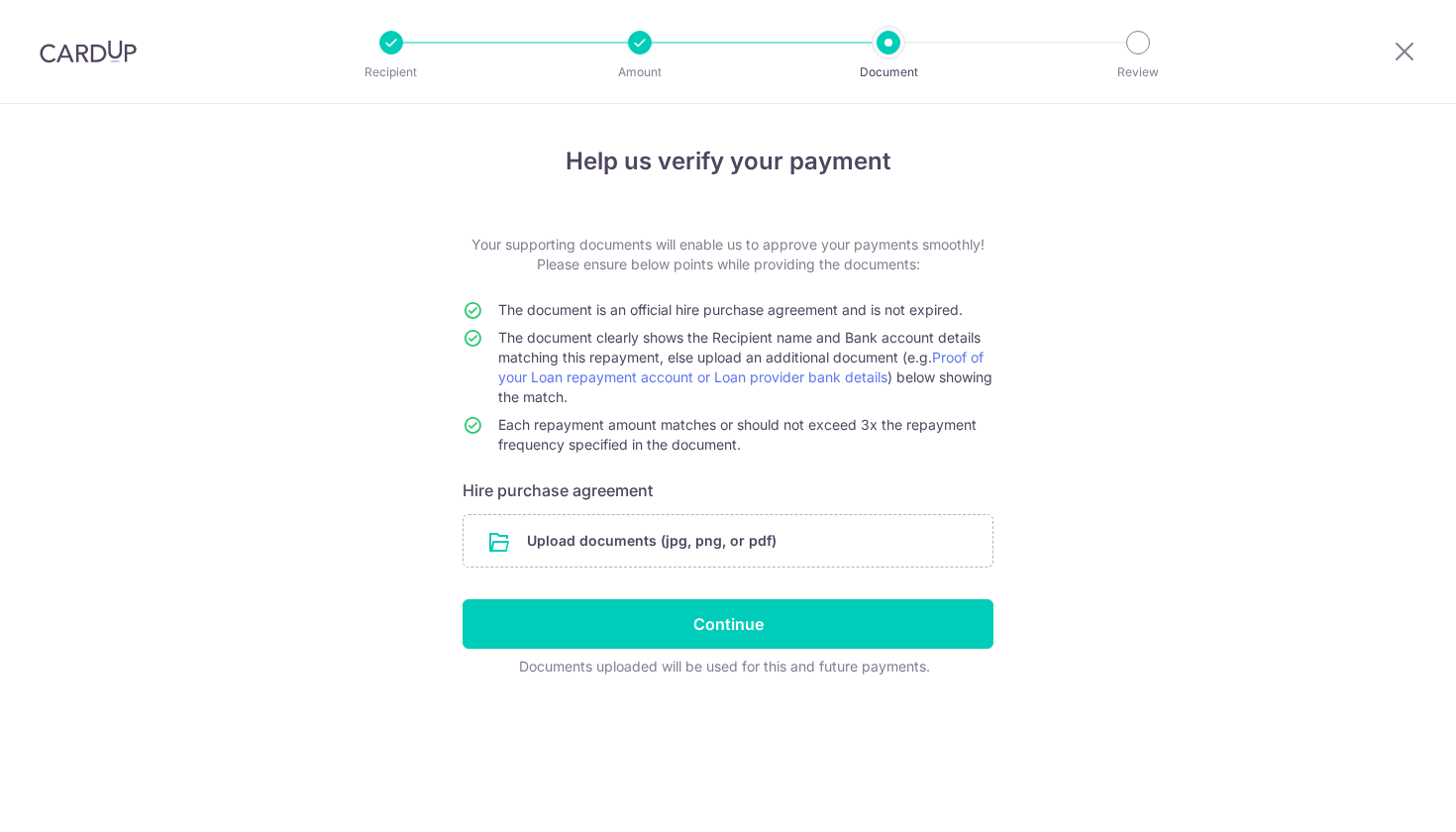 scroll, scrollTop: 0, scrollLeft: 0, axis: both 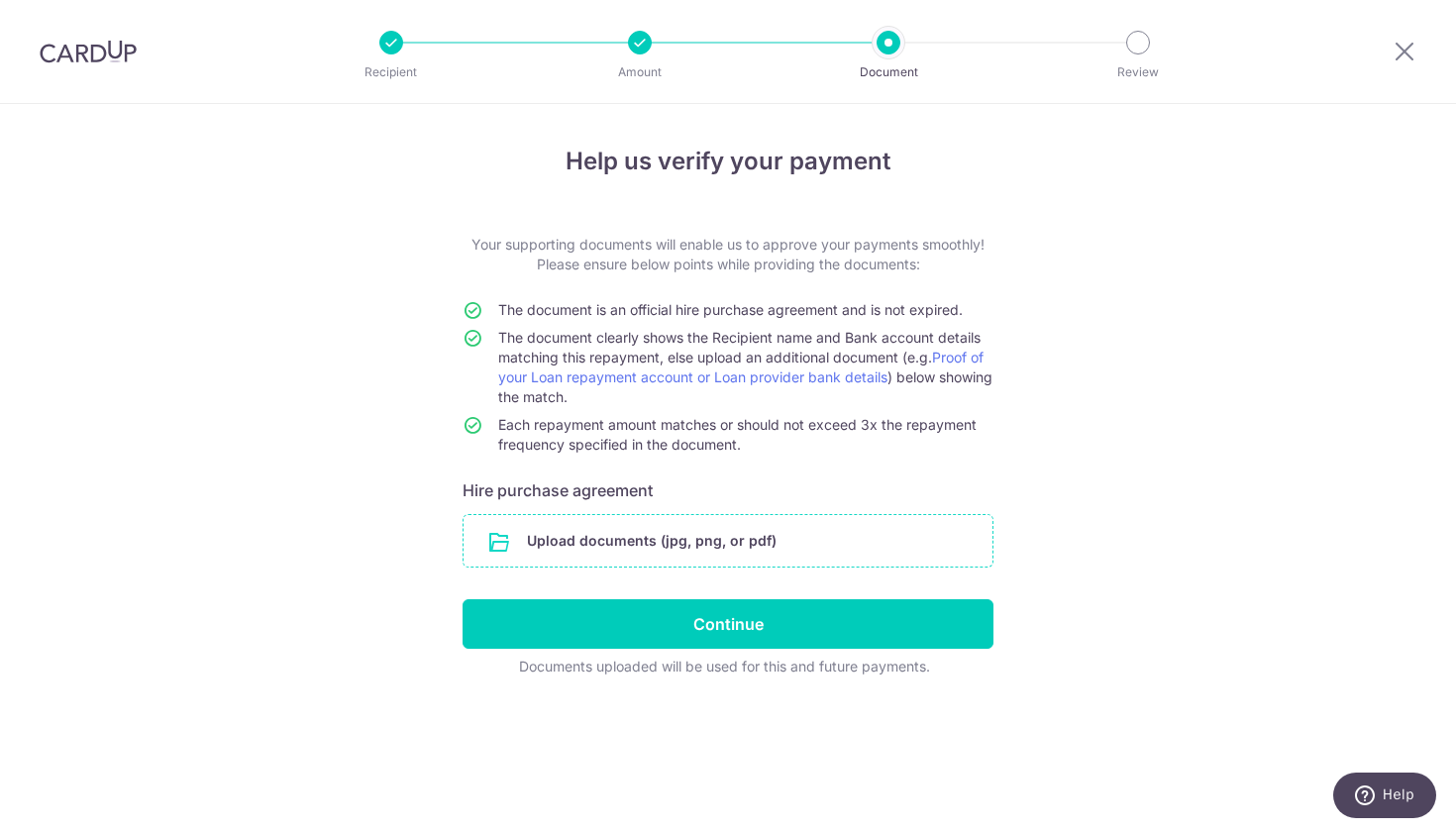 click at bounding box center [728, 541] 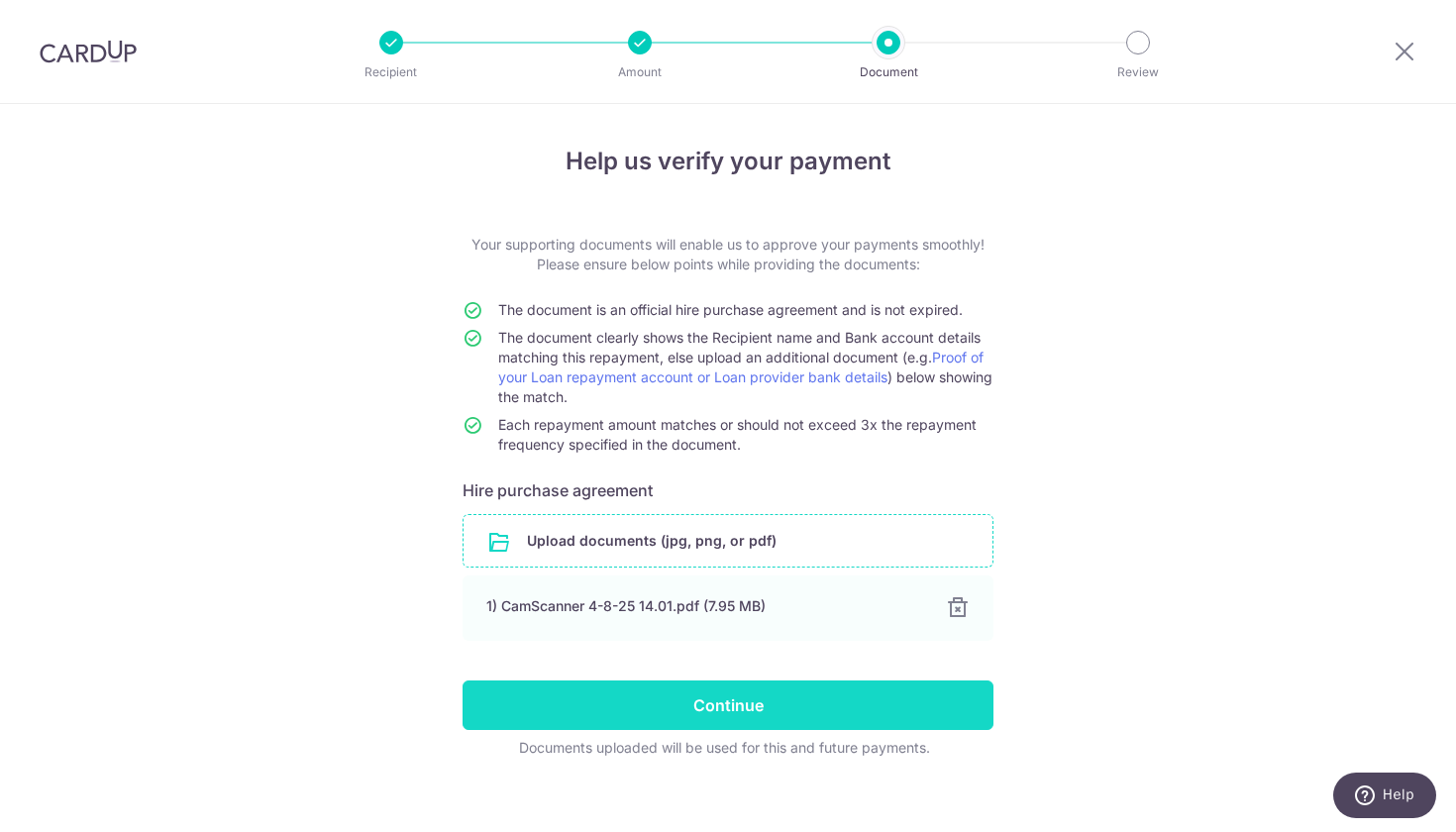 click on "Continue" at bounding box center [728, 705] 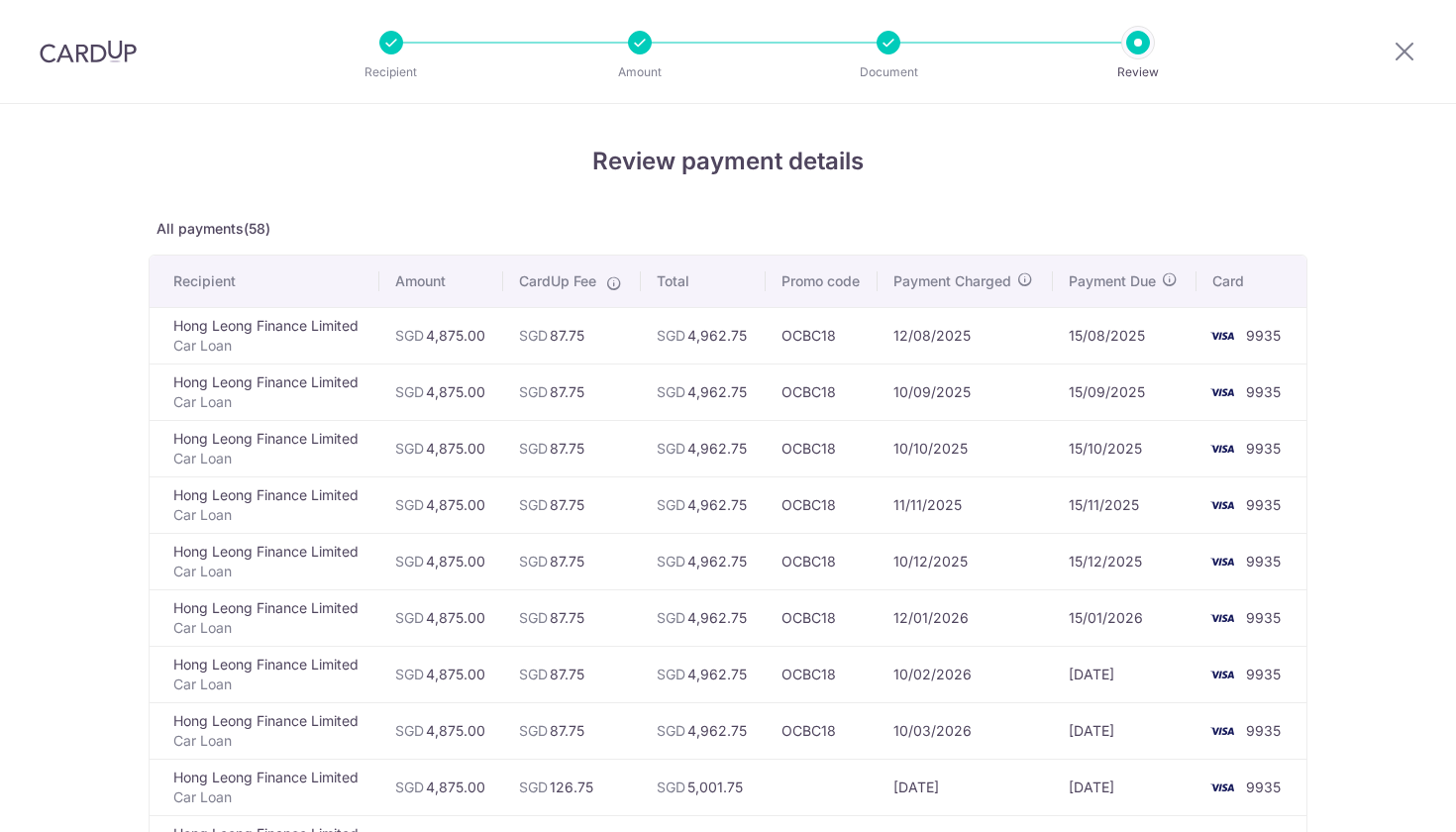 scroll, scrollTop: 0, scrollLeft: 0, axis: both 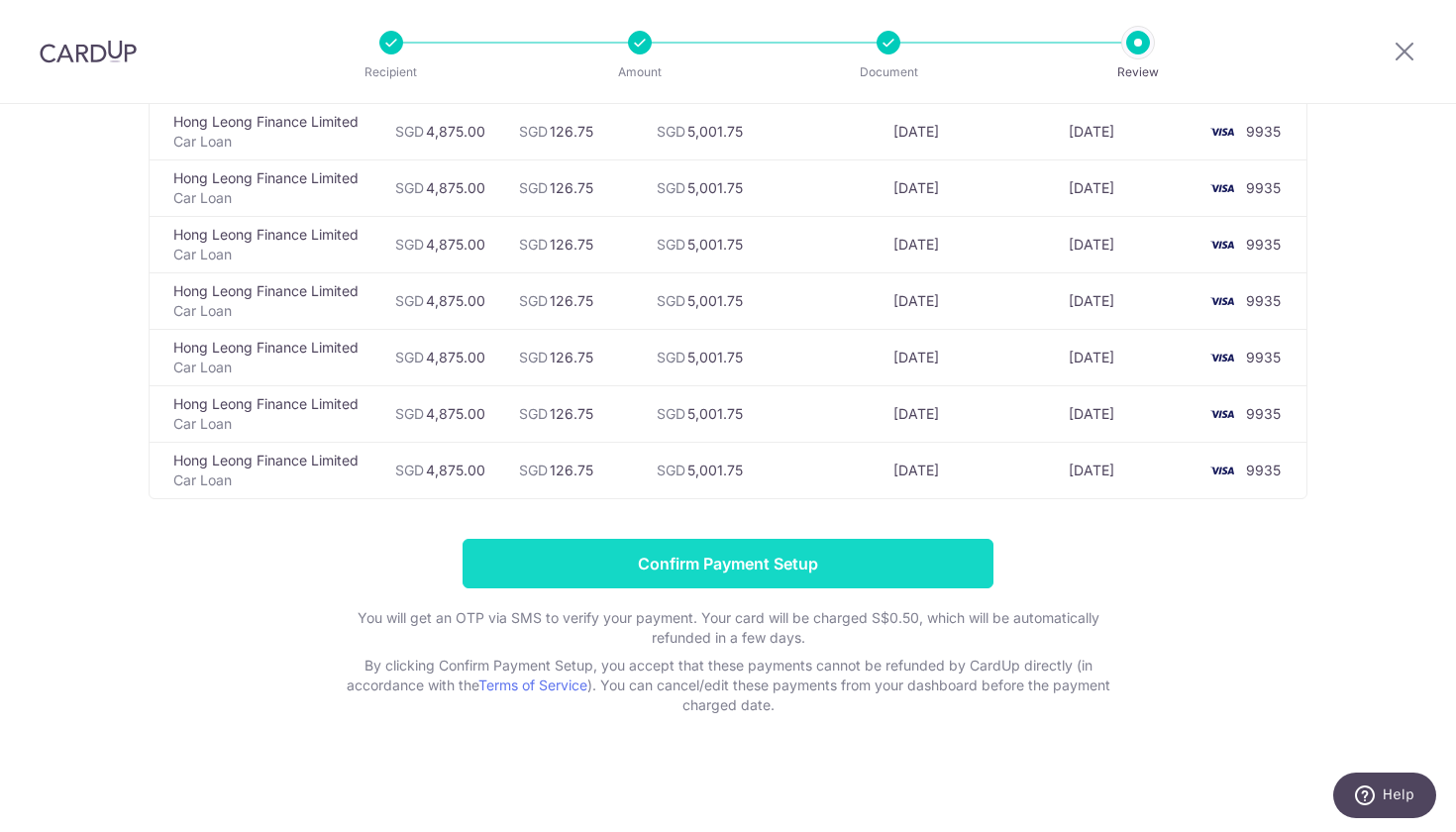 click on "Confirm Payment Setup" at bounding box center (728, 564) 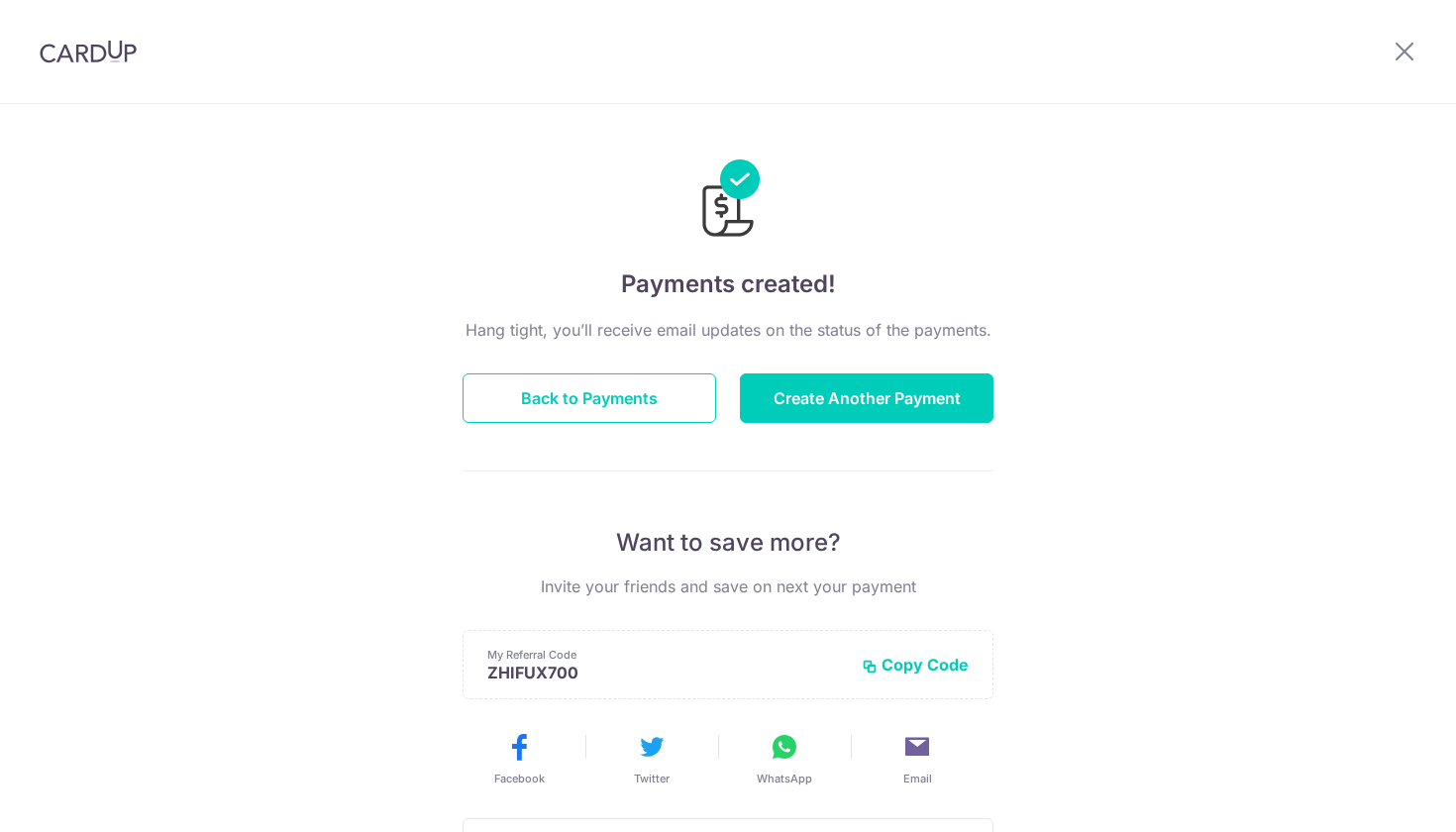 scroll, scrollTop: 0, scrollLeft: 0, axis: both 